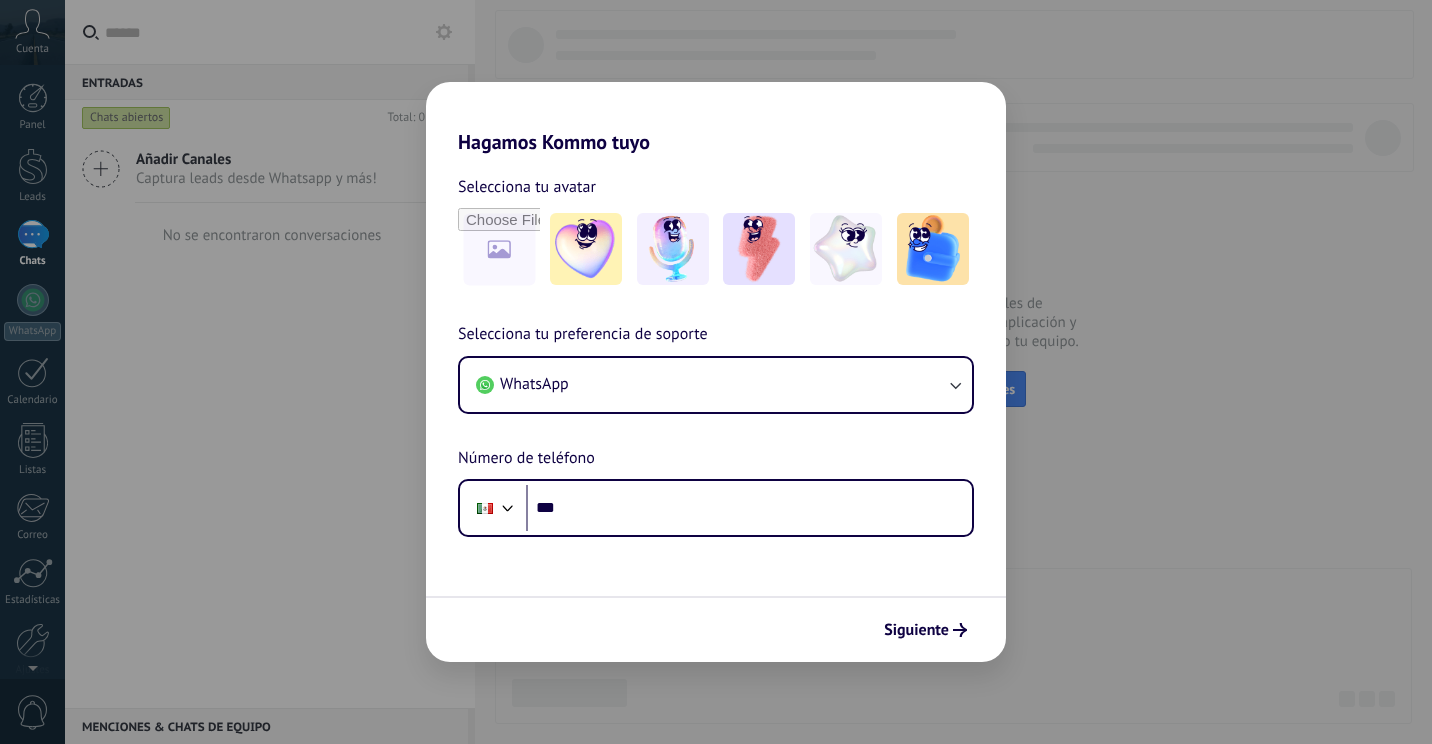 scroll, scrollTop: 0, scrollLeft: 0, axis: both 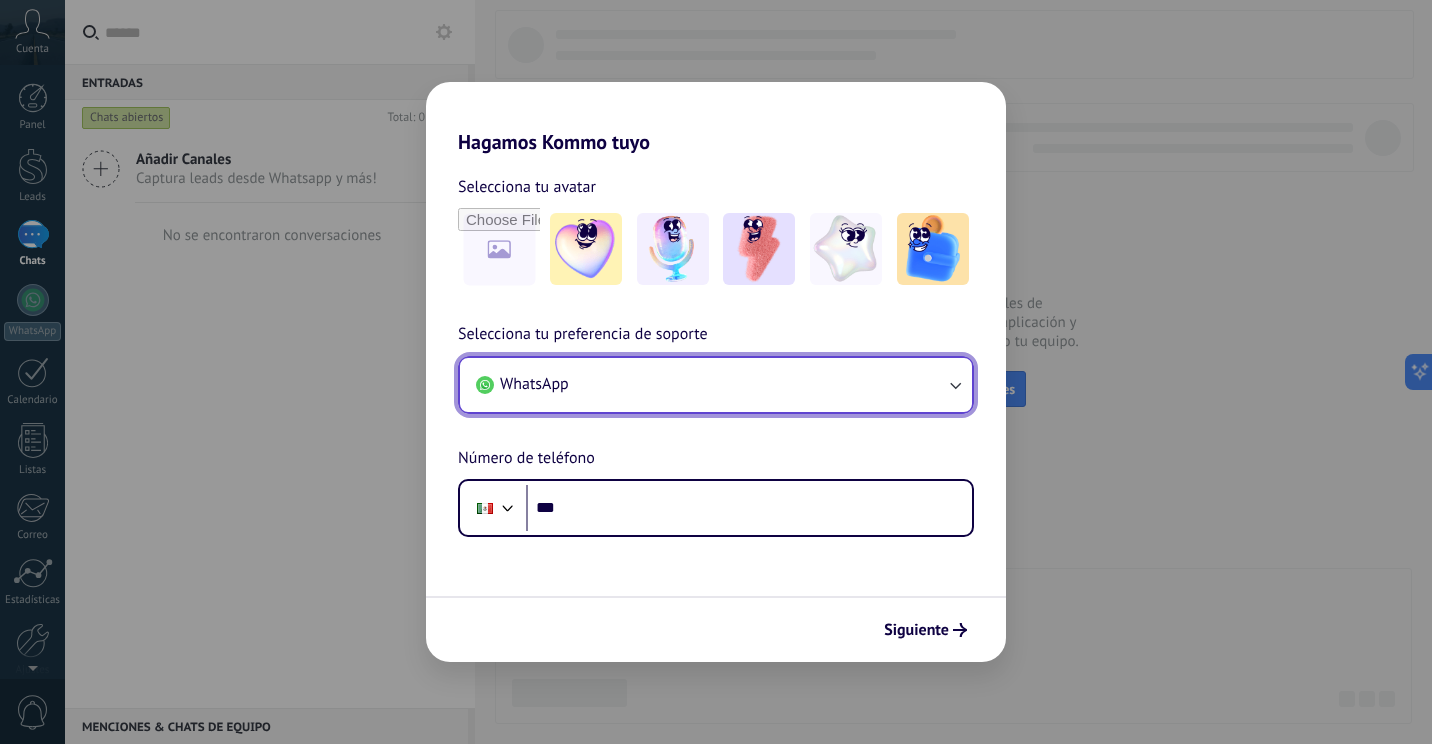 click on "WhatsApp" at bounding box center (716, 385) 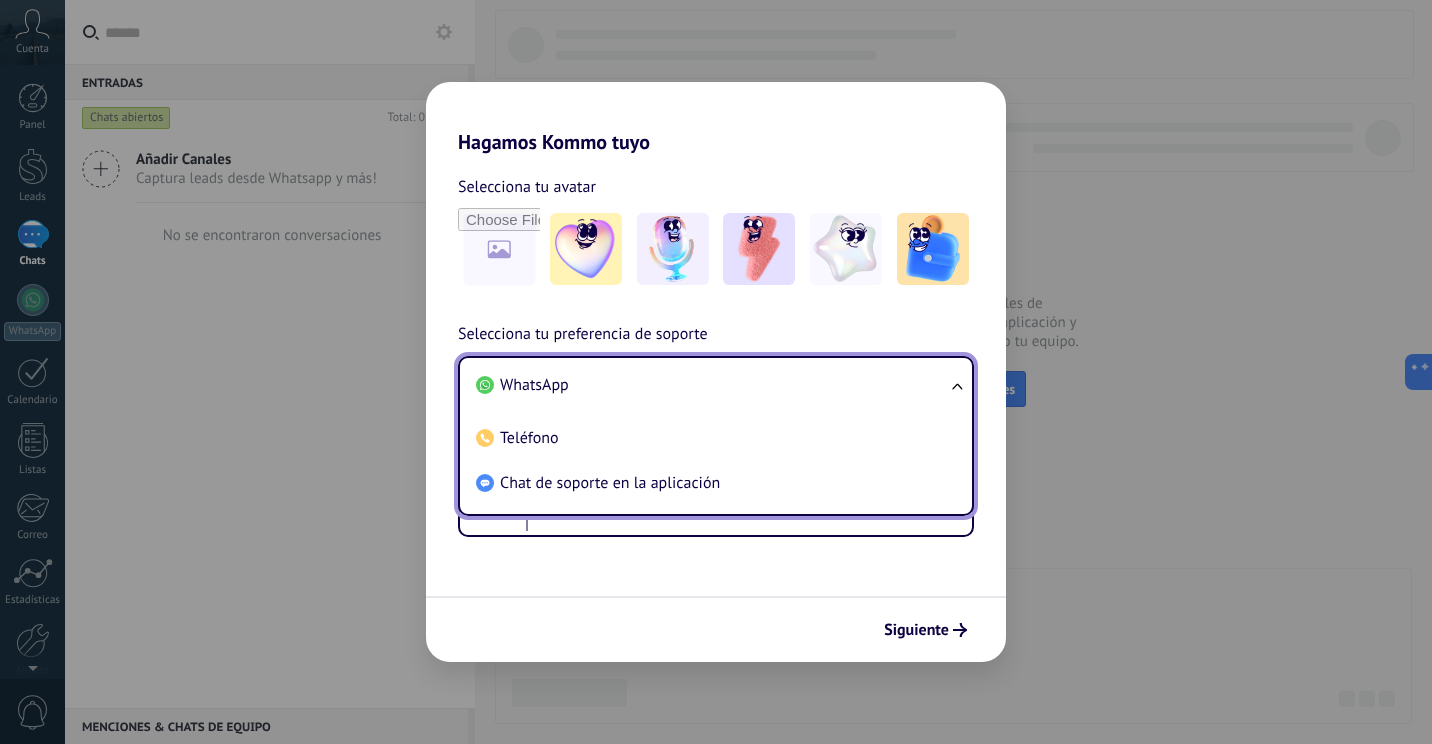 click on "Selecciona tu avatar Selecciona tu preferencia de soporte WhatsApp WhatsApp Teléfono Chat de soporte en la aplicación Número de teléfono Phone *** Siguiente" at bounding box center (716, 408) 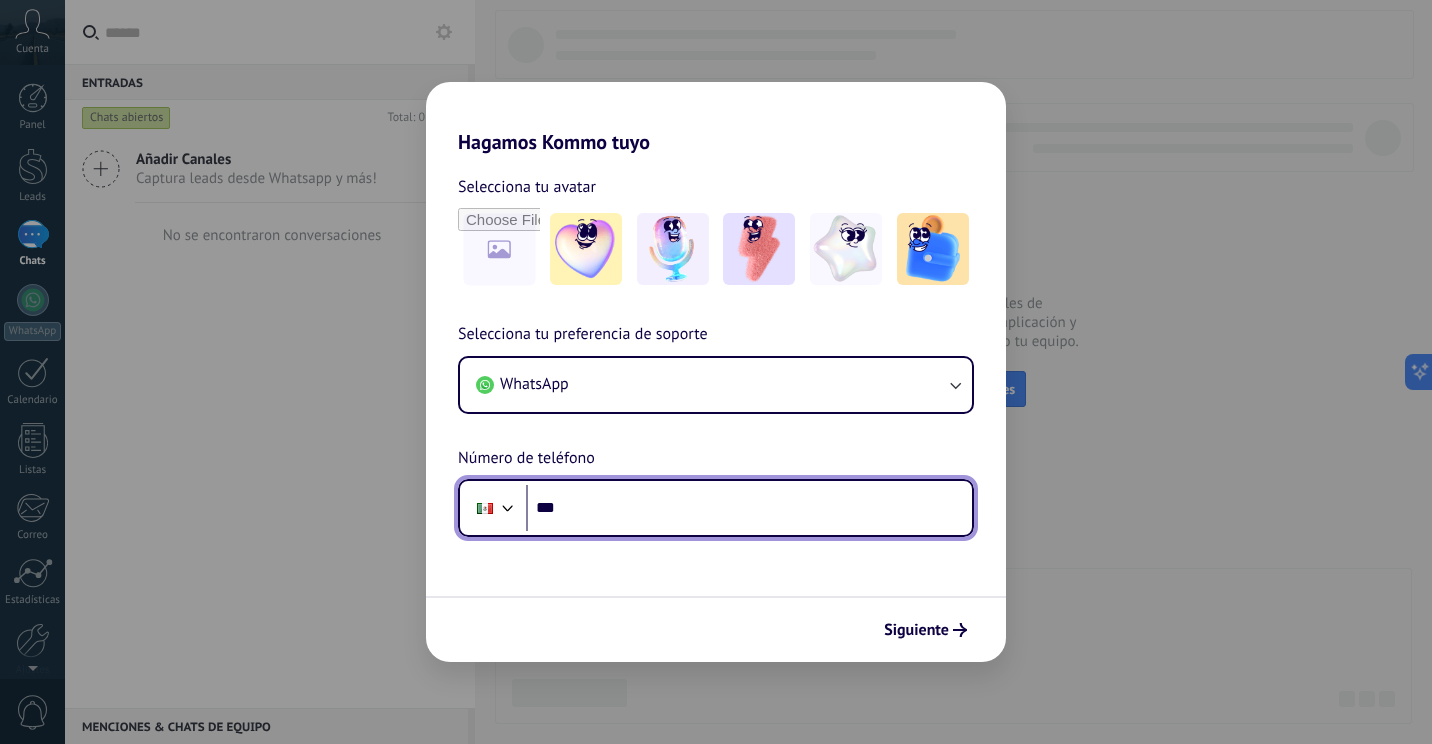 click on "***" at bounding box center [749, 508] 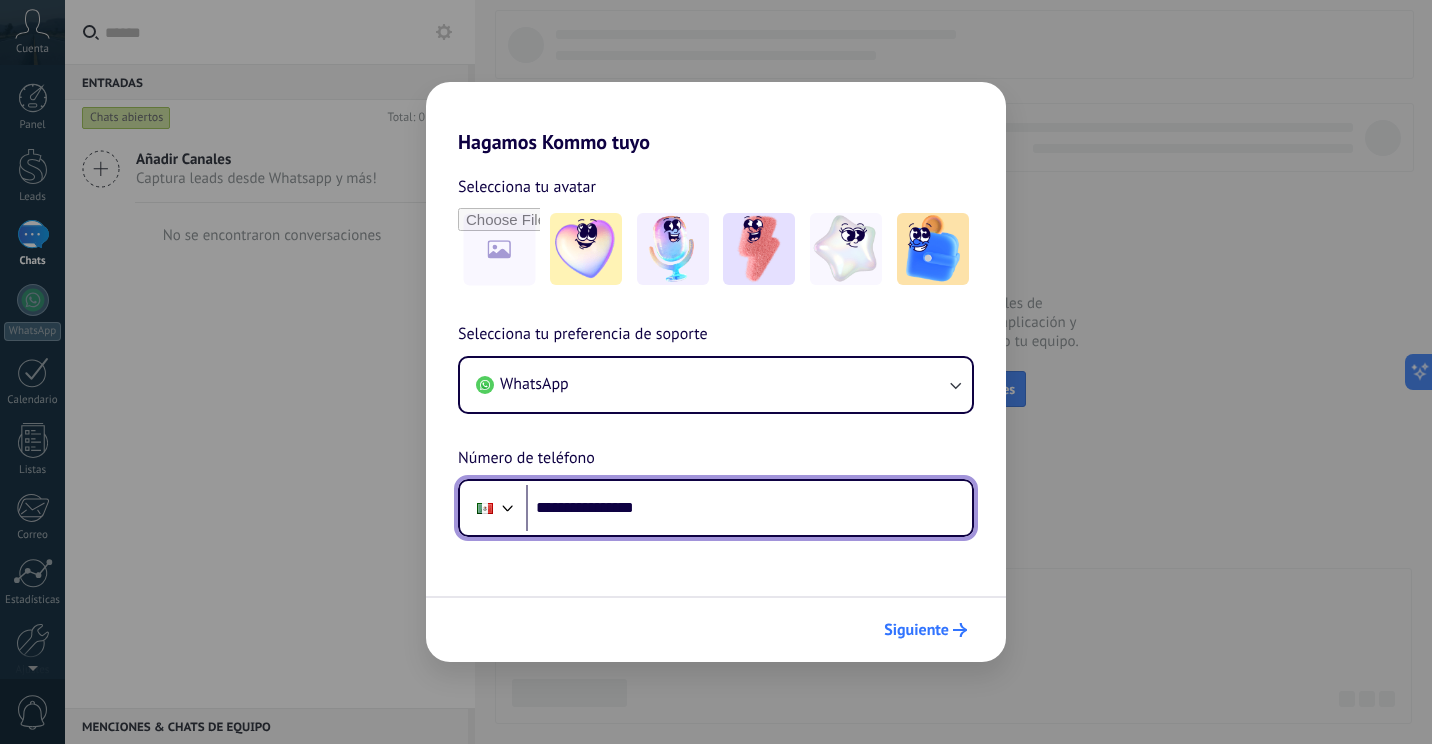 type on "**********" 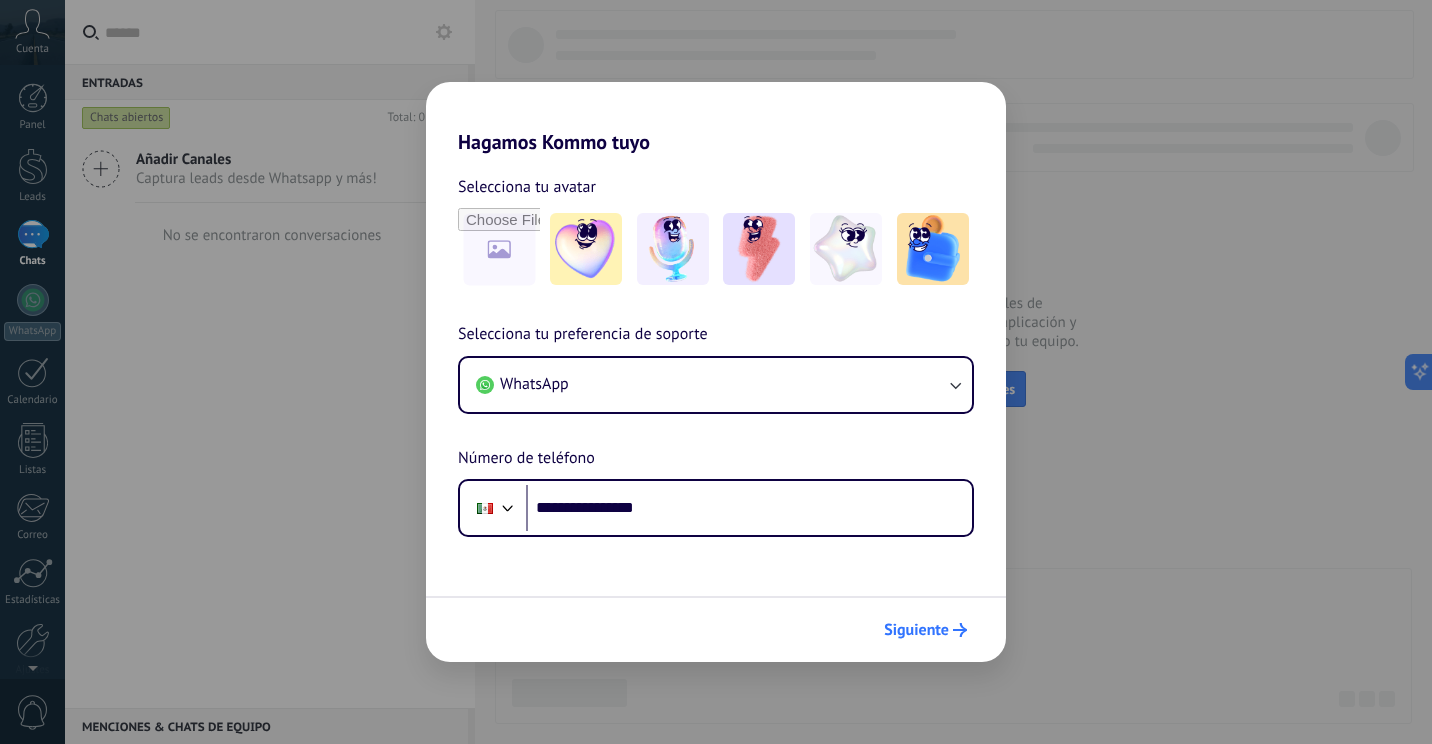 click on "Siguiente" at bounding box center [916, 630] 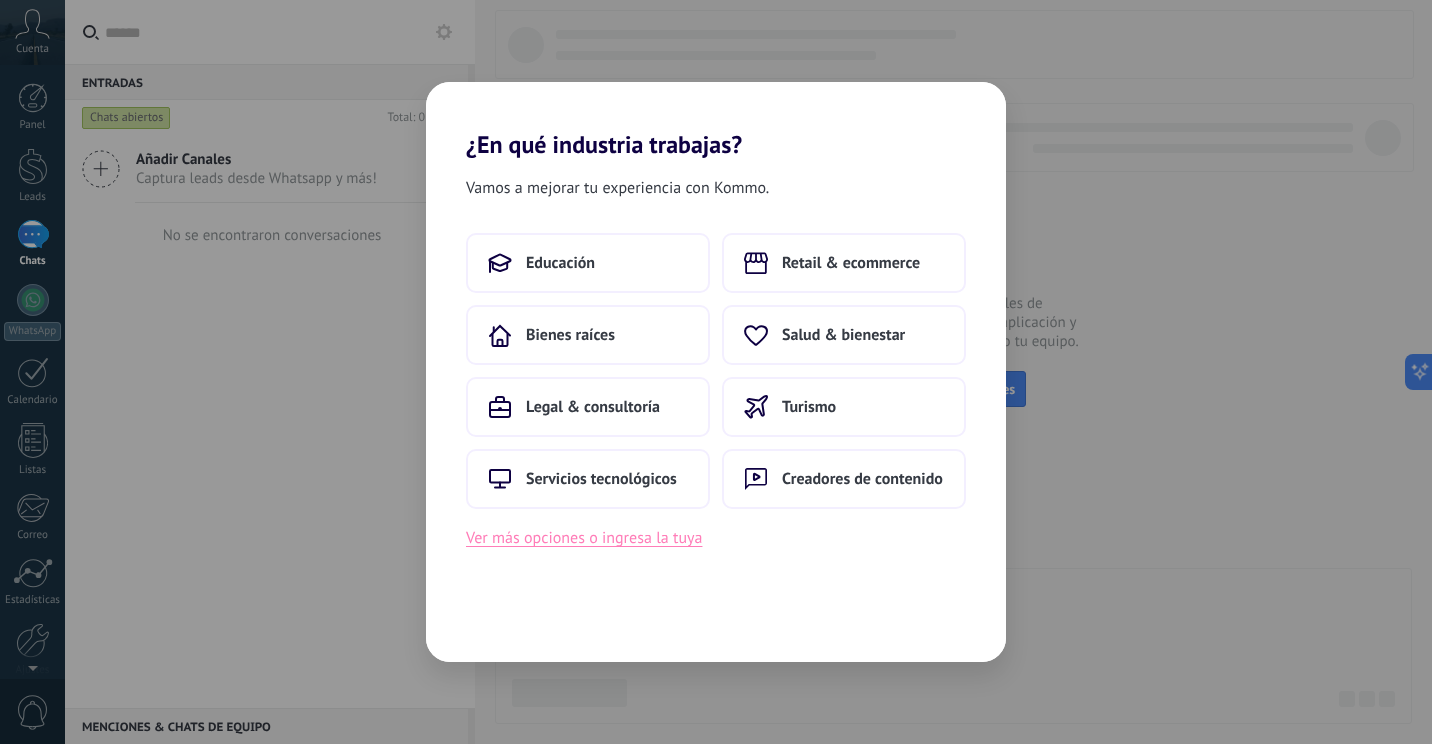 click on "Ver más opciones o ingresa la tuya" at bounding box center (584, 538) 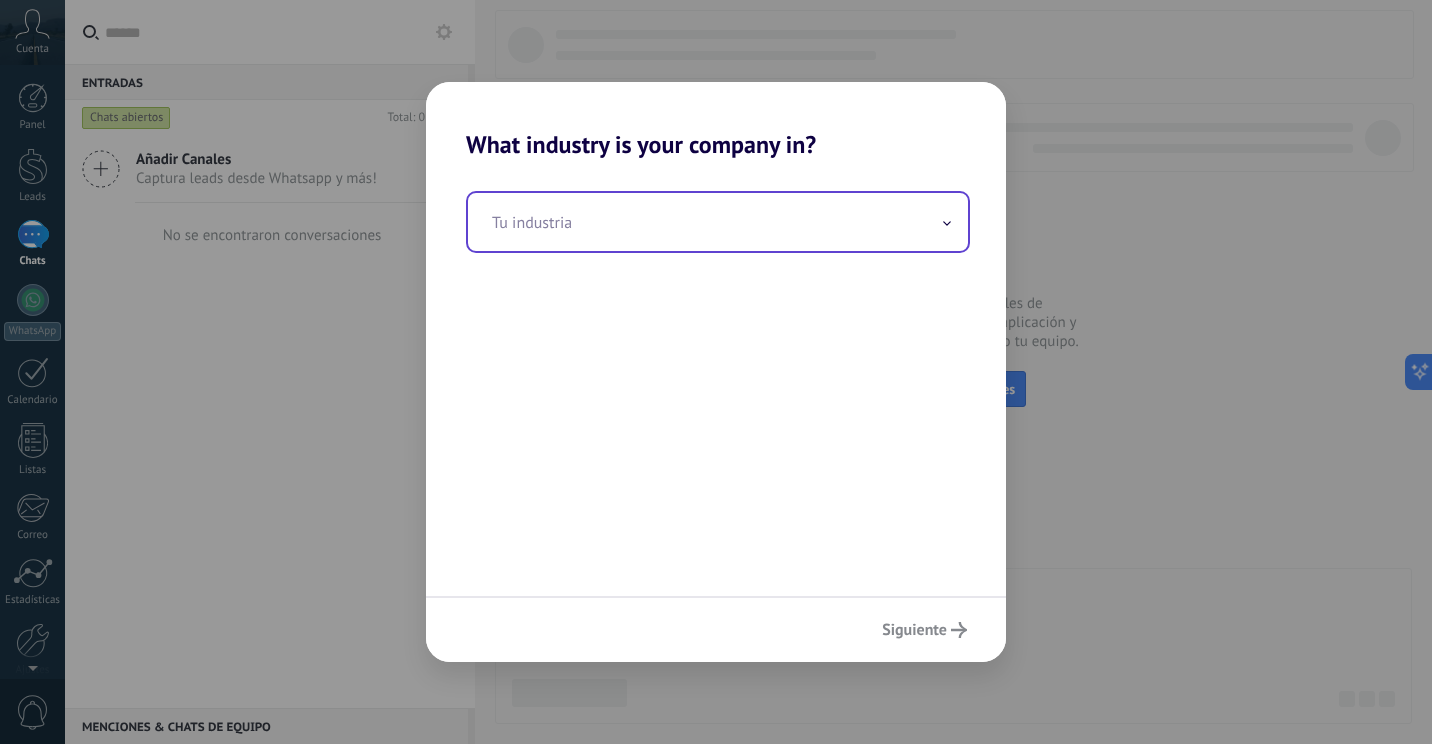 click at bounding box center (718, 222) 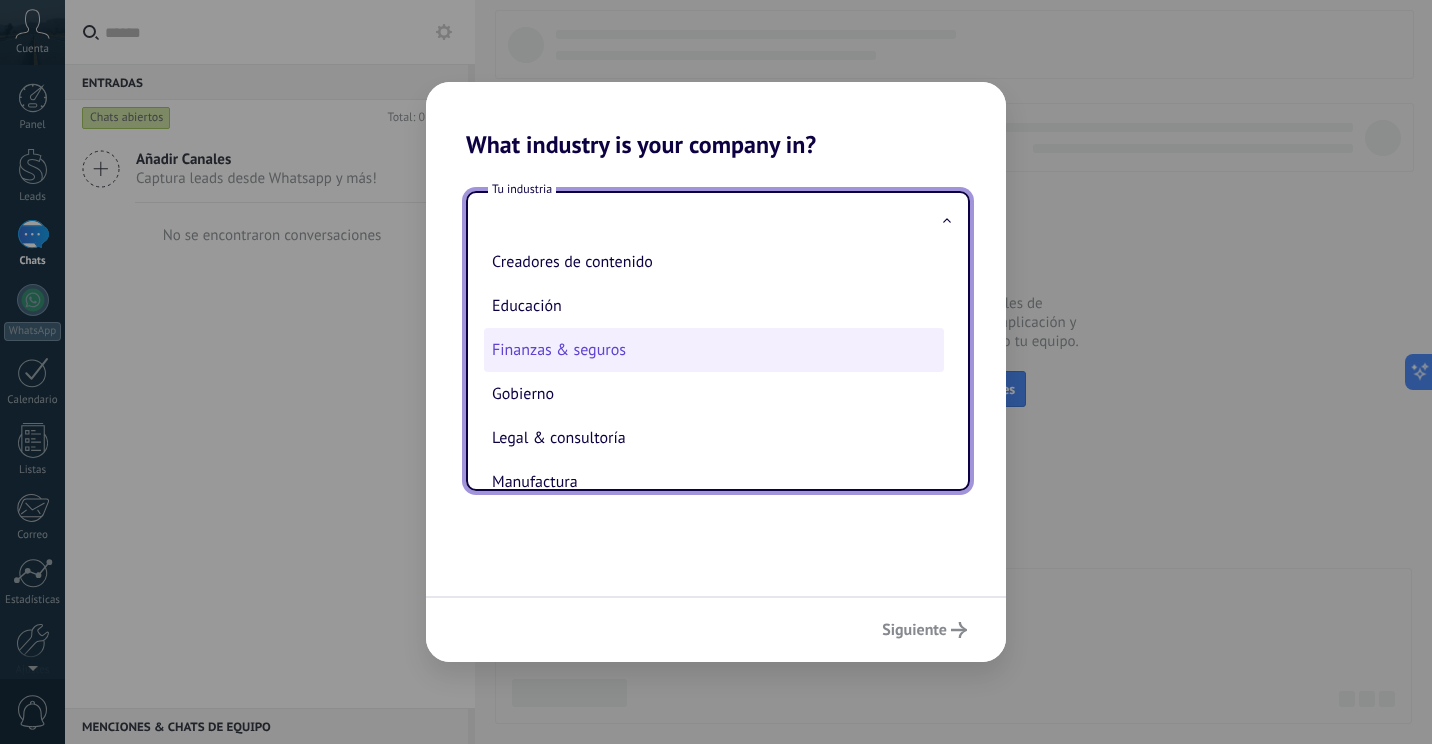 scroll, scrollTop: 200, scrollLeft: 0, axis: vertical 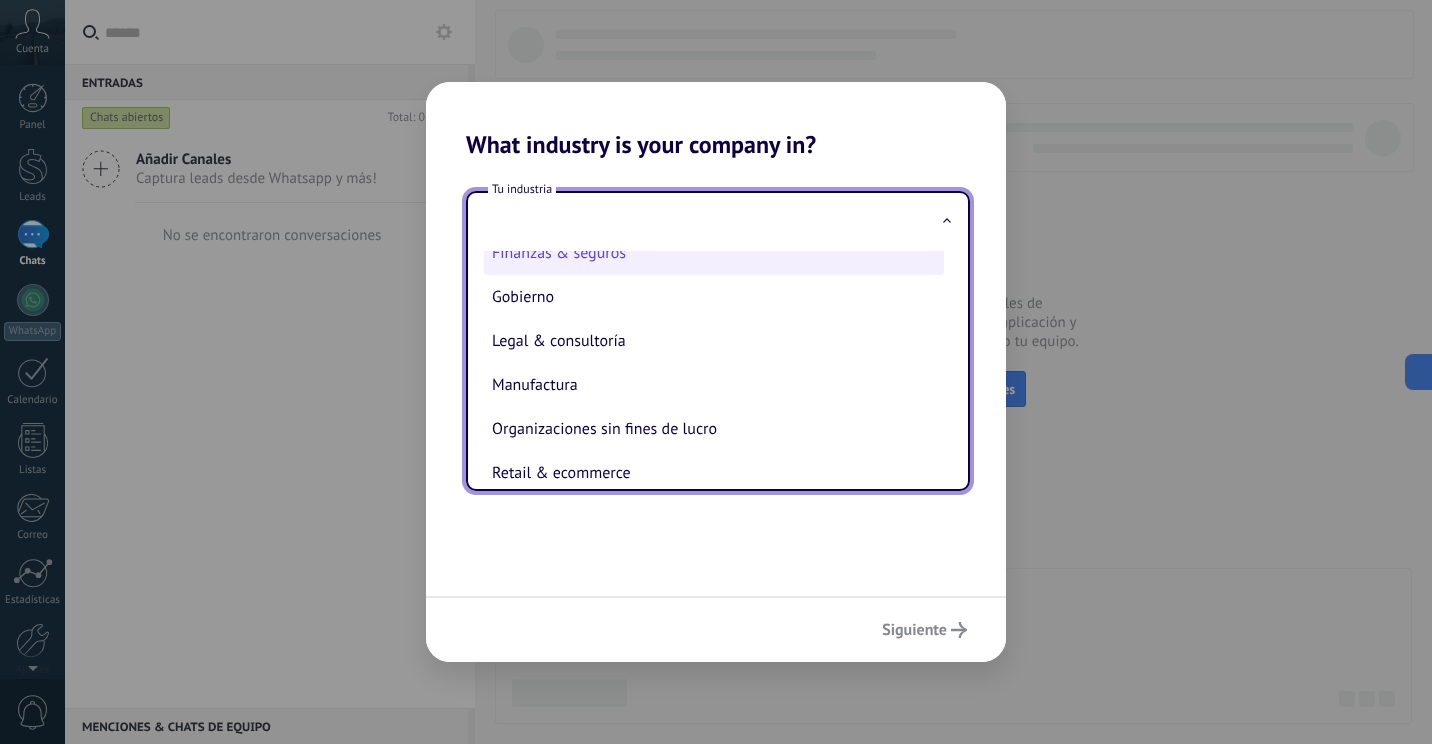 click on "Finanzas & seguros" at bounding box center (714, 253) 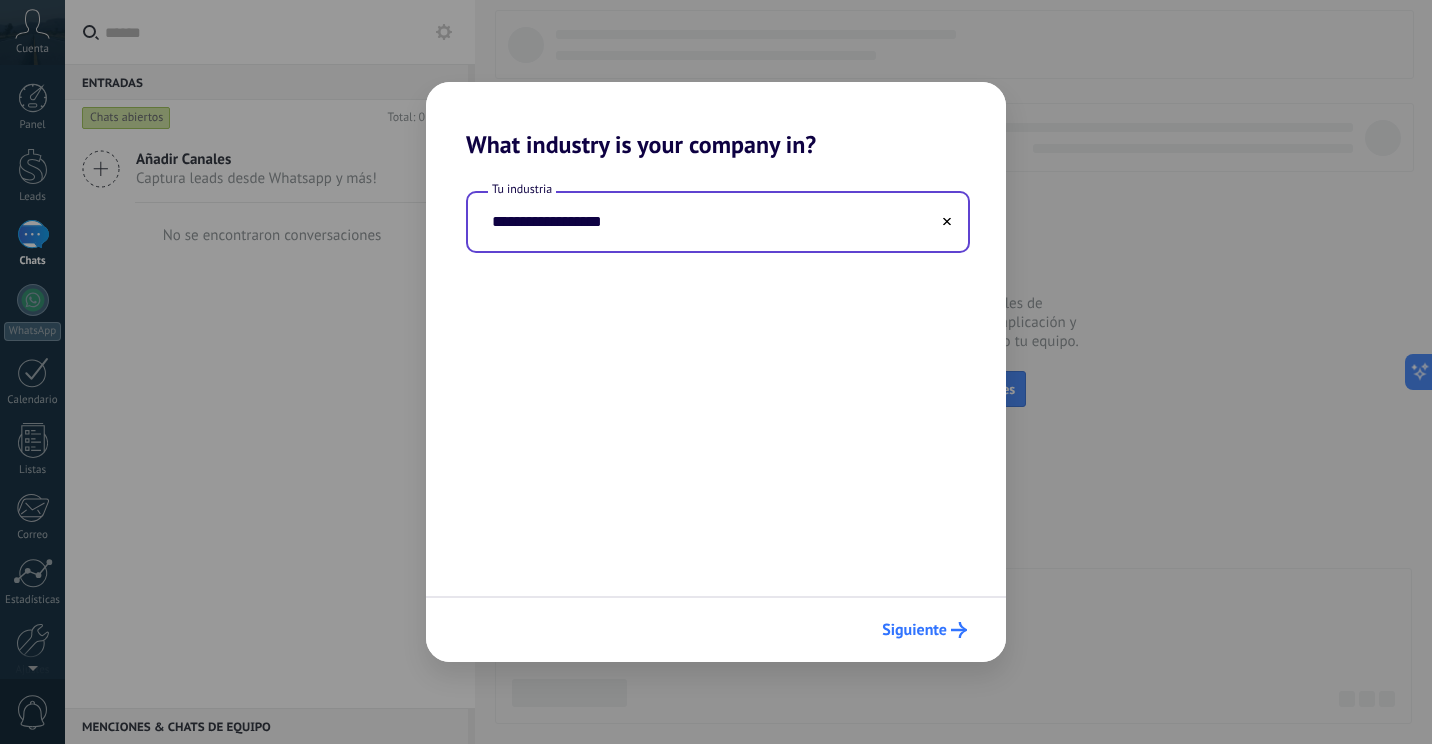 click on "Siguiente" at bounding box center (914, 630) 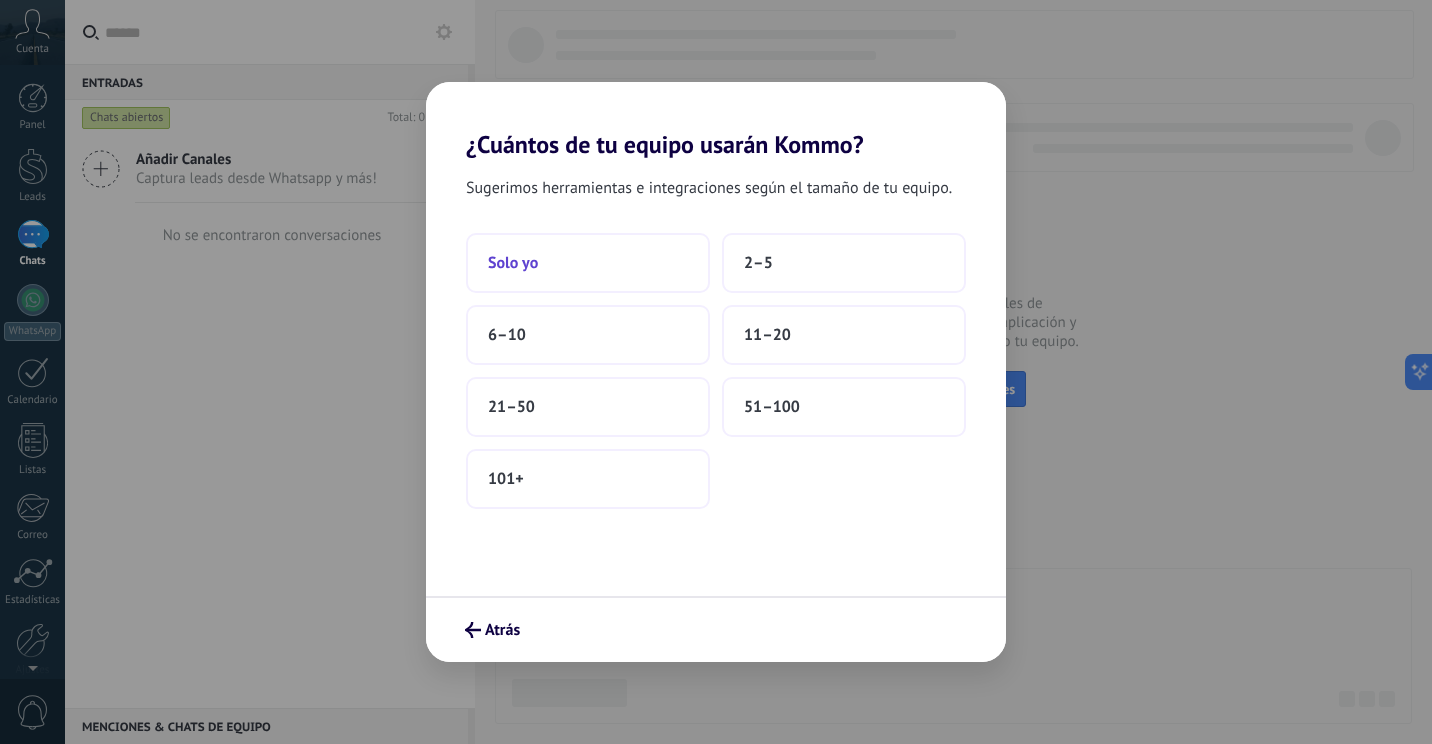 click on "Solo yo" at bounding box center [588, 263] 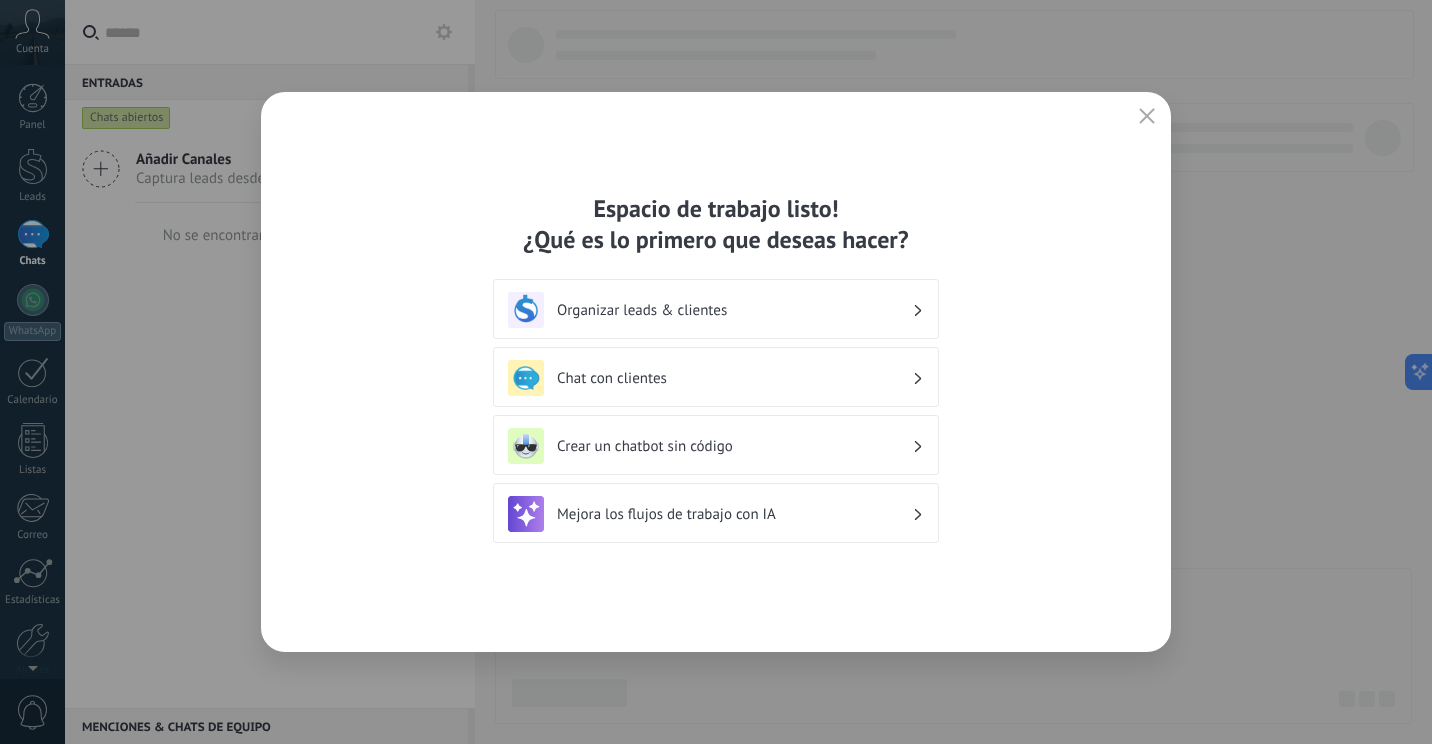 click on "Organizar leads & clientes" at bounding box center (734, 310) 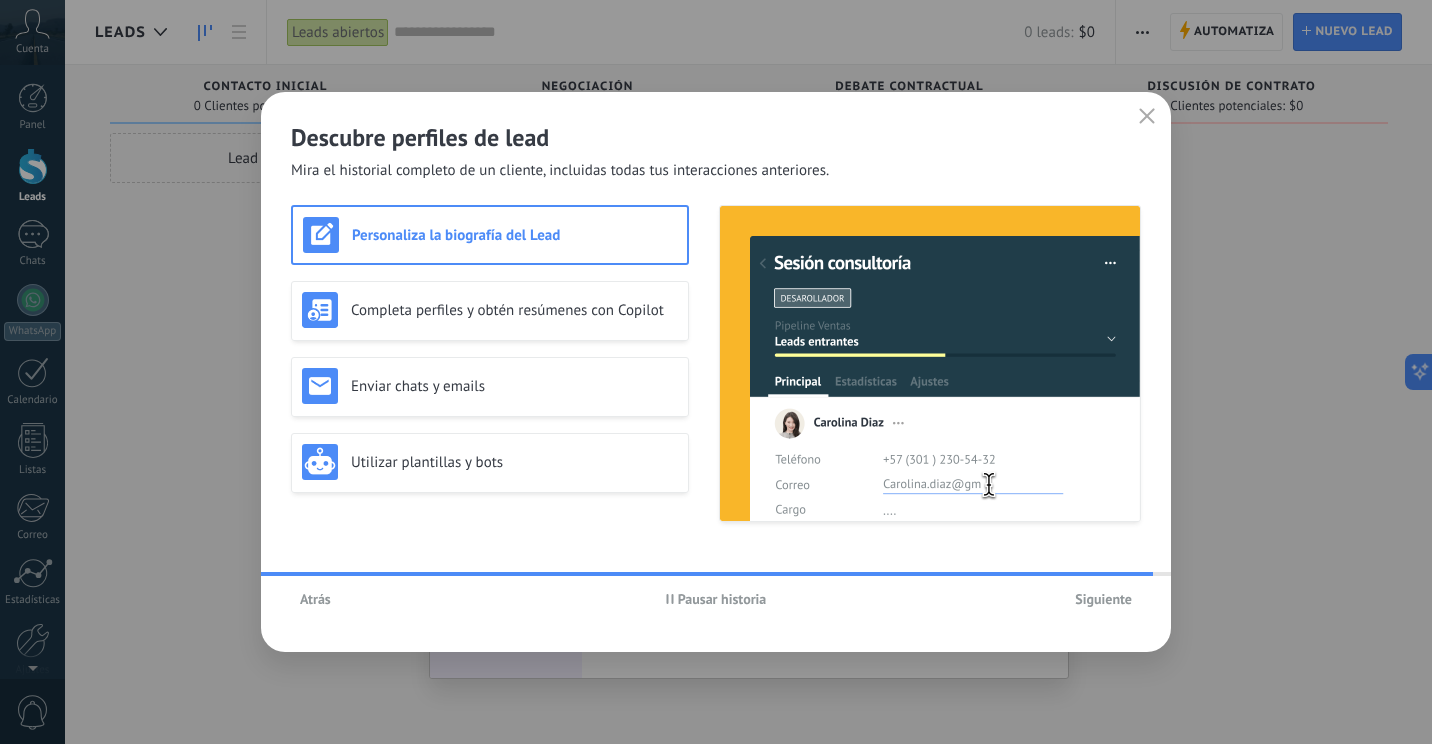 click on "Siguiente" at bounding box center [1103, 599] 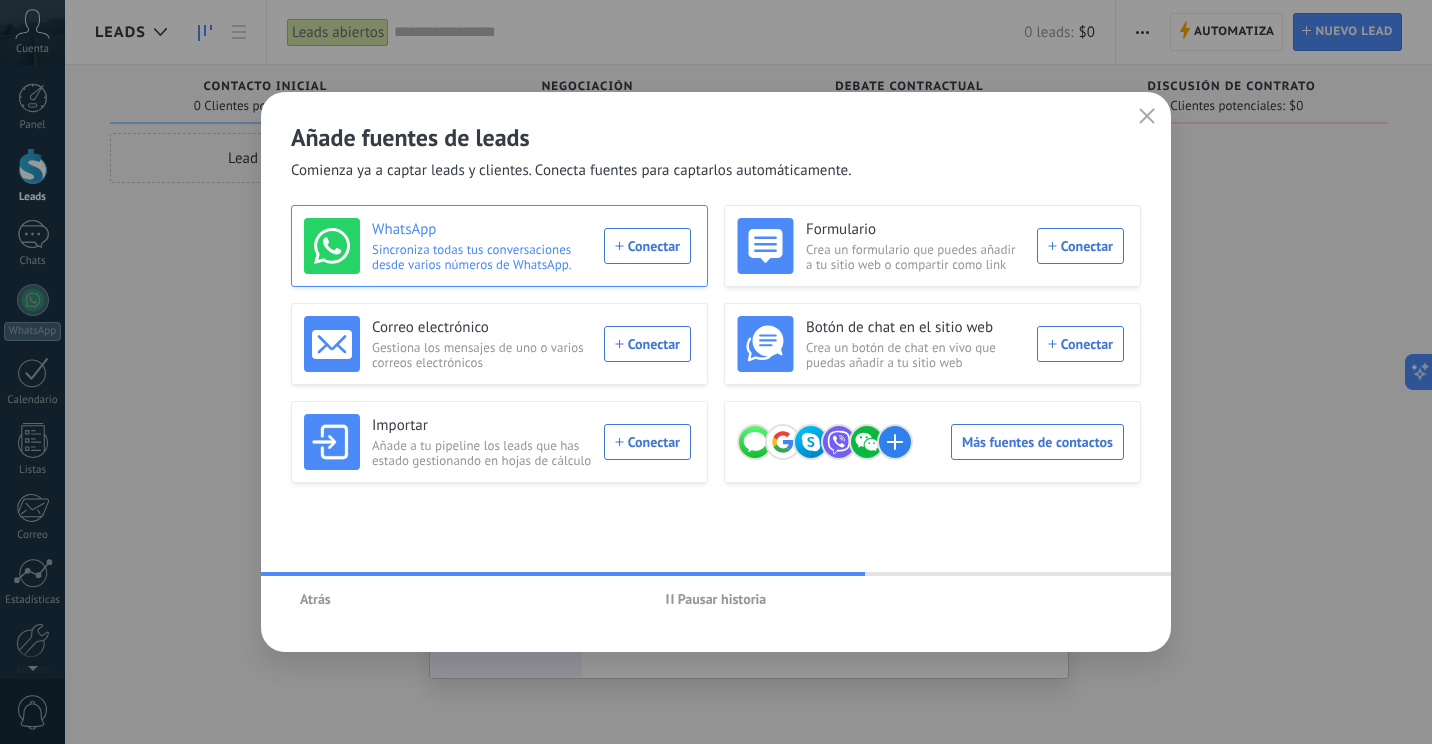 click on "WhatsApp Sincroniza todas tus conversaciones desde varios números de WhatsApp. Conectar" at bounding box center (497, 246) 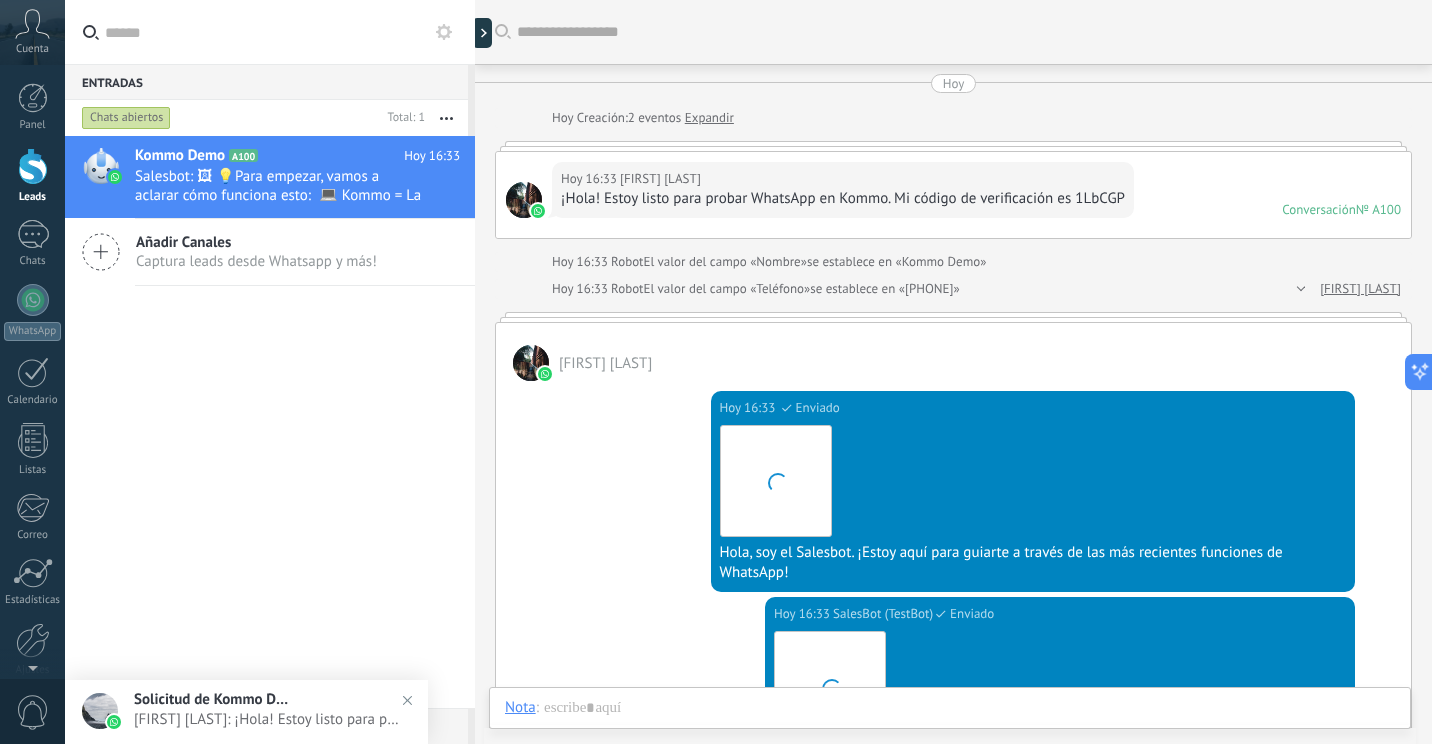 scroll, scrollTop: 600, scrollLeft: 0, axis: vertical 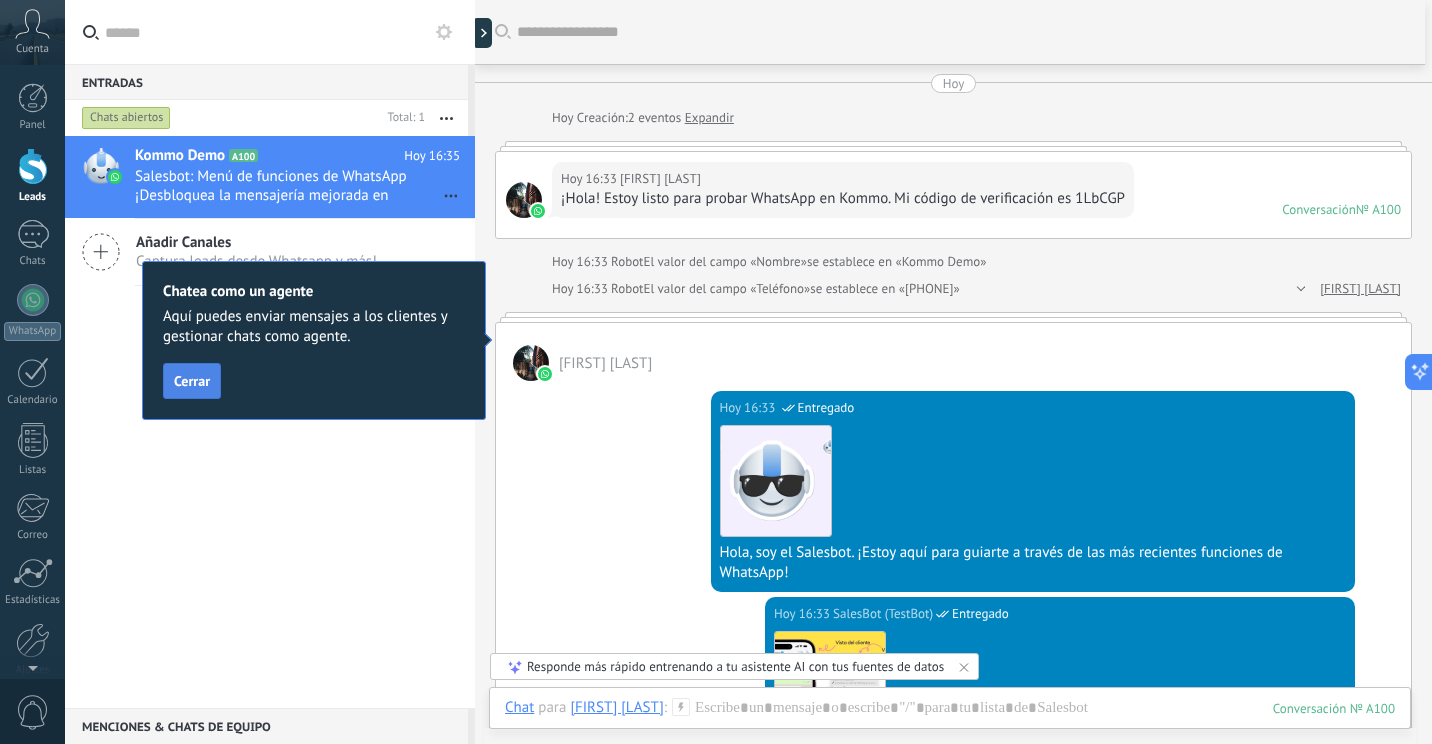 click on "Cerrar" at bounding box center (192, 381) 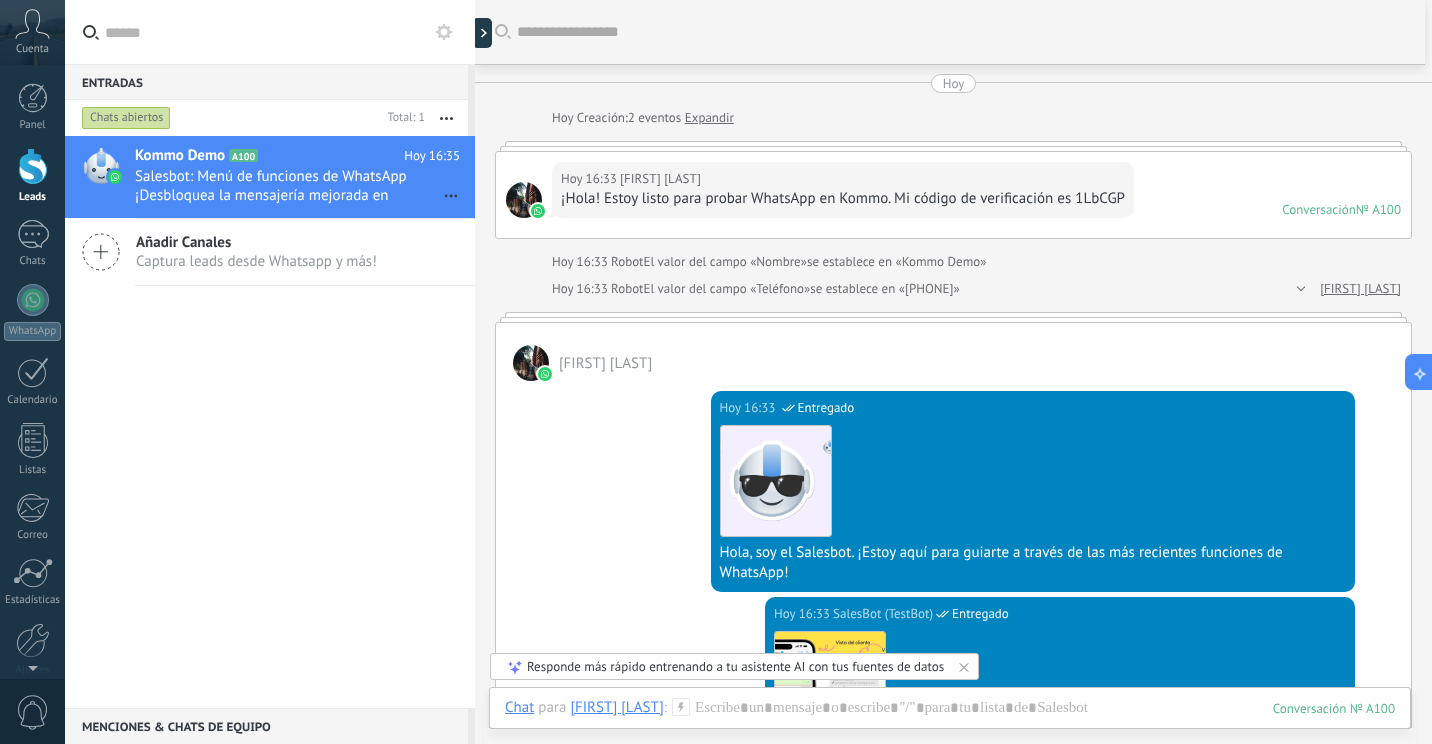 click at bounding box center [531, 363] 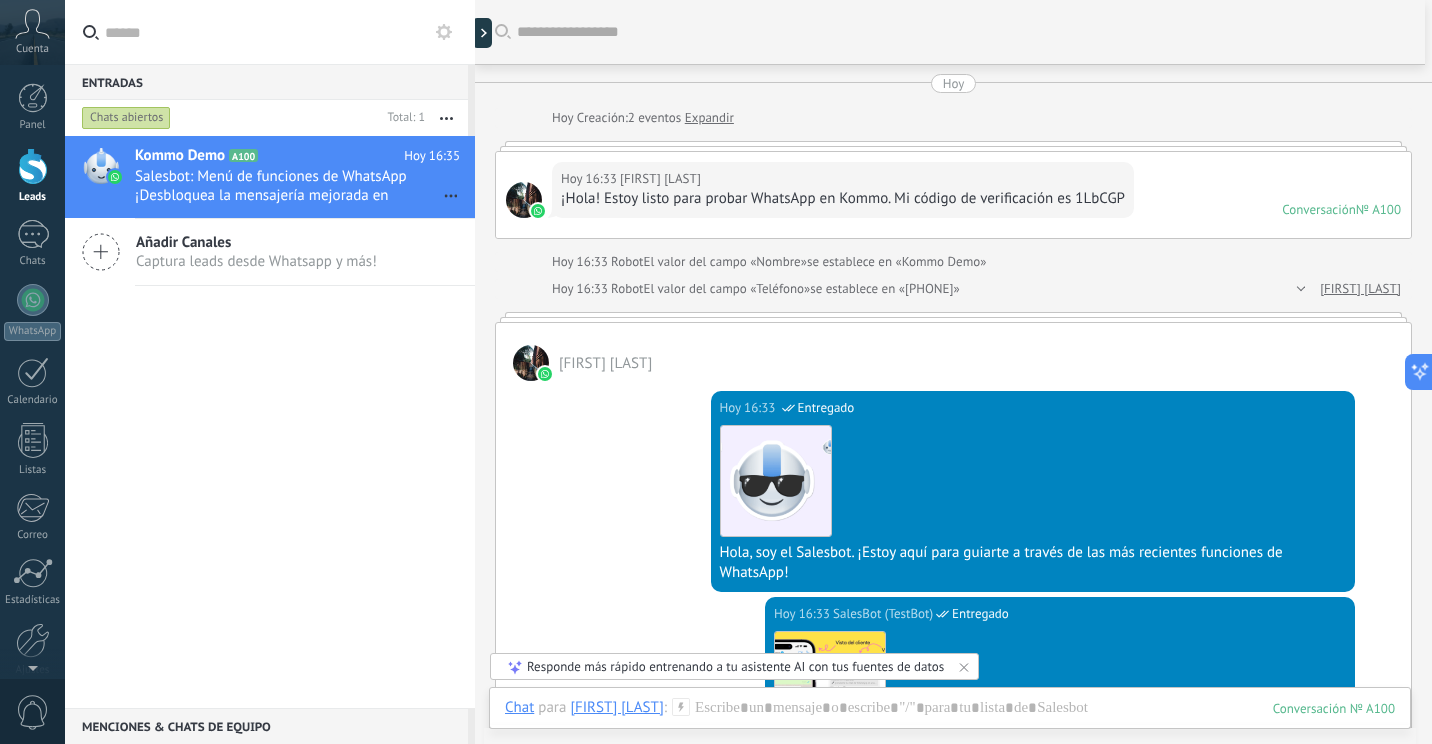 click on "[FIRST] [LAST]" at bounding box center [605, 363] 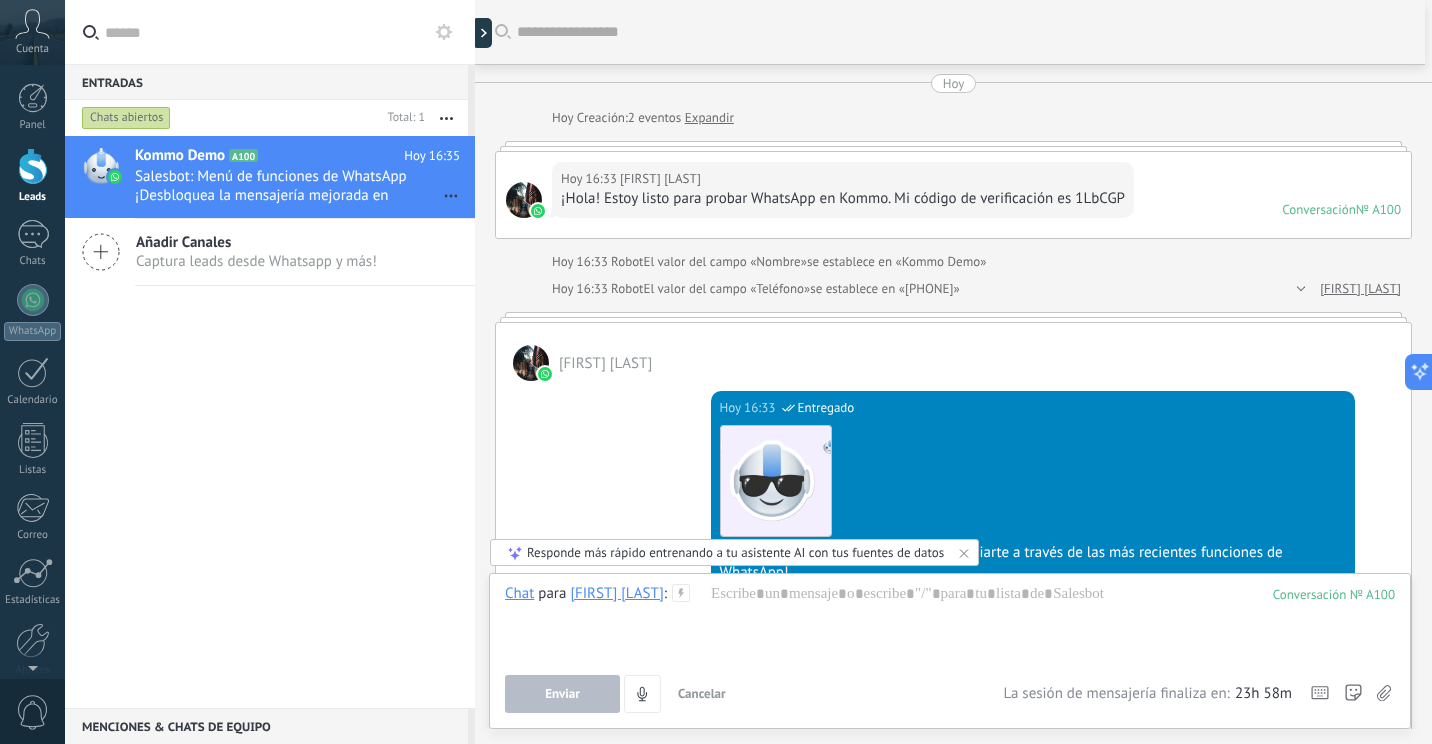 type 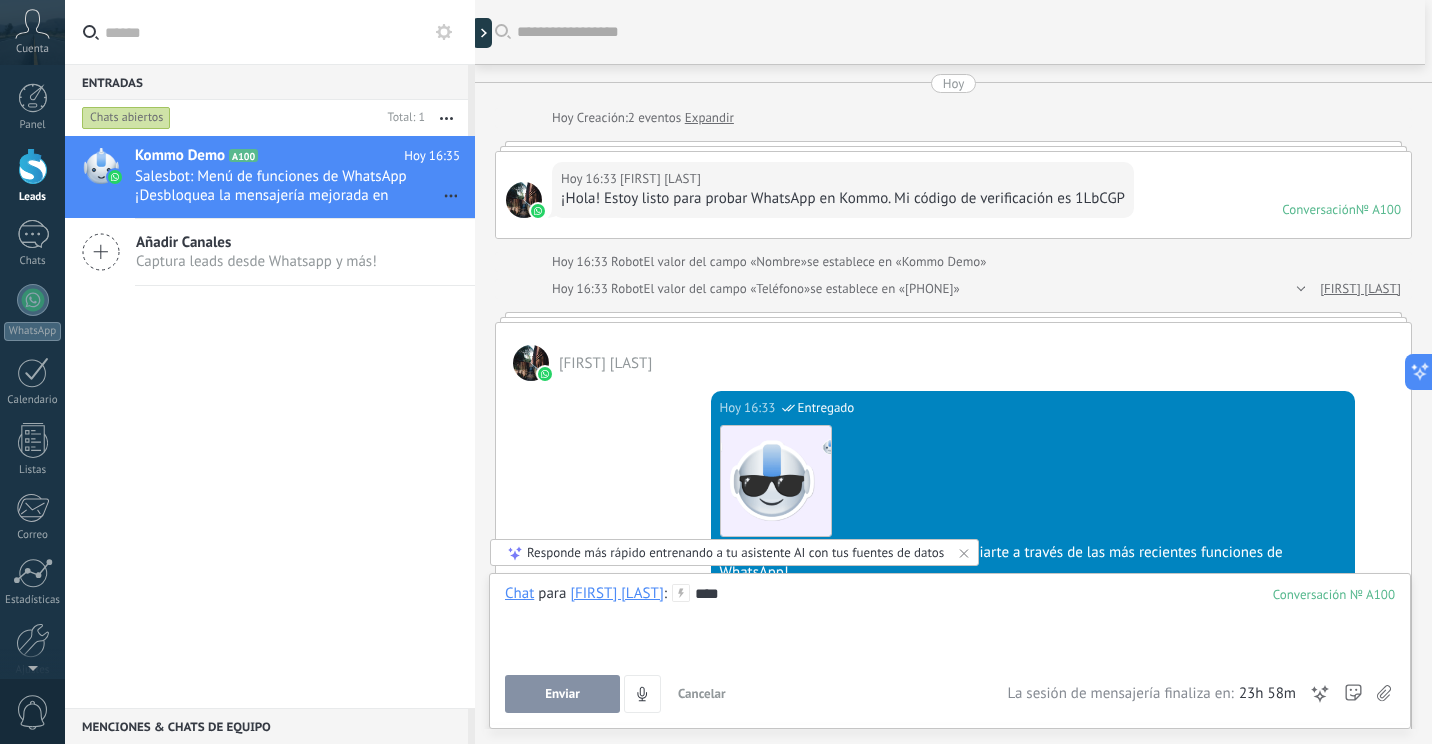 click on "Enviar" at bounding box center [562, 694] 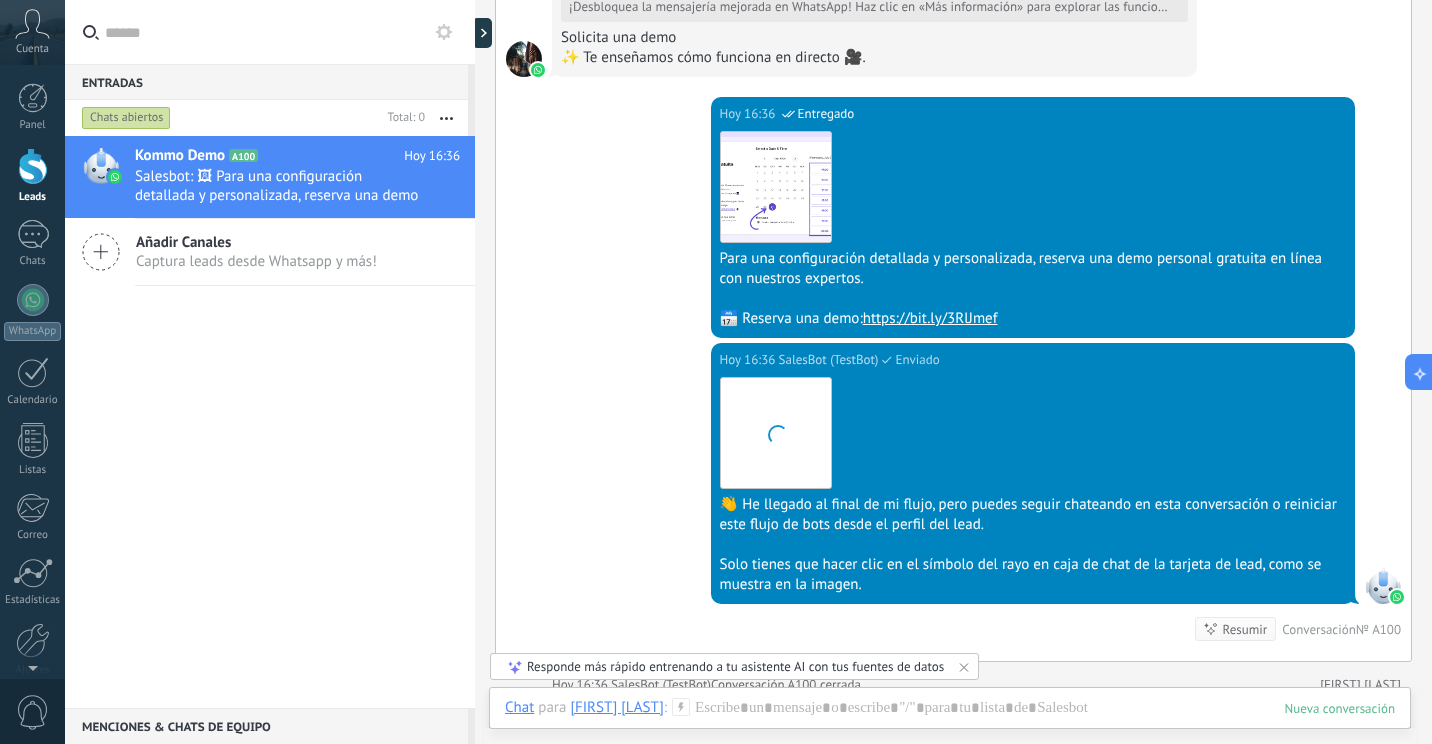 scroll, scrollTop: 2362, scrollLeft: 0, axis: vertical 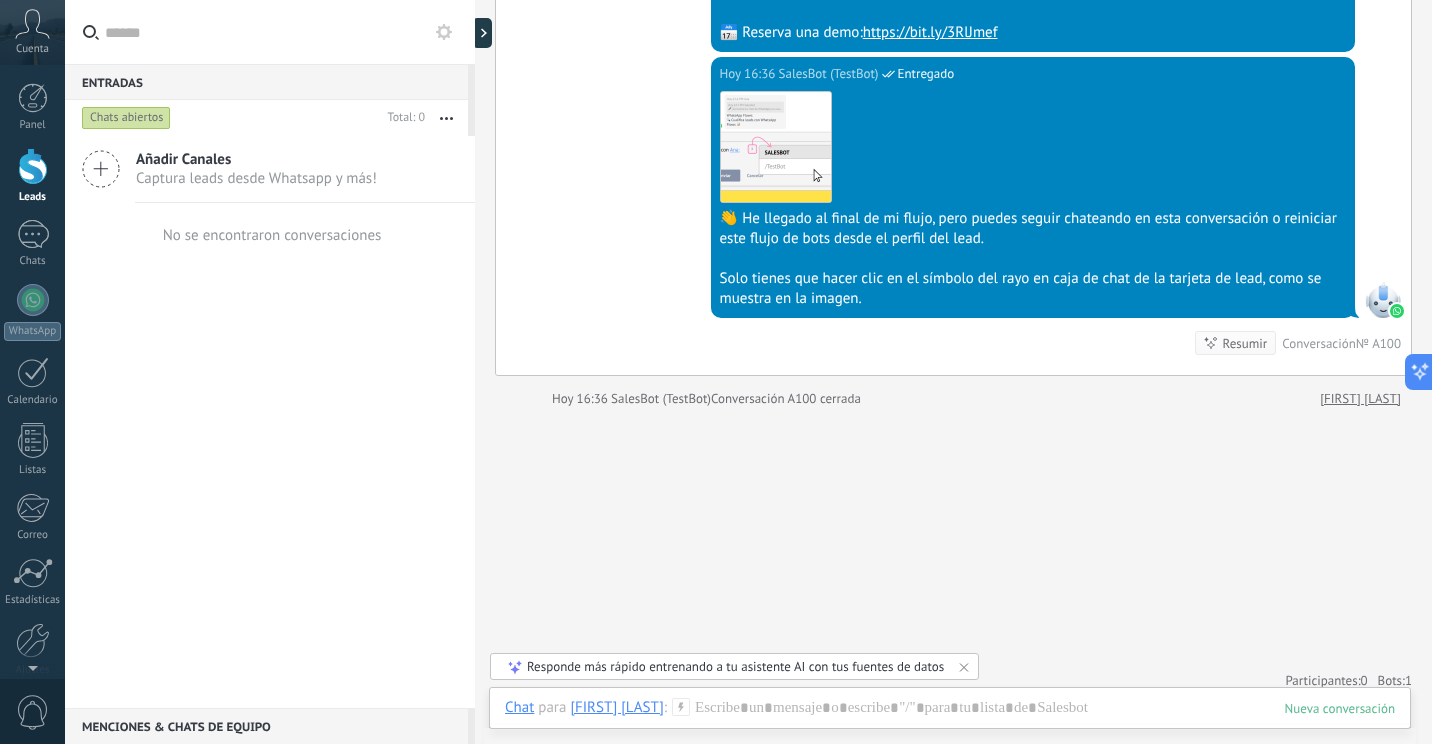 click on "Cuenta" at bounding box center (32, 32) 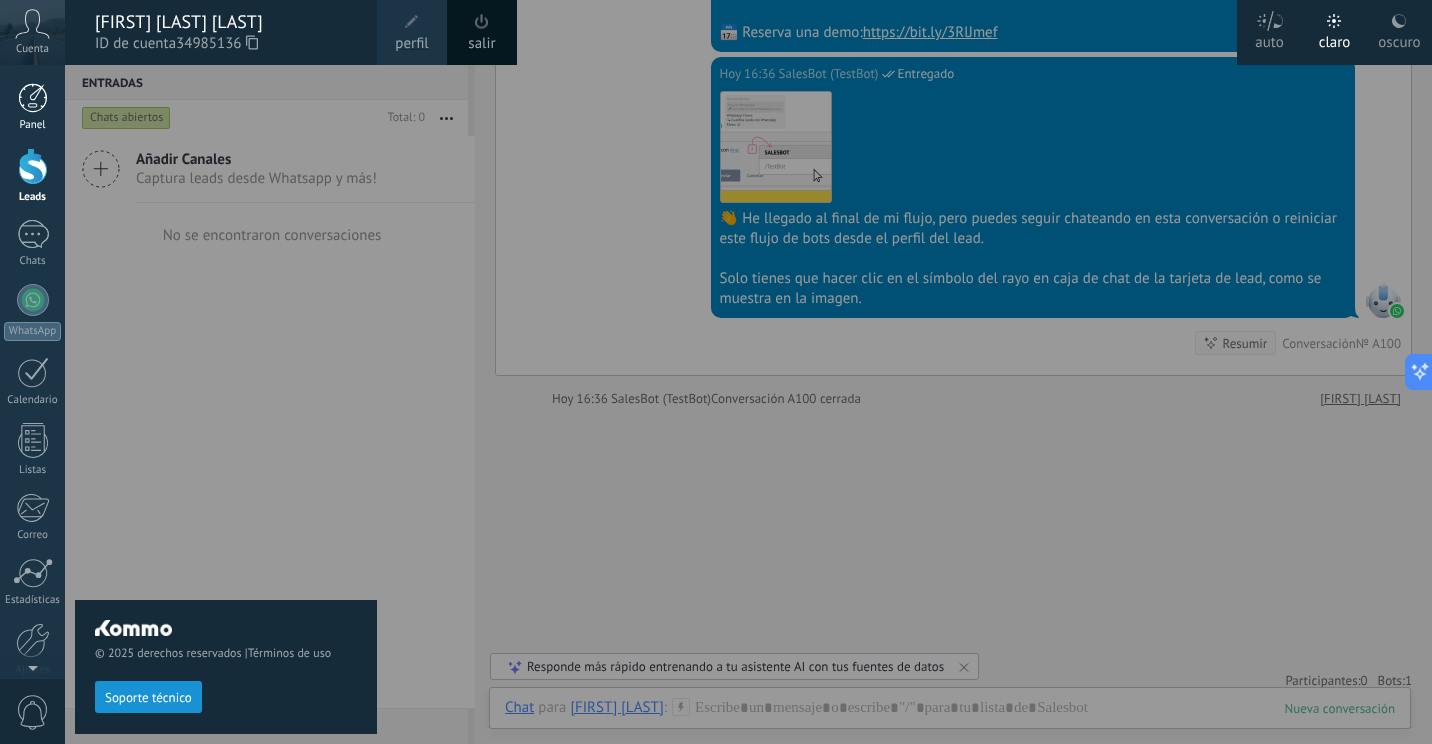click on "Panel" at bounding box center [32, 107] 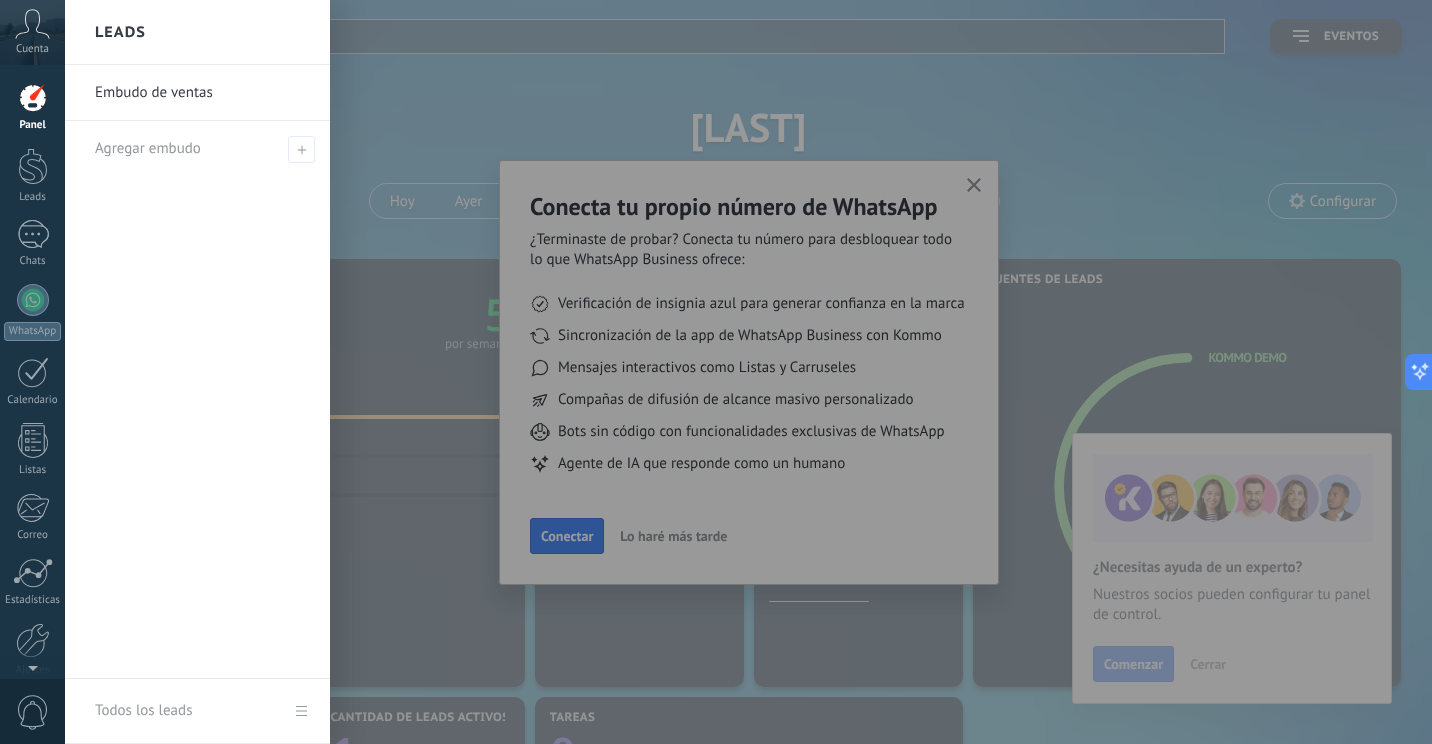 click at bounding box center [781, 372] 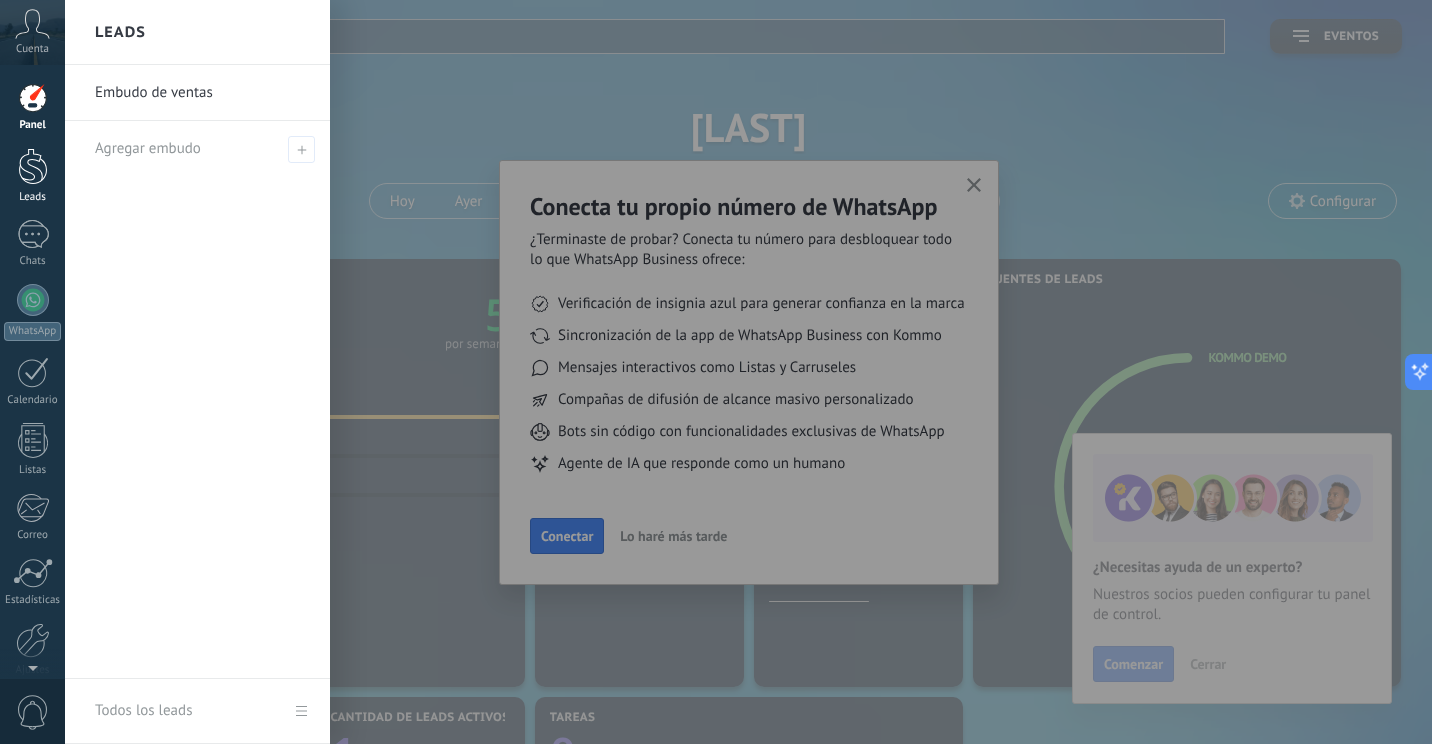click on "Leads" at bounding box center (32, 176) 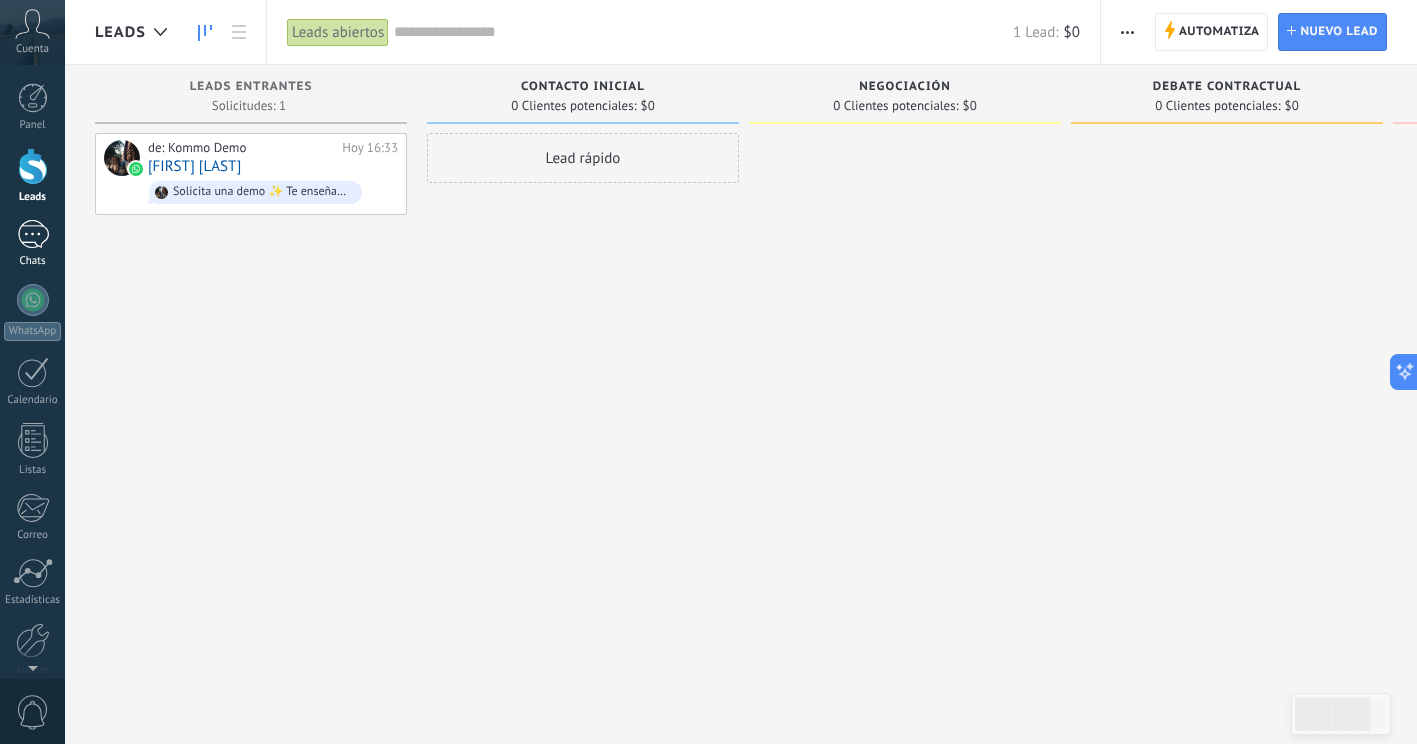 click on "1" at bounding box center [33, 234] 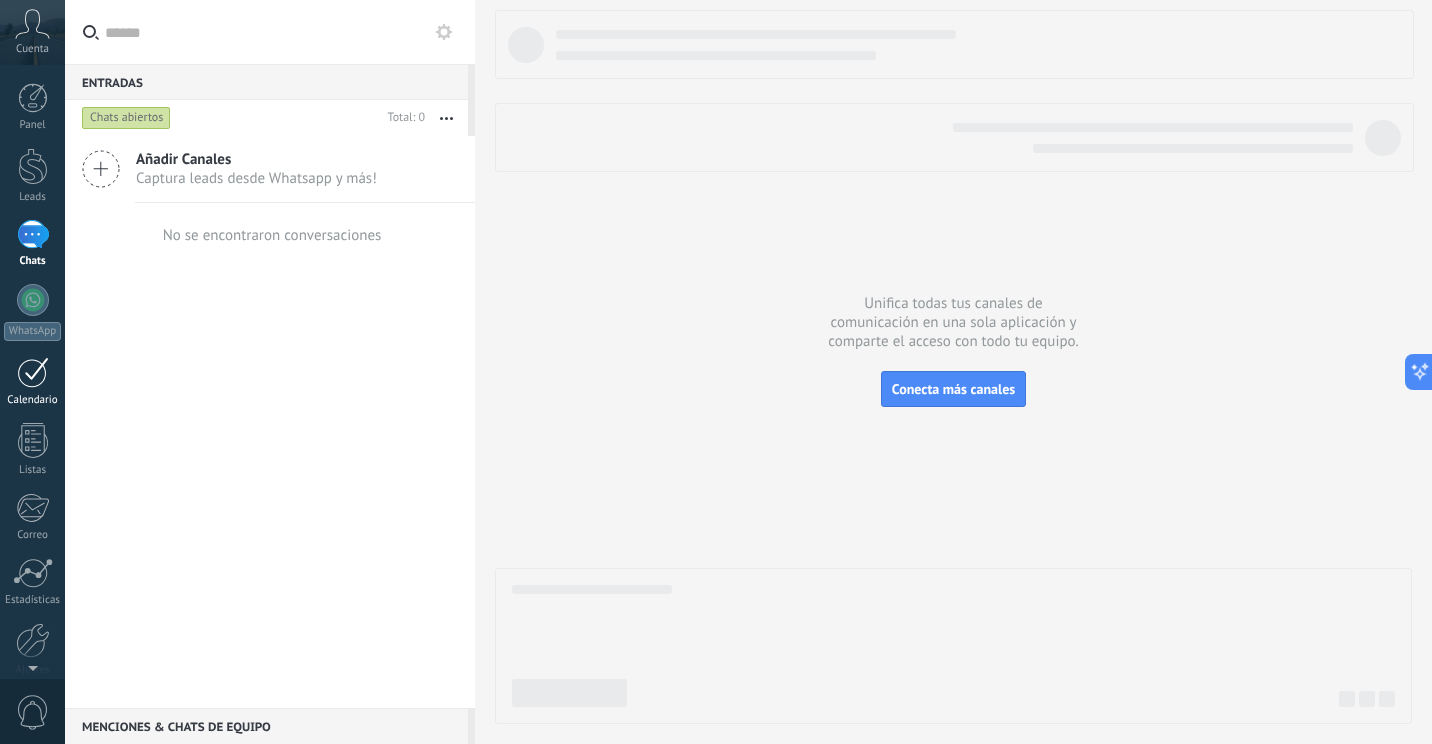 click at bounding box center (33, 372) 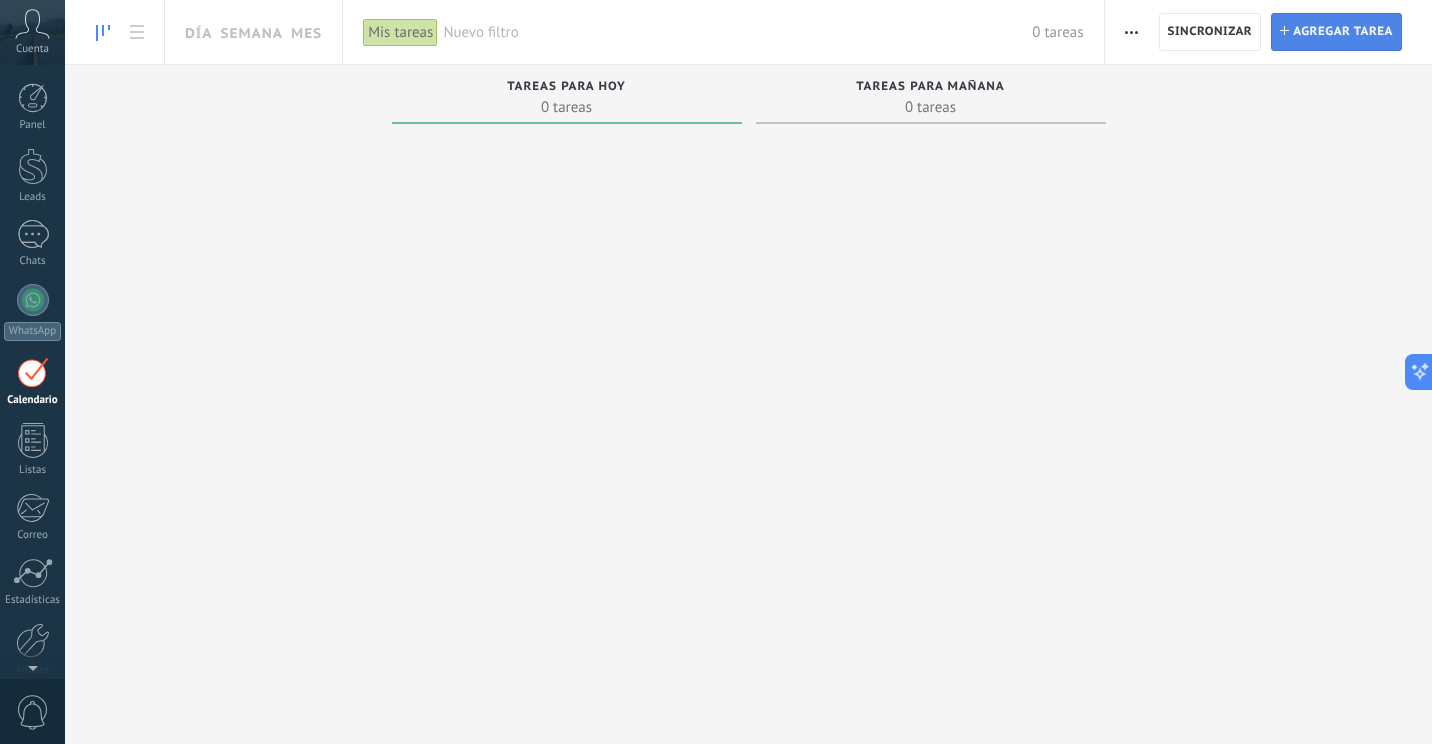 click on "Agregar tarea" at bounding box center [1343, 32] 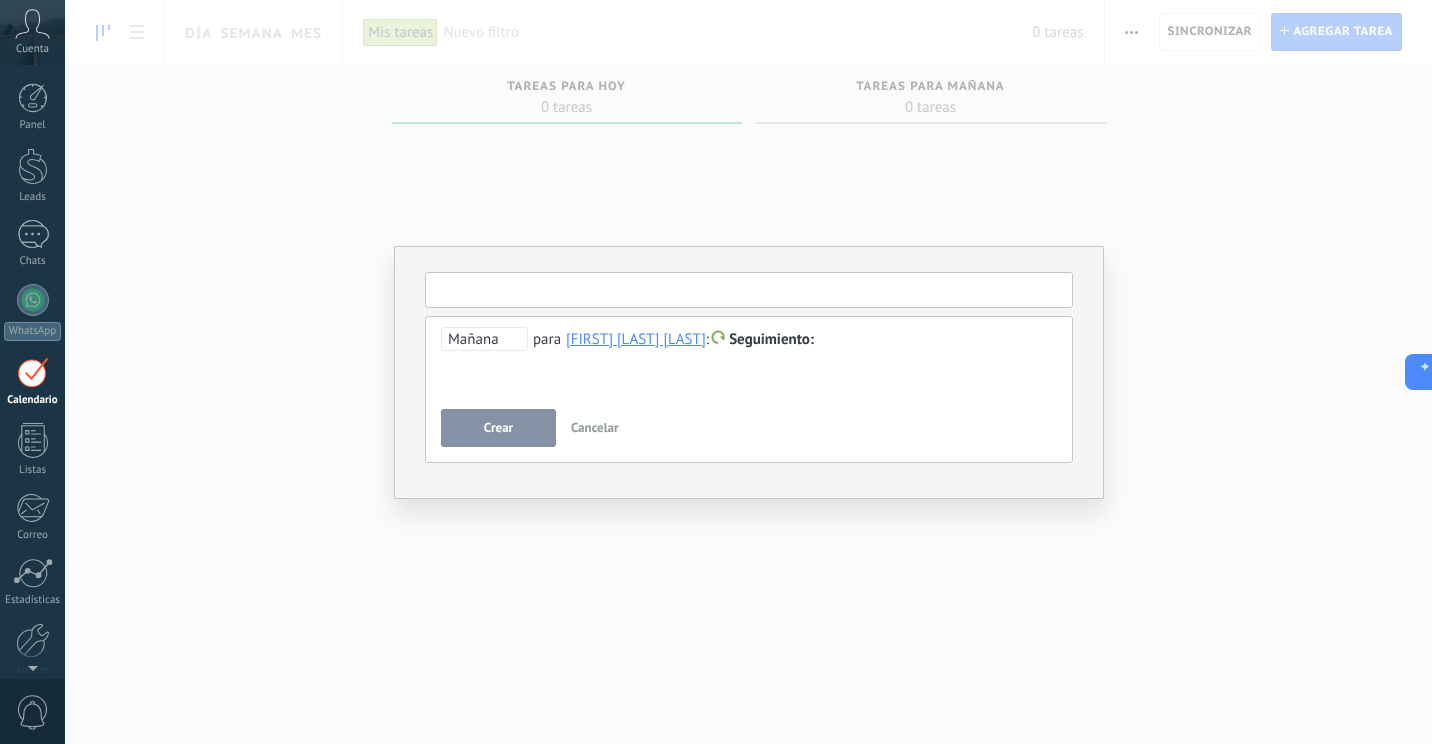 click at bounding box center [749, 290] 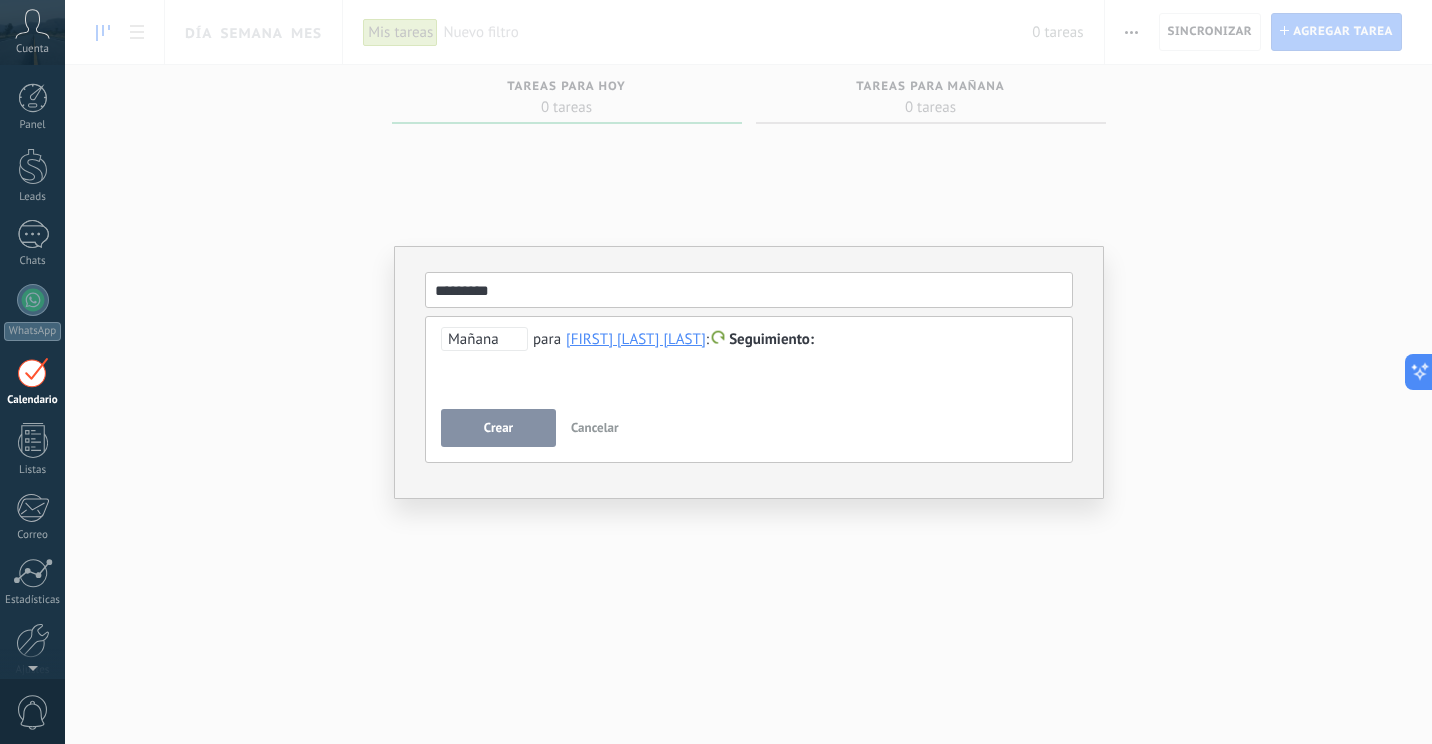 type on "*********" 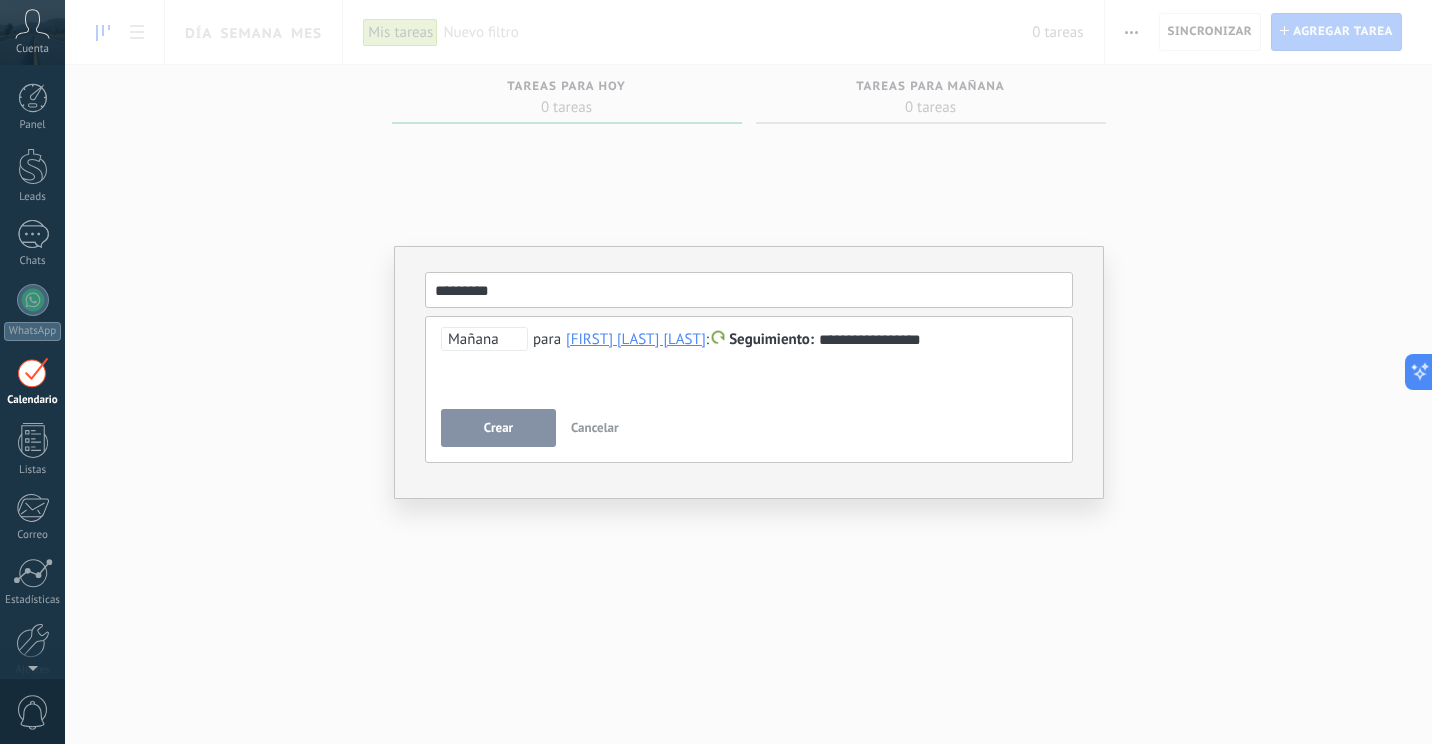 click on "Crear" at bounding box center [498, 428] 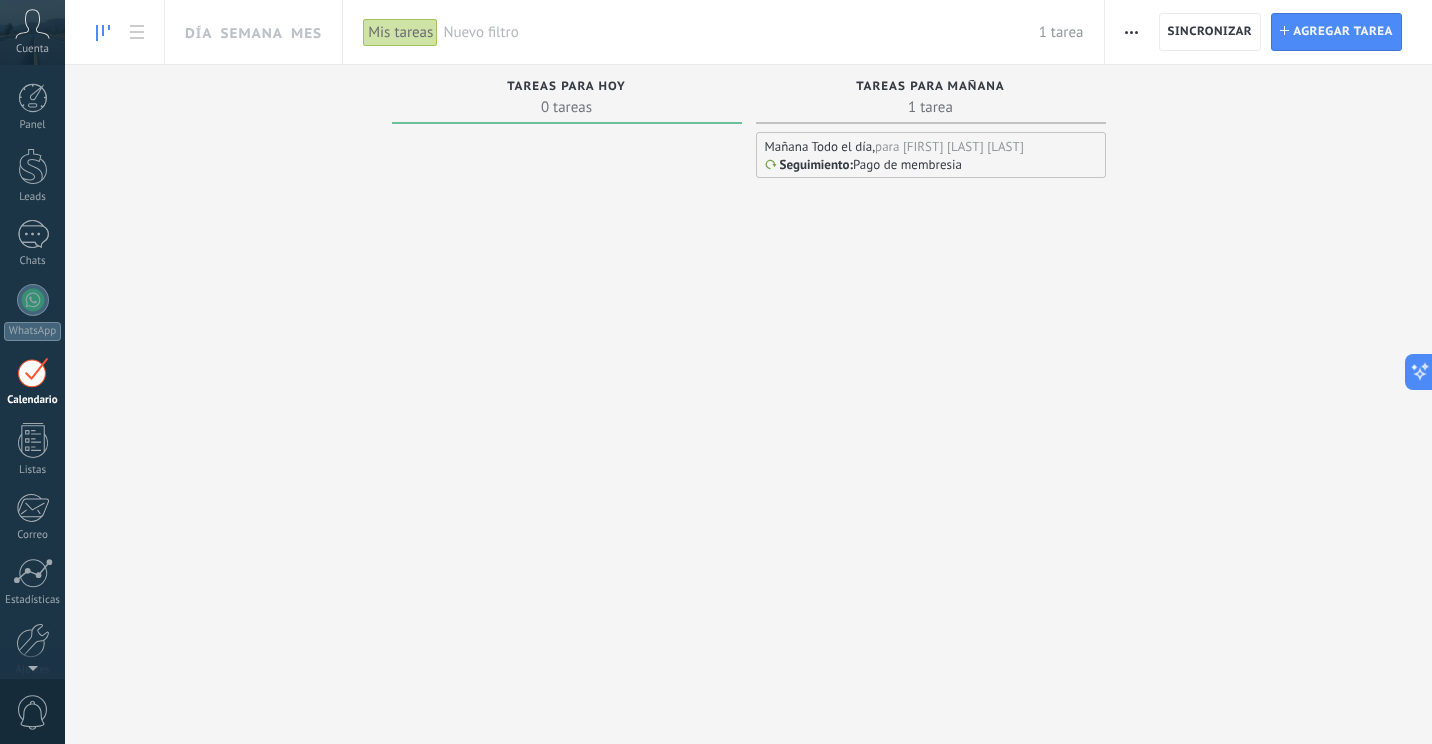 click on "Mañana Todo el día," at bounding box center [820, 146] 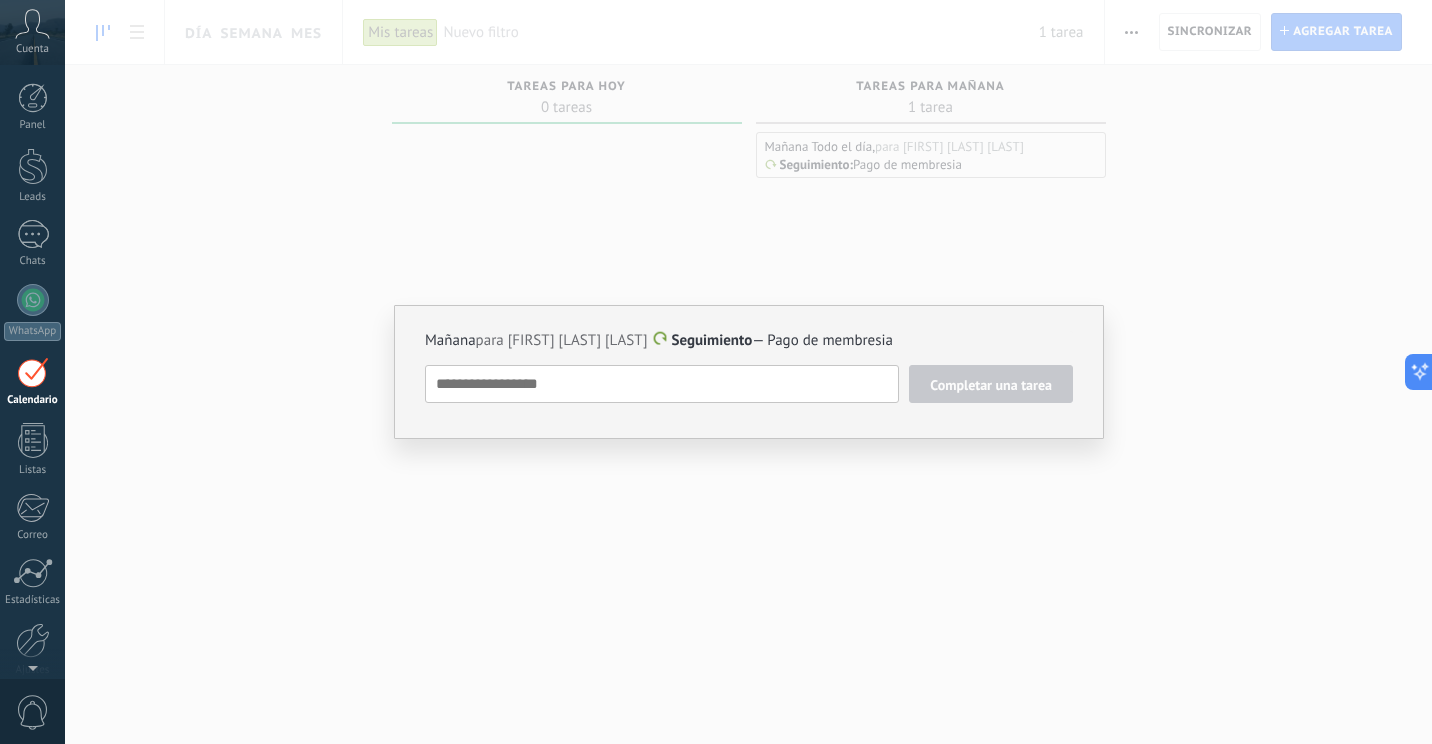click on "Mañana  para [FIRST] [LAST] [LAST] Seguimiento  — Pago de membresia Completar una tarea Seguimiento Seguimiento Reunión Personalizado mañana la próxima semana la próxima mes Eliminar" at bounding box center [748, 372] 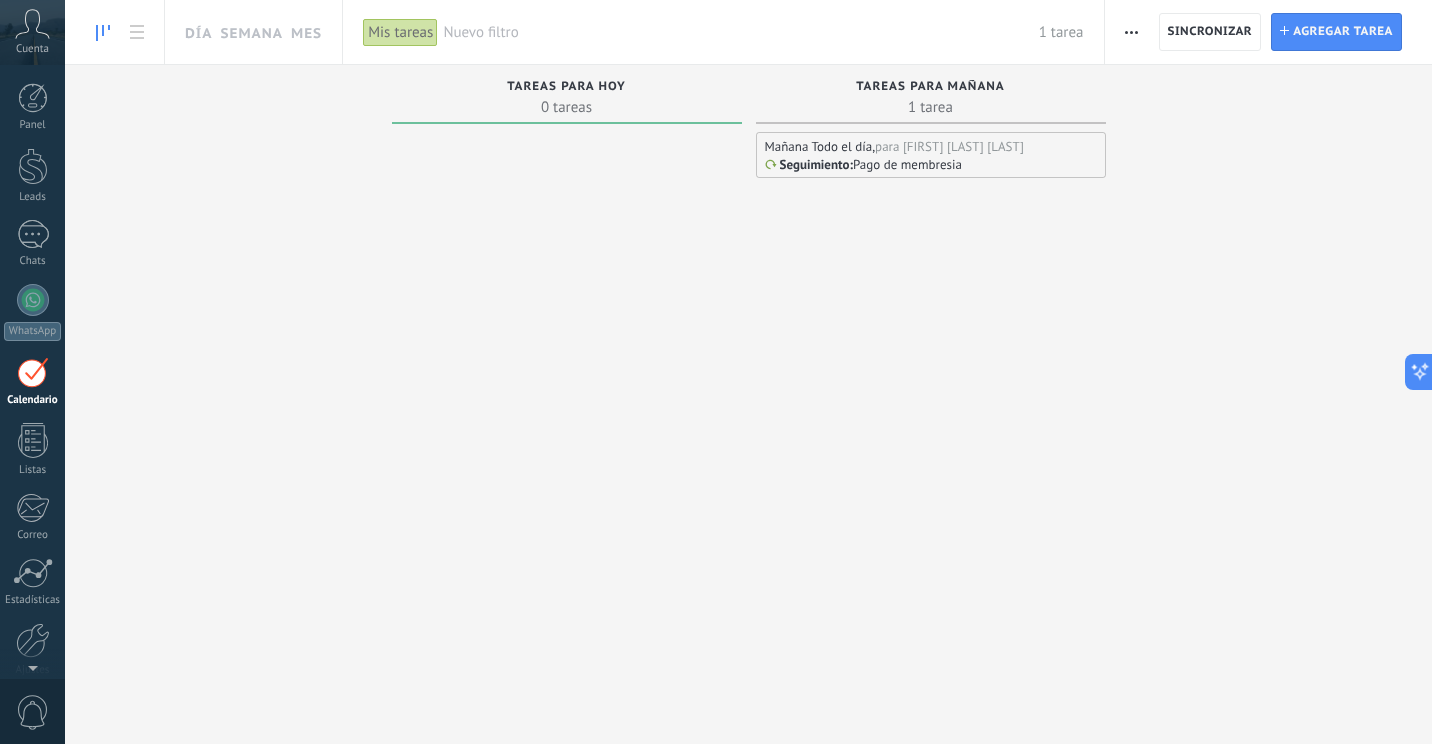 click 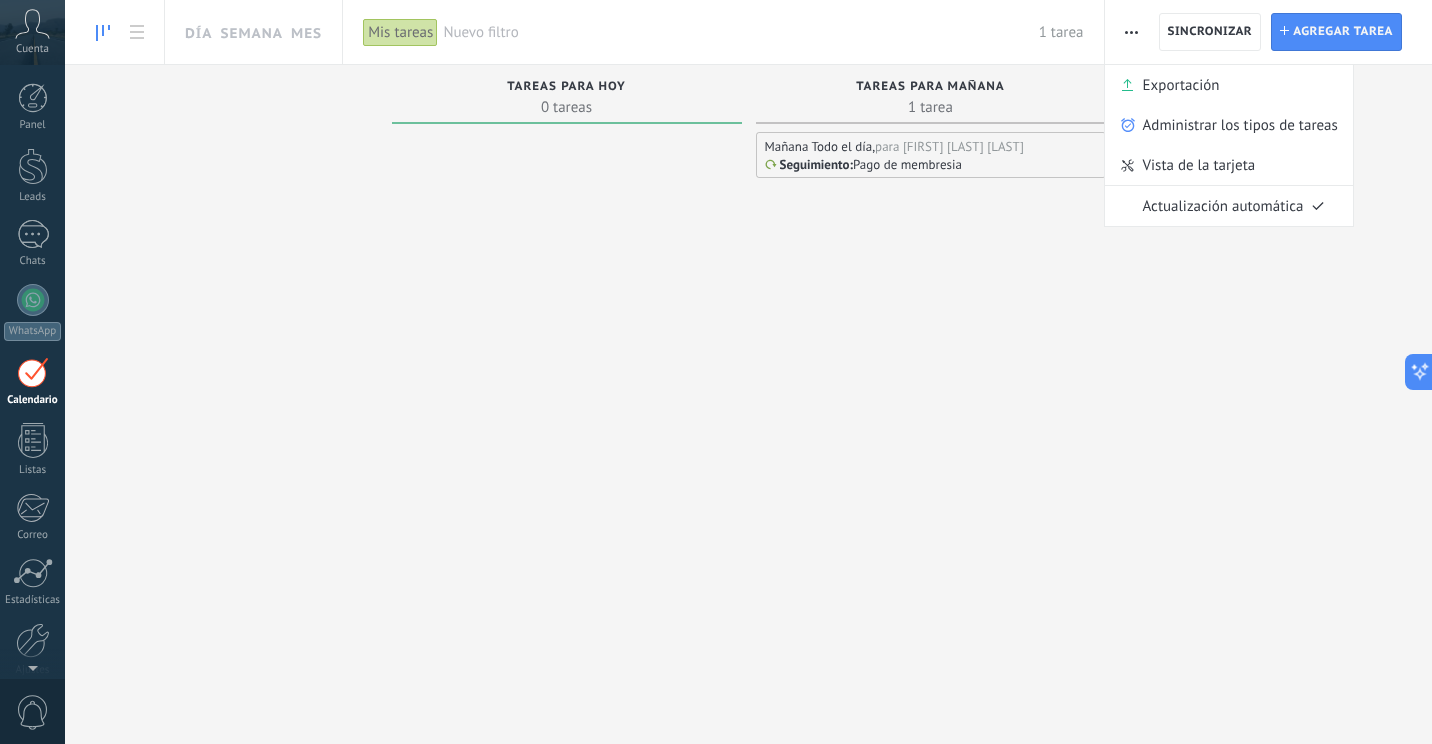 click on "Mañana Todo el día,  para [FIRST] [LAST] [LAST] Seguimiento :  Pago de membresia" at bounding box center [931, 413] 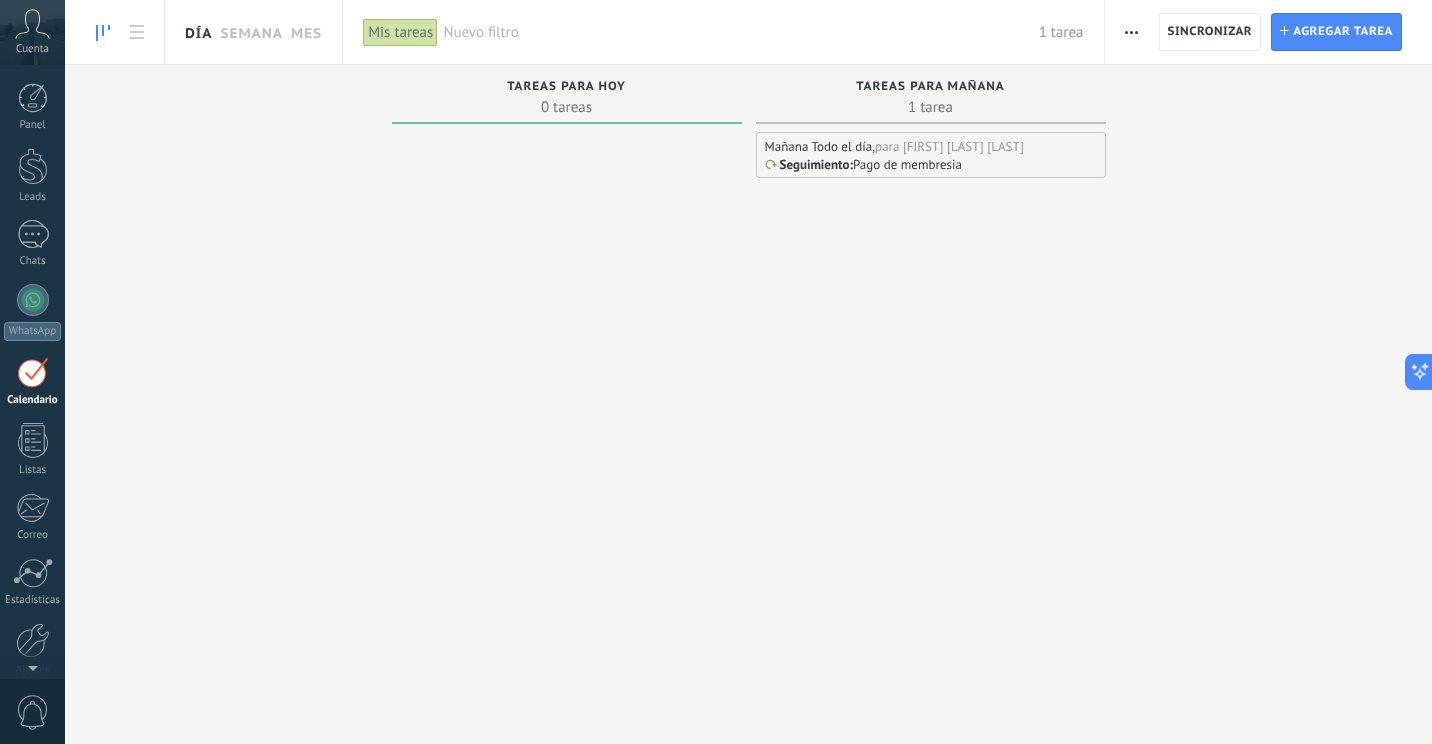click on "Día" at bounding box center [198, 32] 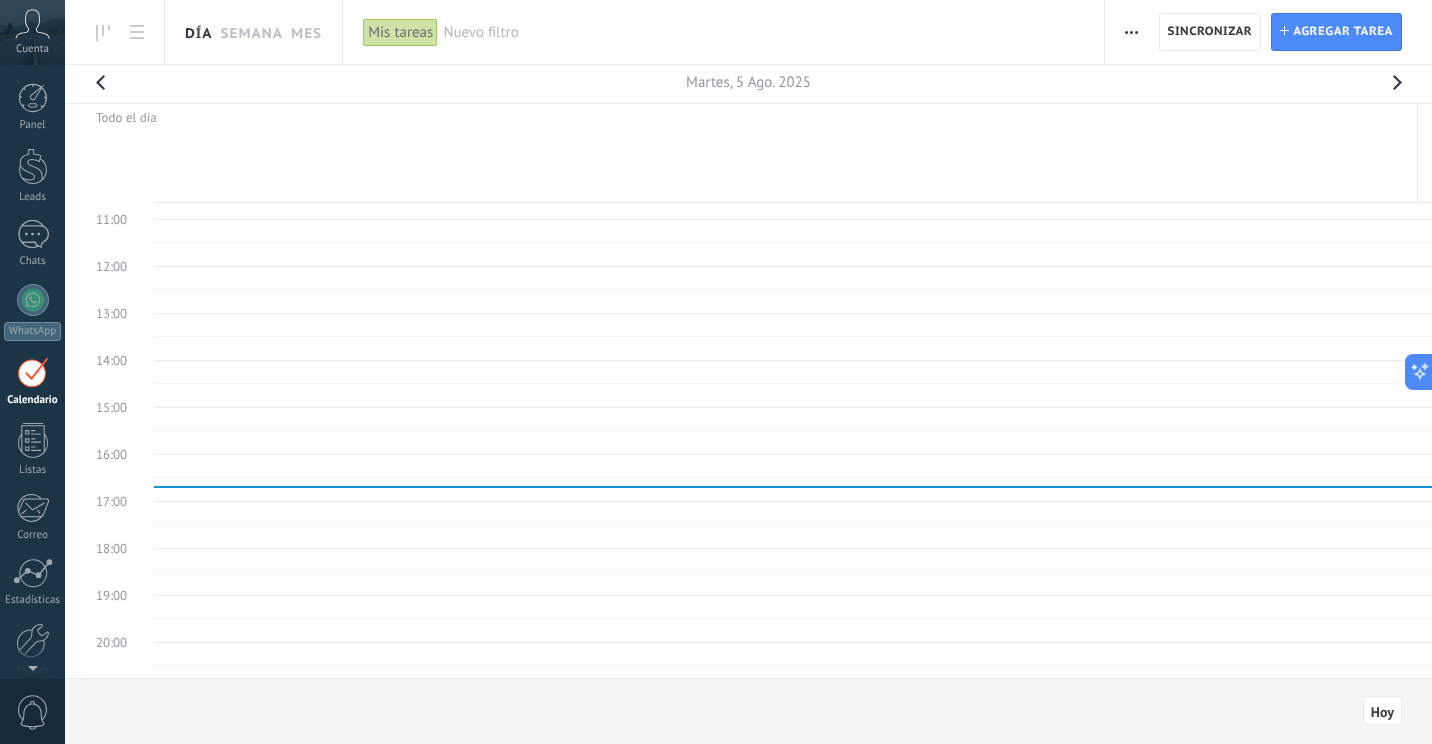 scroll, scrollTop: 0, scrollLeft: 0, axis: both 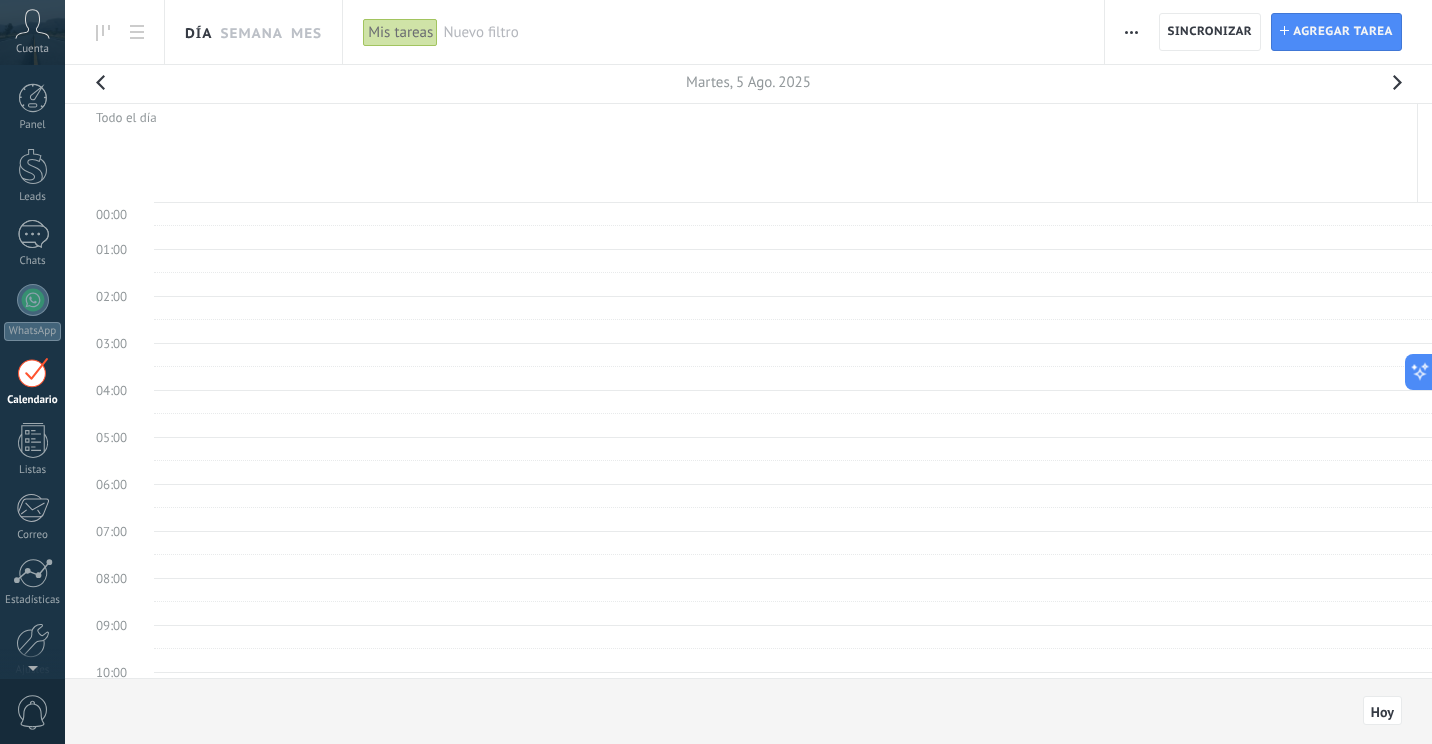 click at bounding box center (1397, 88) 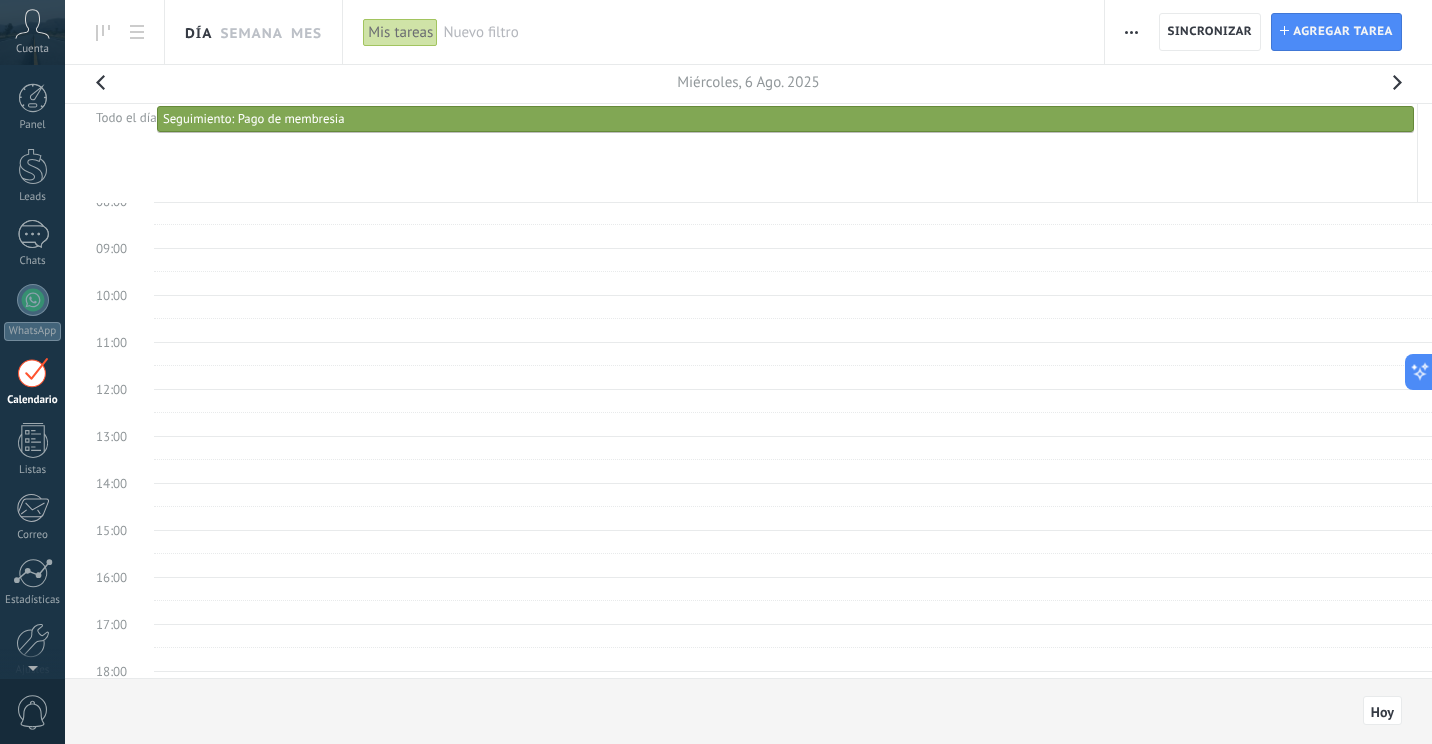 scroll, scrollTop: 0, scrollLeft: 0, axis: both 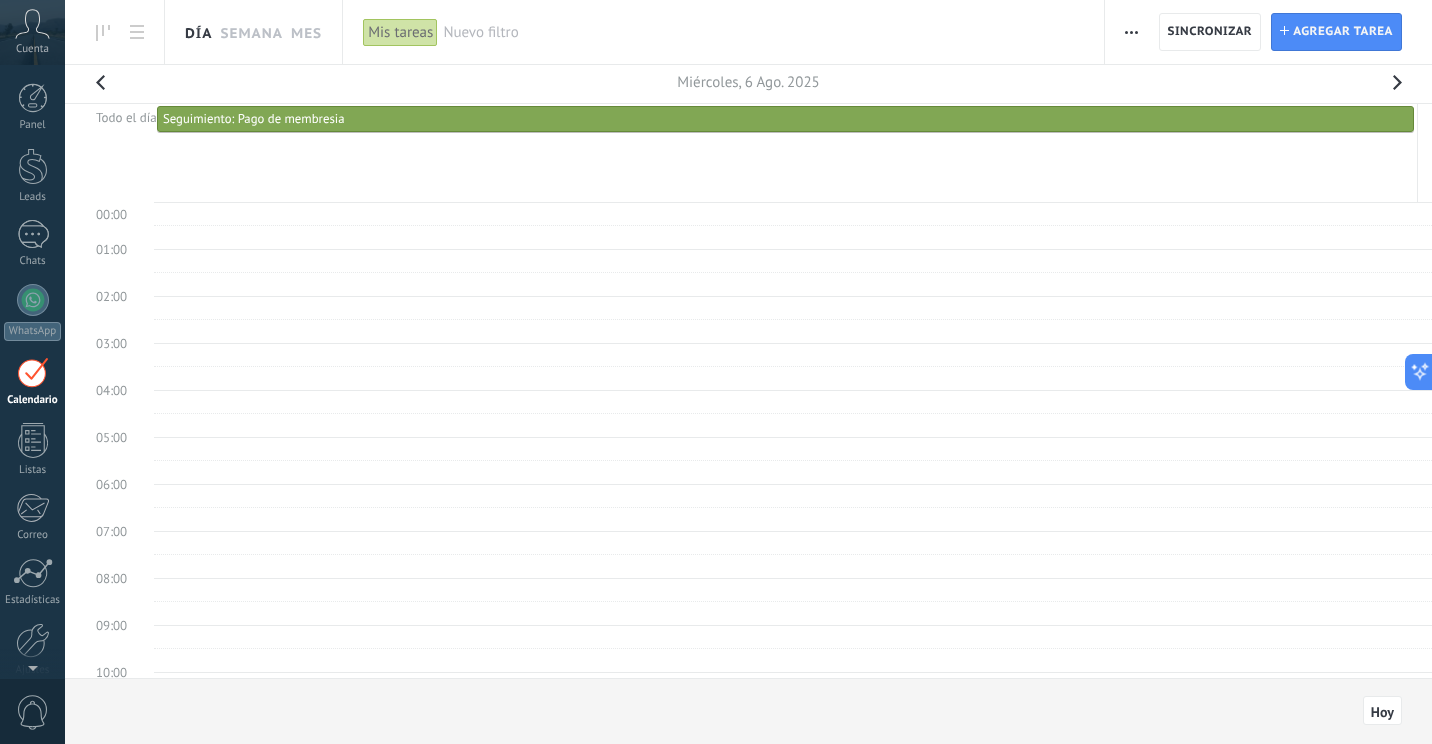click on "Seguimiento: Pago de membresia" at bounding box center (254, 118) 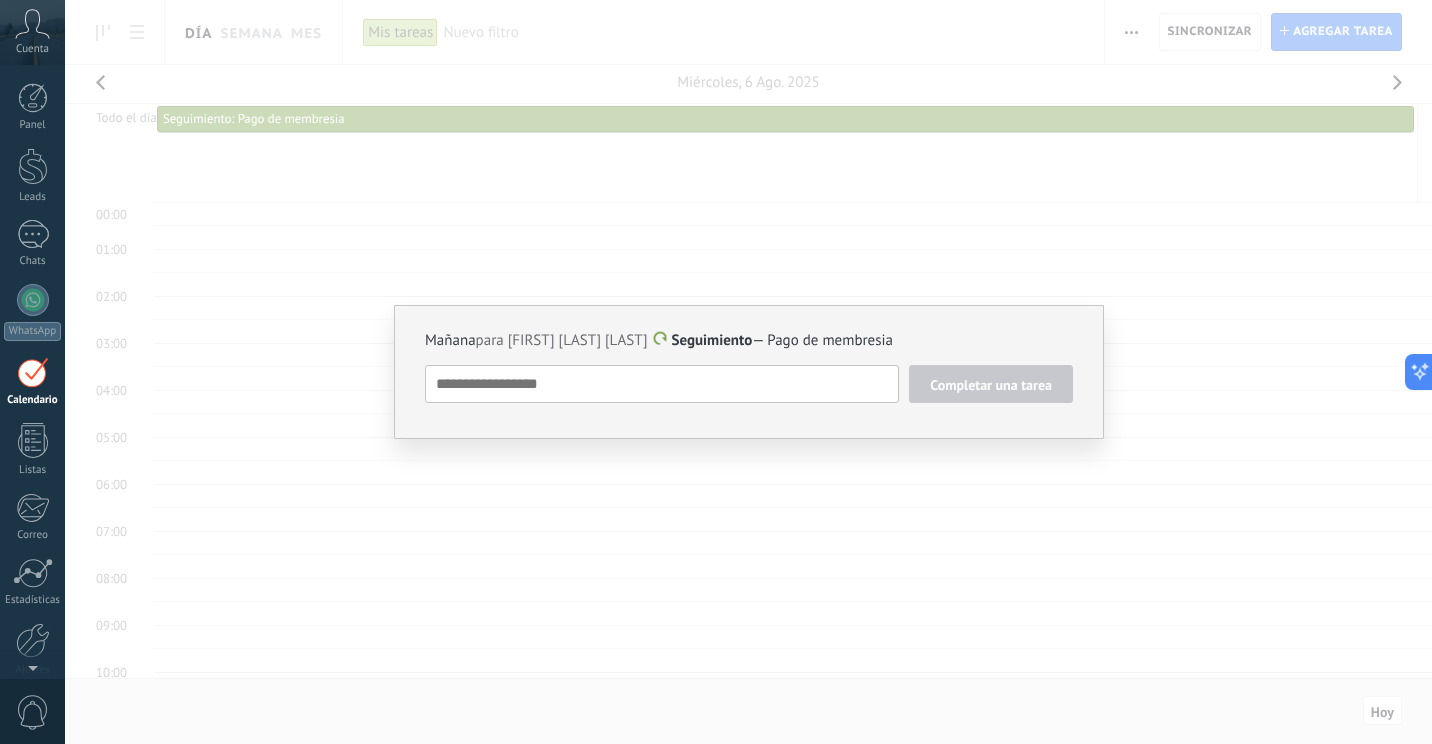 click on "Mañana  para [FIRST] [LAST] [LAST] Seguimiento  — Pago de membresia Completar una tarea Seguimiento Seguimiento Reunión Personalizado mañana la próxima semana la próxima mes Eliminar" at bounding box center (748, 372) 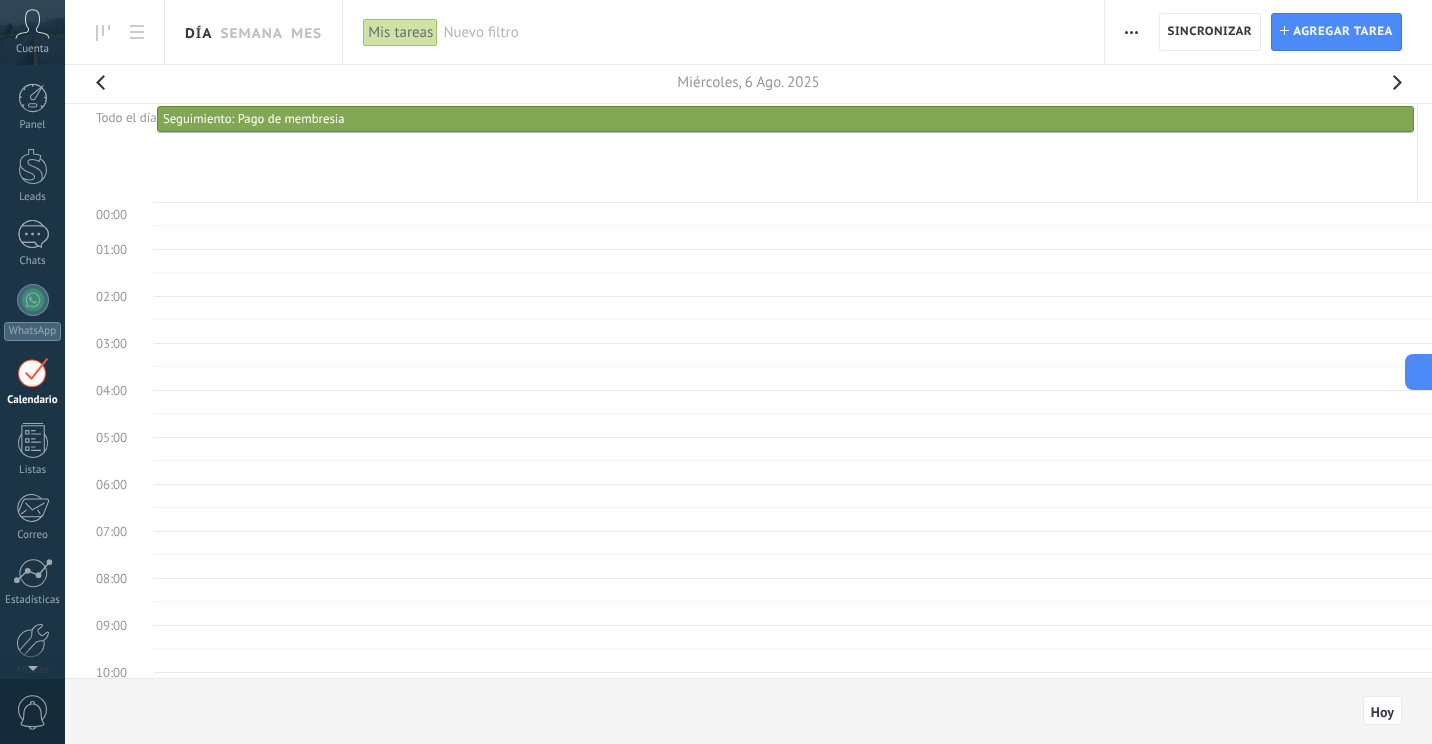 click on "Seguimiento: Pago de membresia" at bounding box center (254, 118) 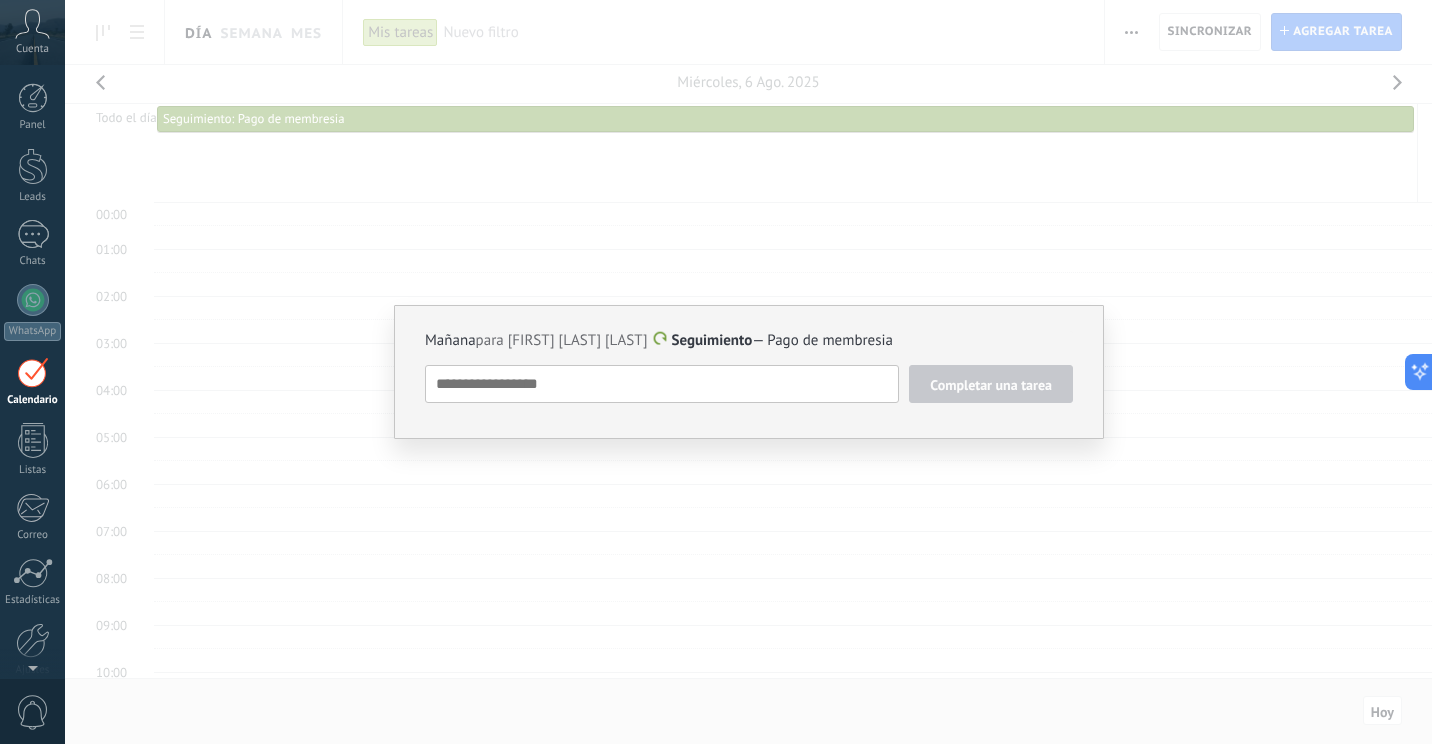 click on "Mañana  para [FIRST] [LAST] [LAST] Seguimiento  — Pago de membresia Completar una tarea Seguimiento Seguimiento Reunión Personalizado mañana la próxima semana la próxima mes Eliminar" at bounding box center [748, 372] 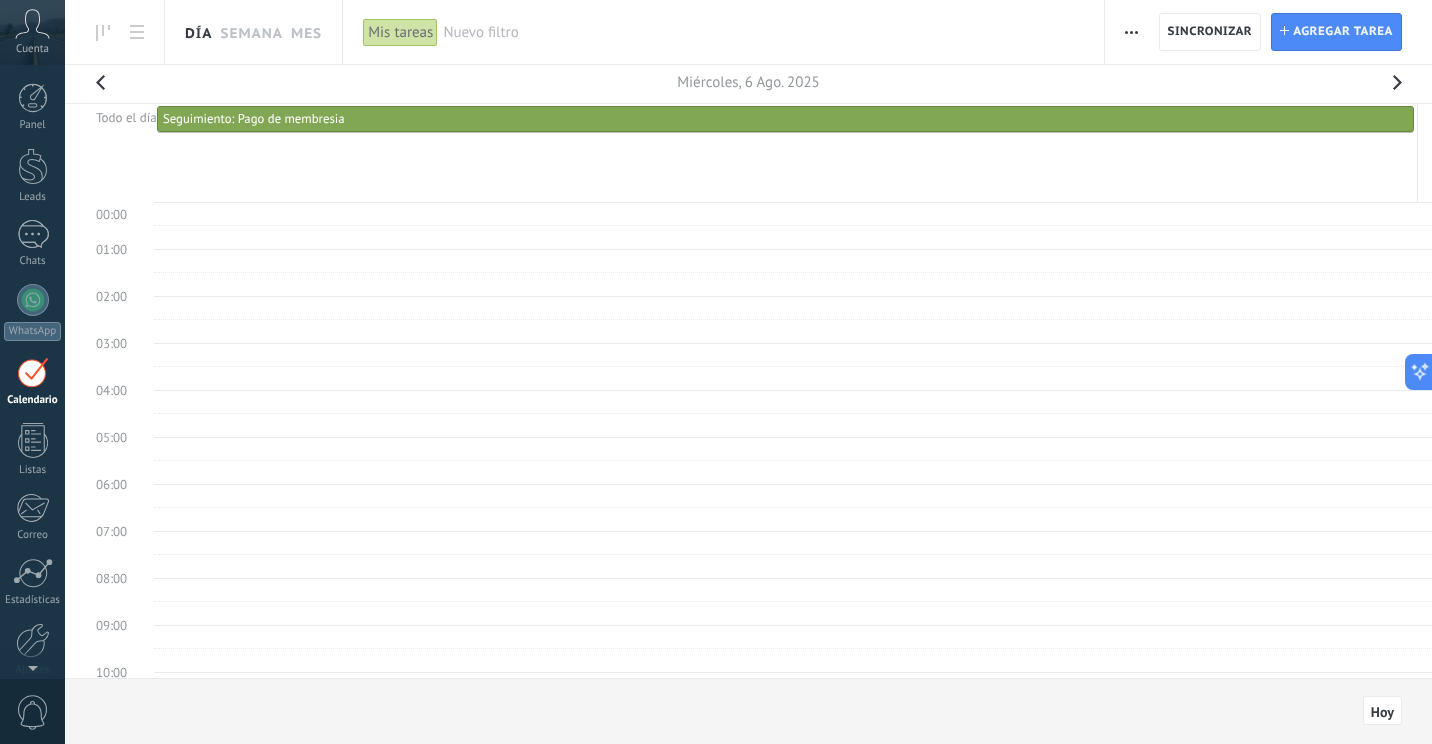 click on "Seguimiento: Pago de membresia" at bounding box center [254, 118] 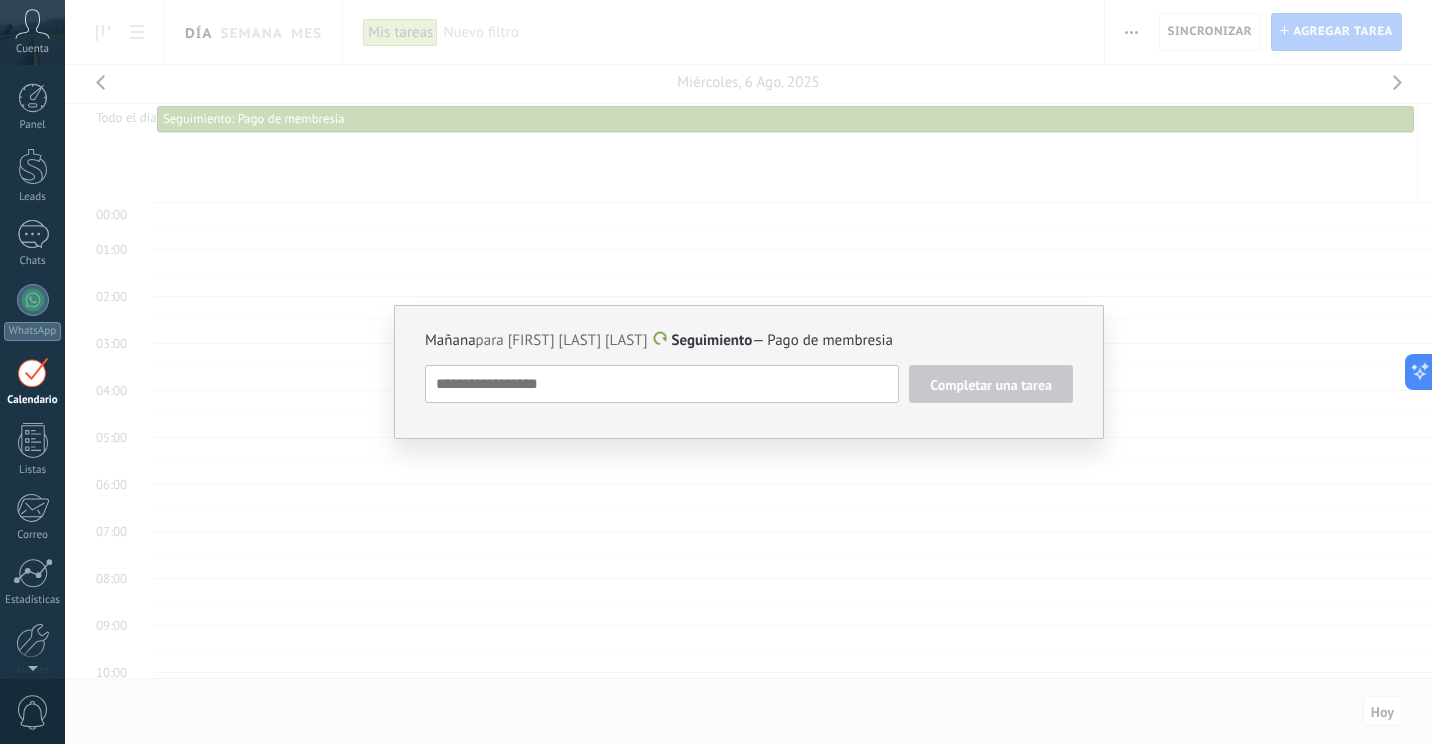 click on "Seguimiento" at bounding box center [711, 340] 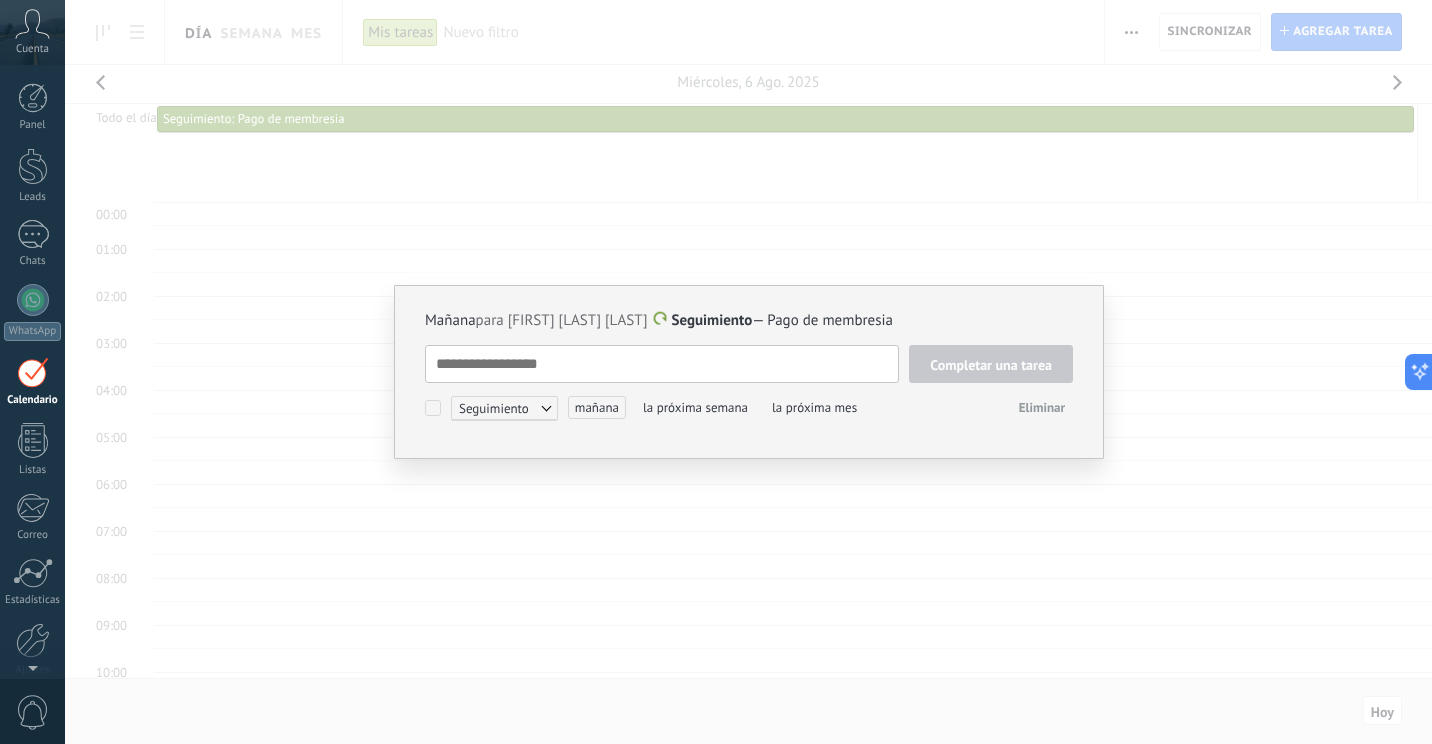 click at bounding box center (660, 319) 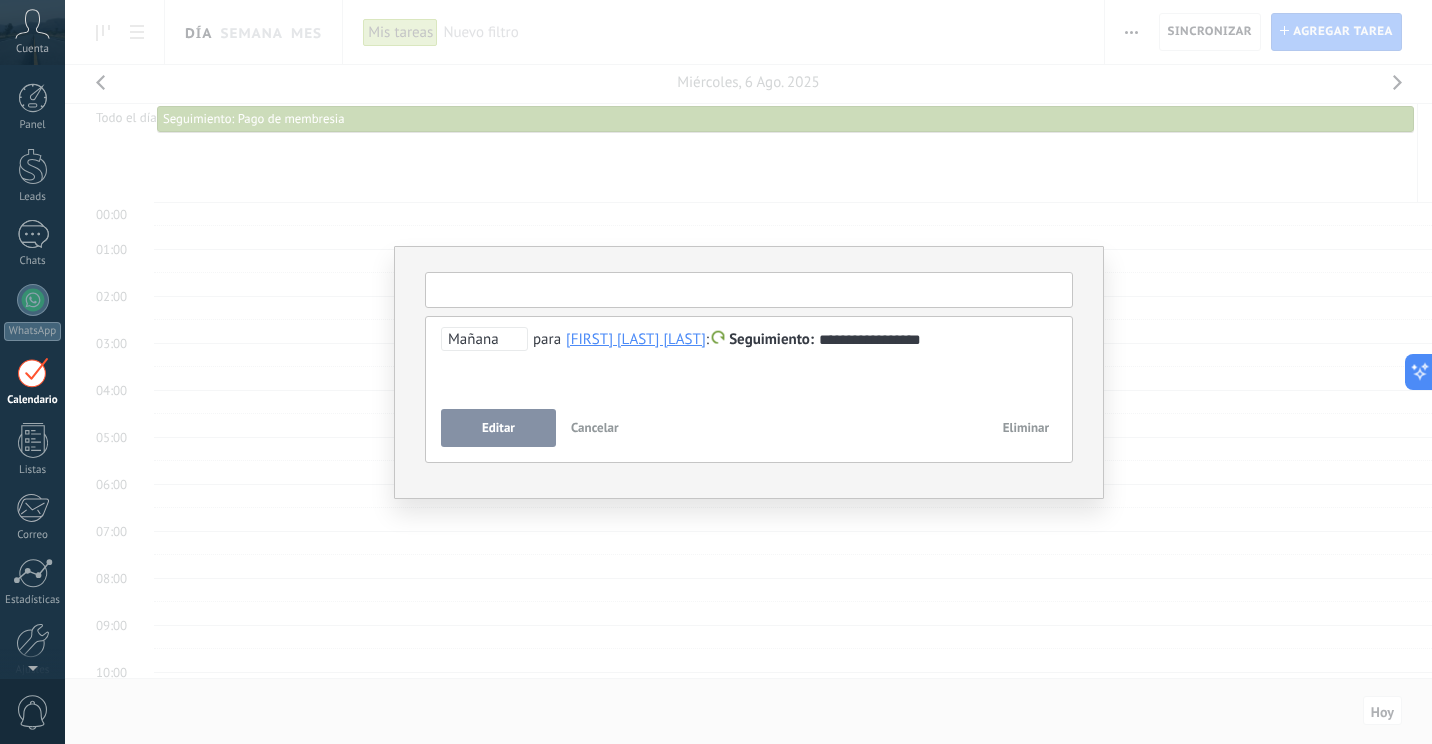 click at bounding box center (749, 290) 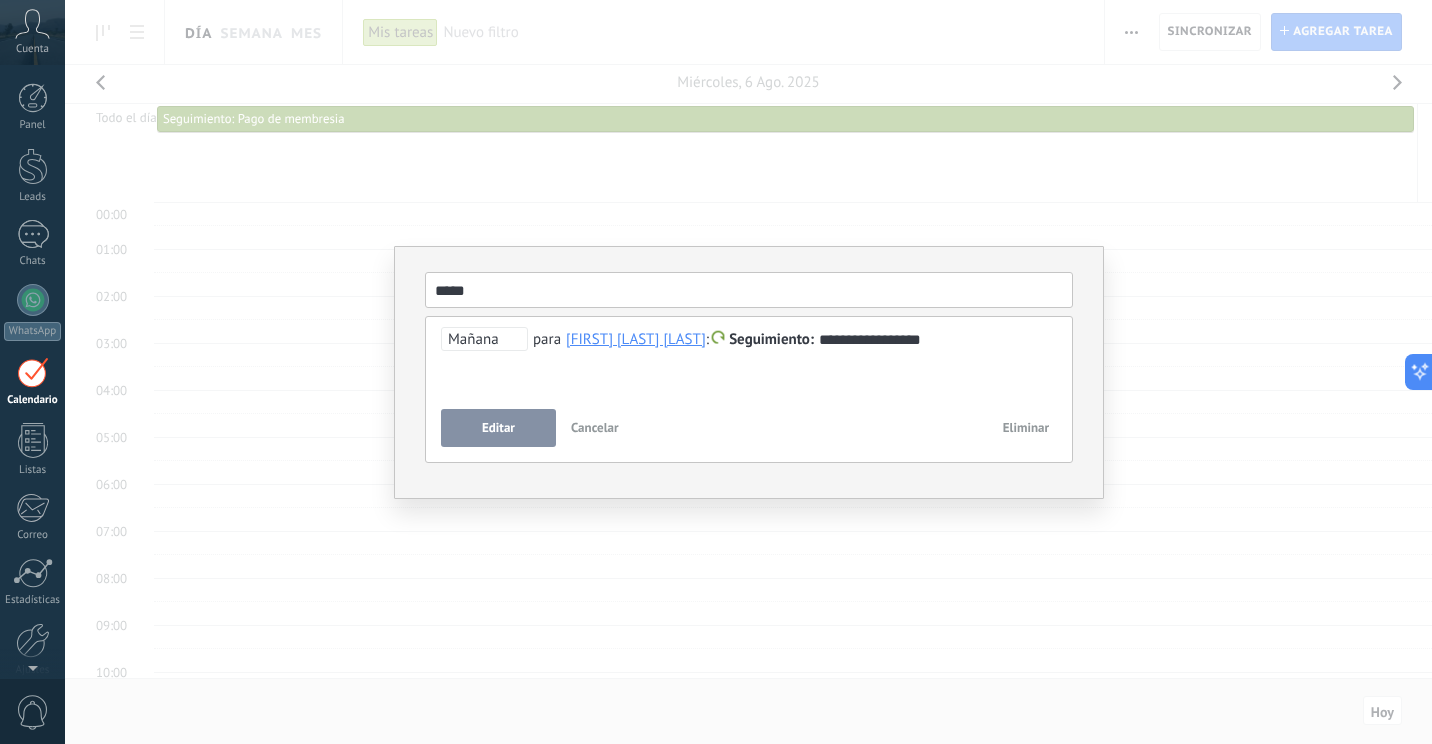type on "*****" 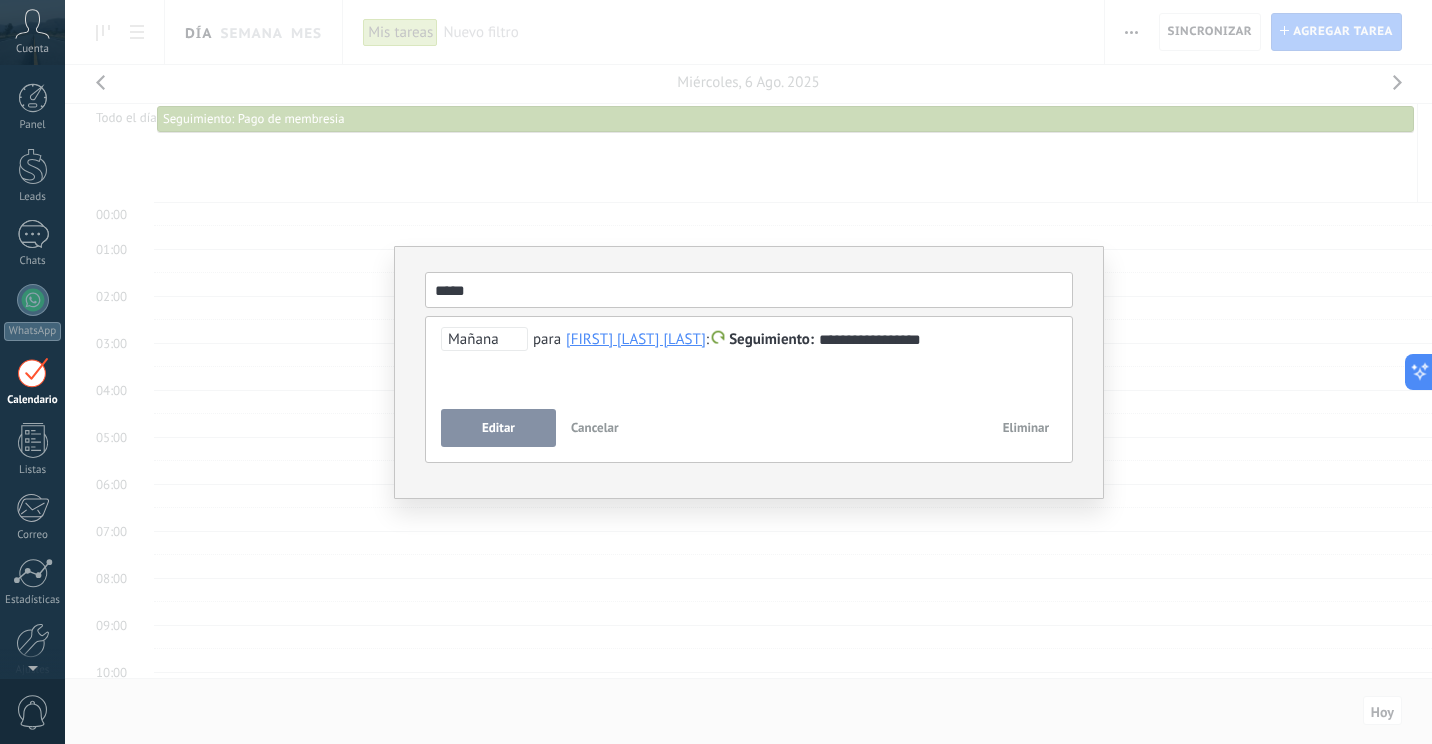 click on "Editar" at bounding box center (498, 428) 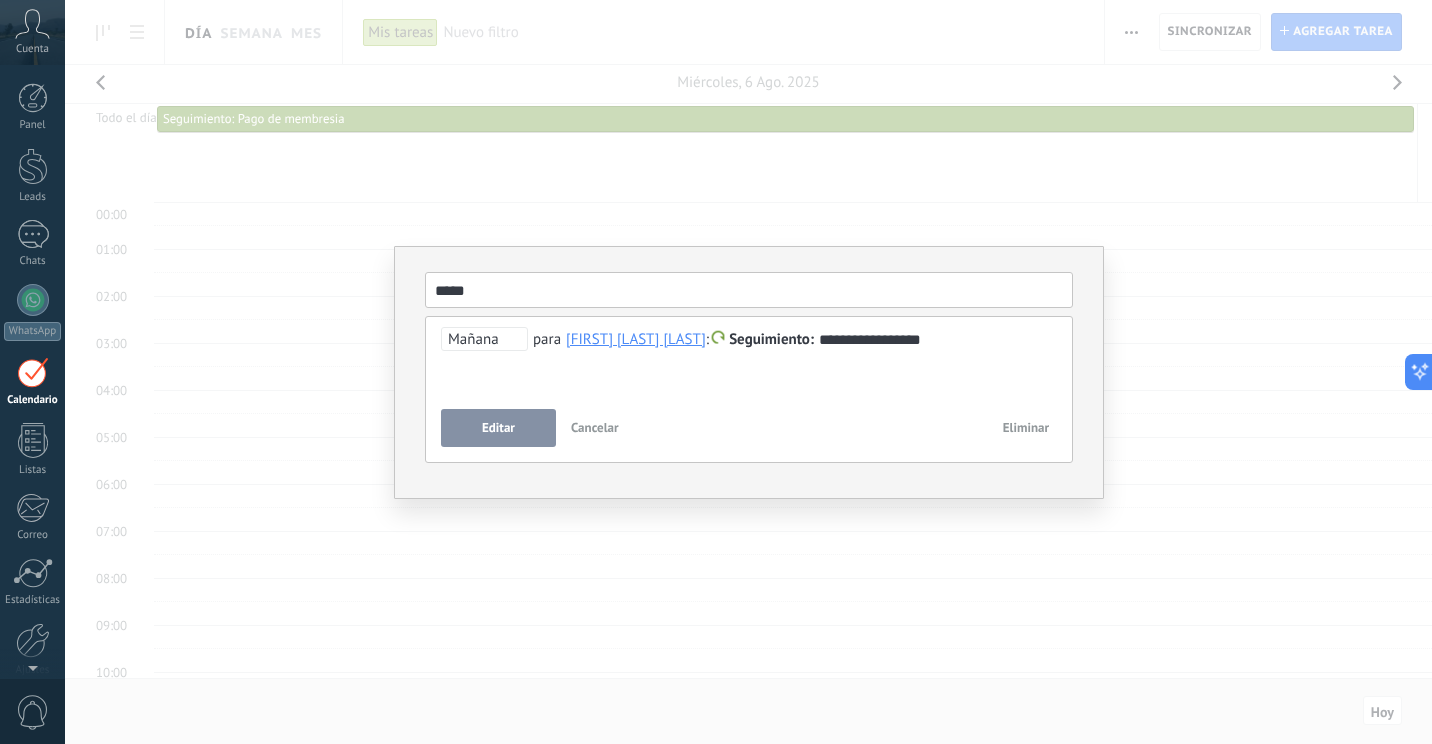 drag, startPoint x: 935, startPoint y: 414, endPoint x: 836, endPoint y: 410, distance: 99.08077 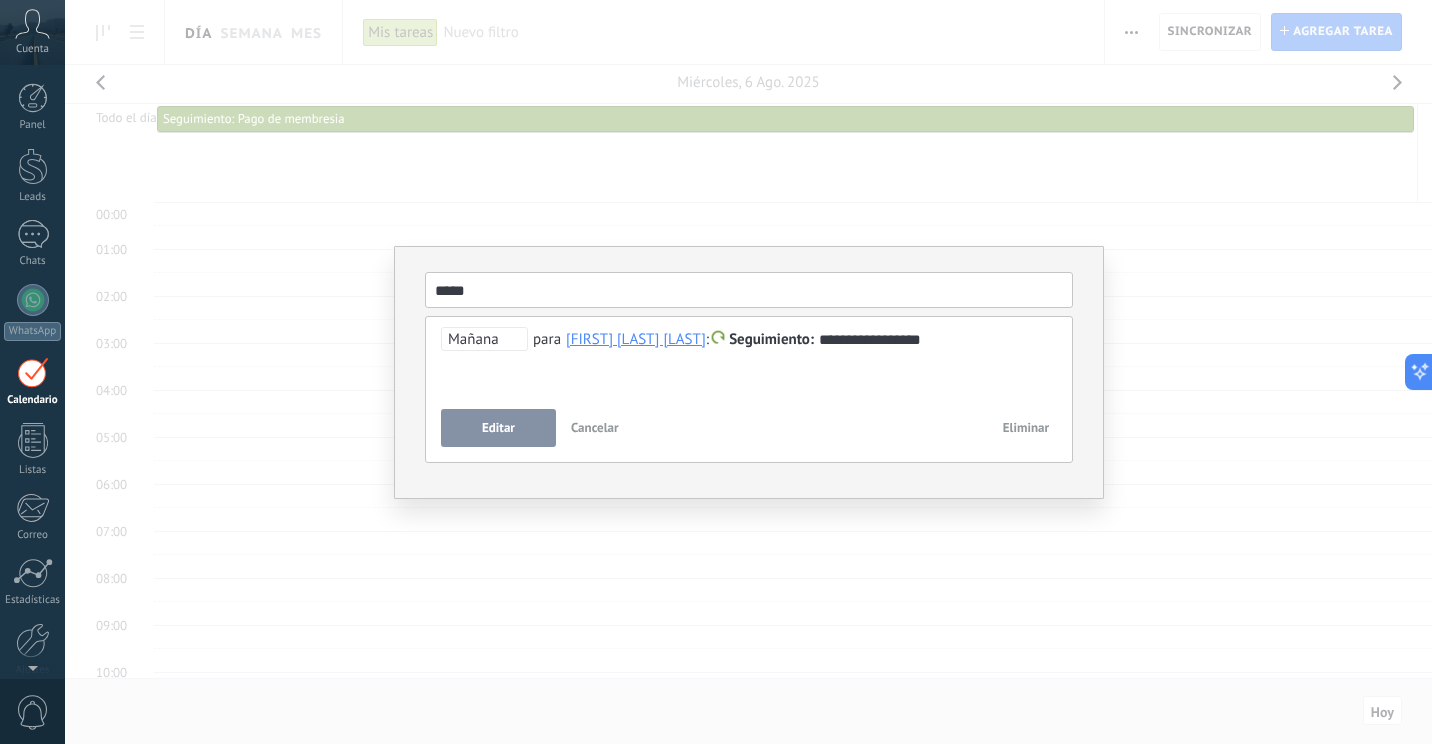 click on "Editar" at bounding box center (498, 428) 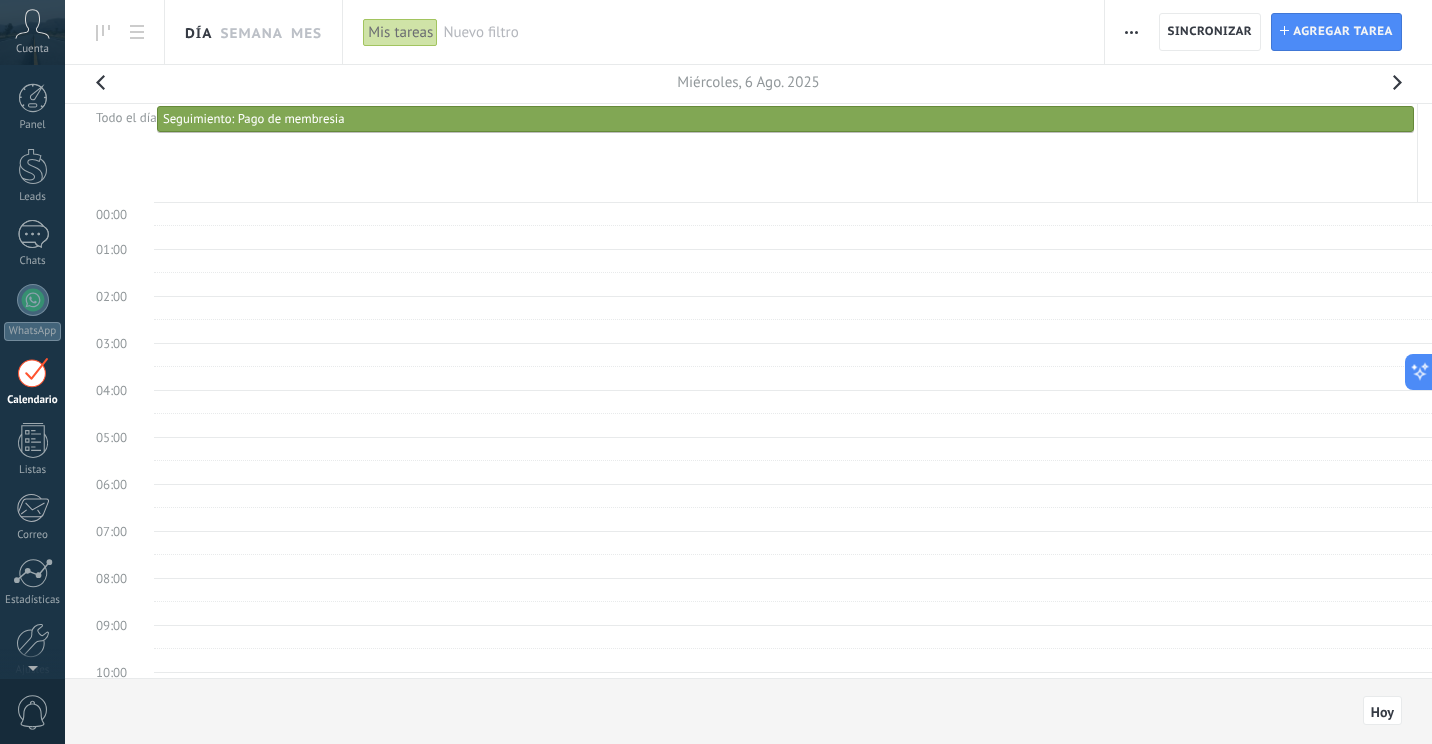 drag, startPoint x: 1033, startPoint y: 535, endPoint x: 970, endPoint y: 514, distance: 66.40783 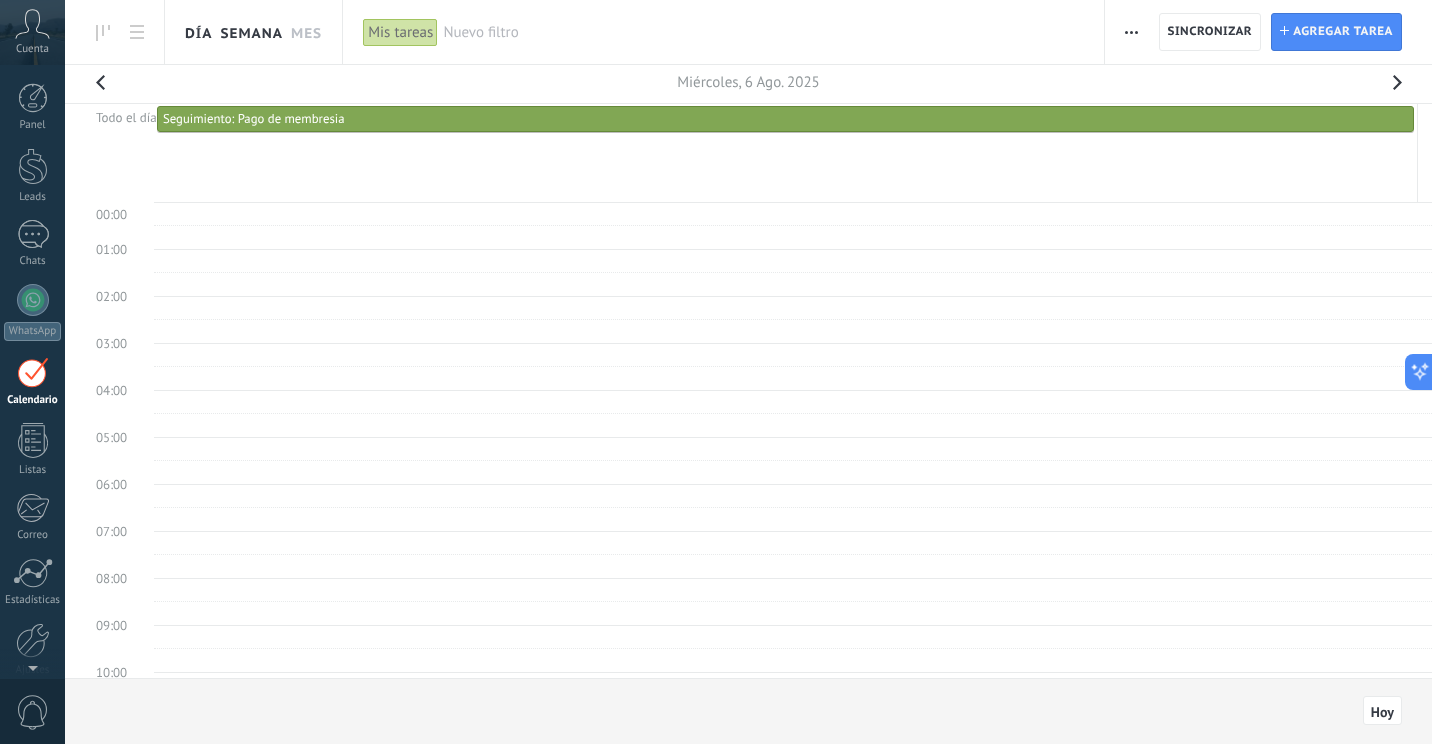 click on "Semana" at bounding box center (251, 32) 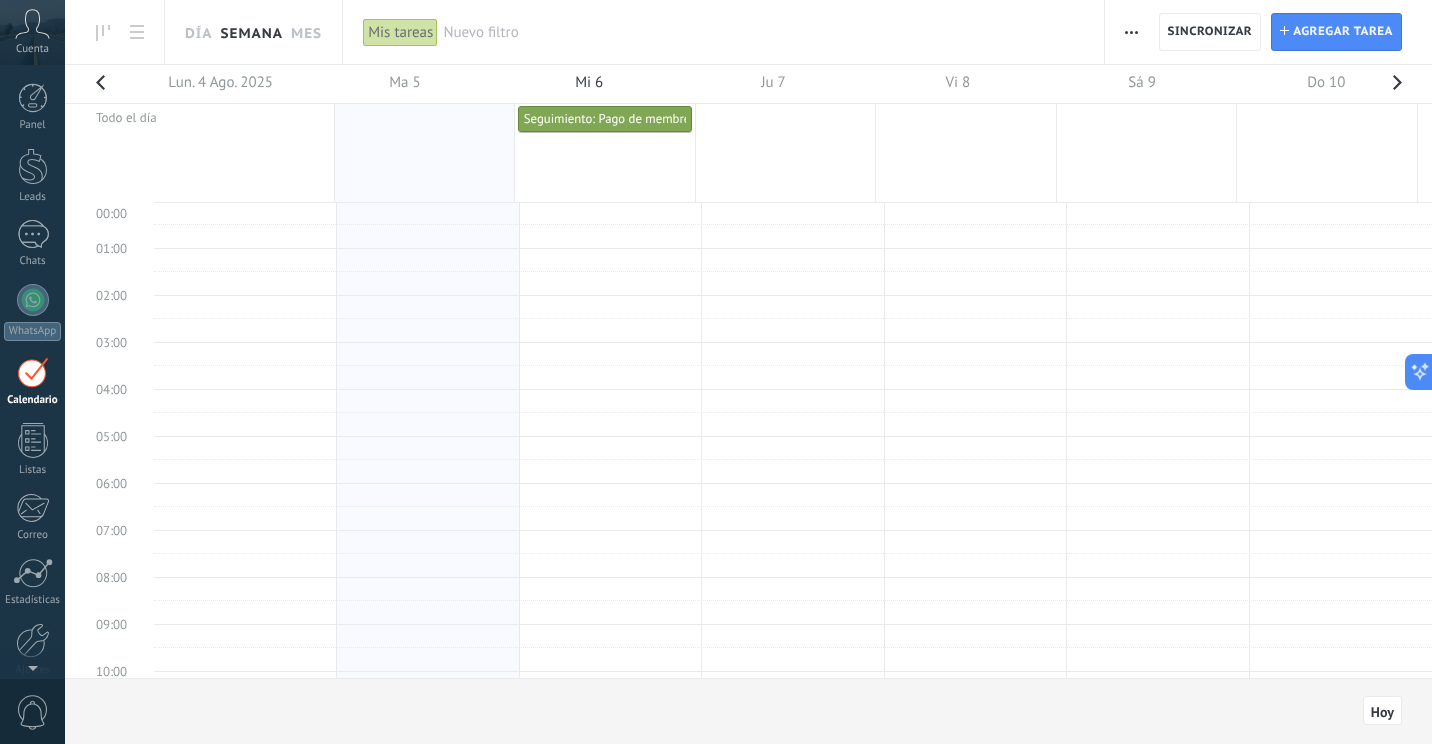 scroll, scrollTop: 0, scrollLeft: 0, axis: both 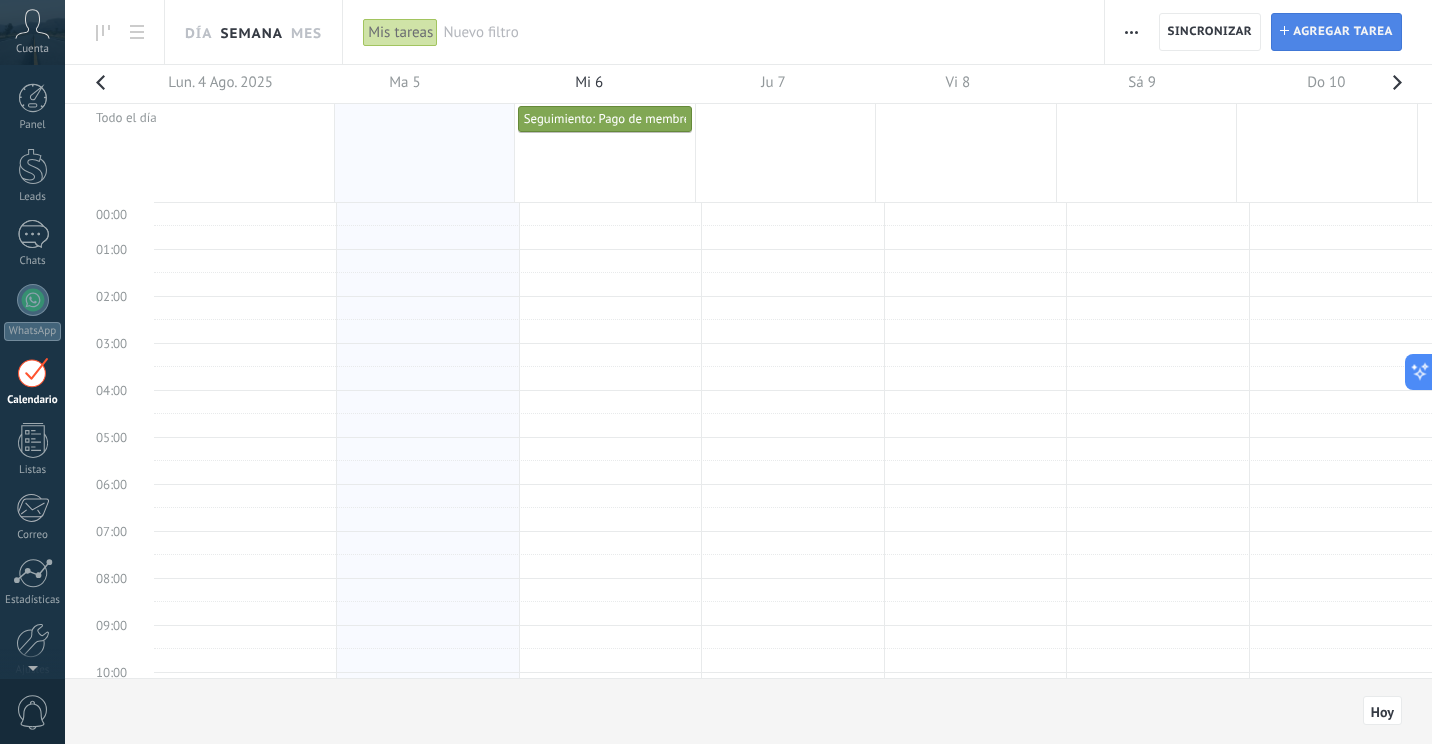 click on "Agregar tarea" at bounding box center [1343, 32] 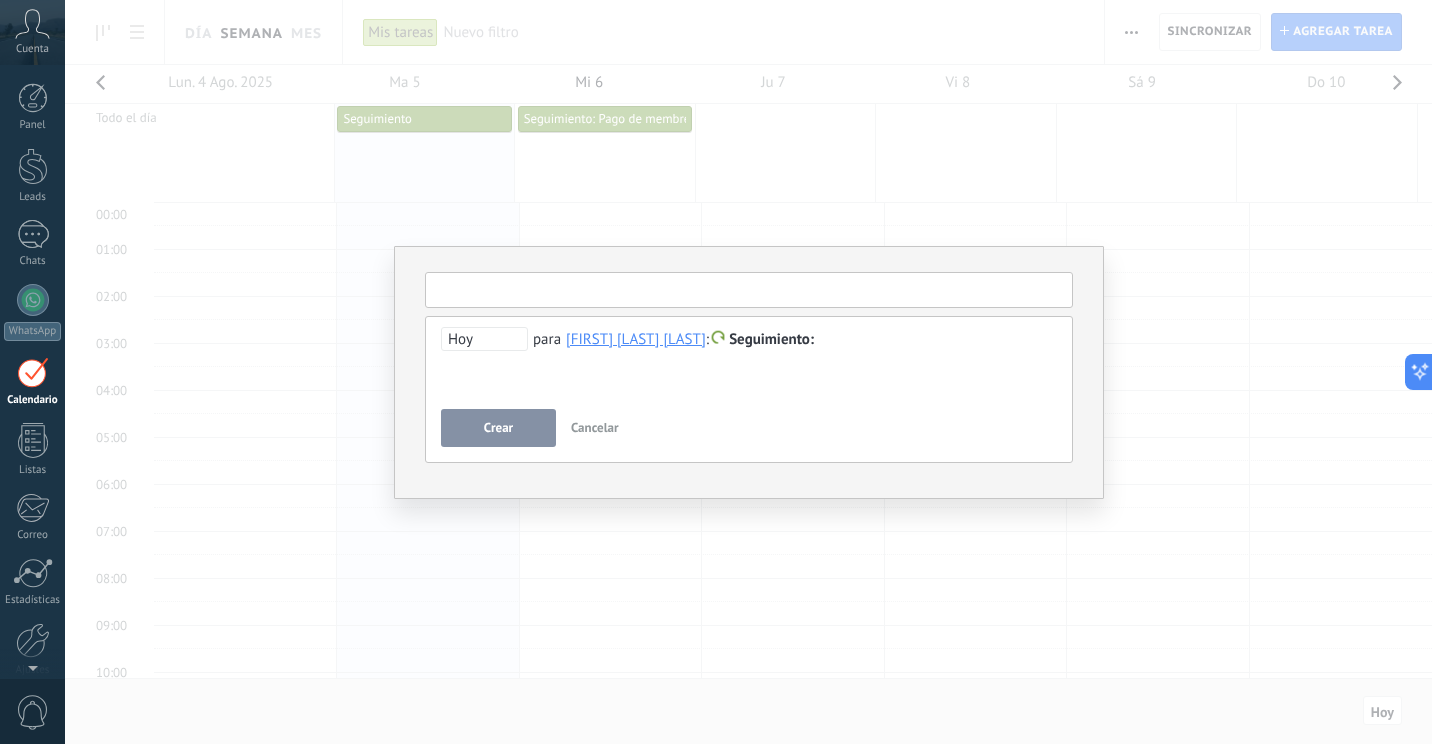 click at bounding box center [749, 290] 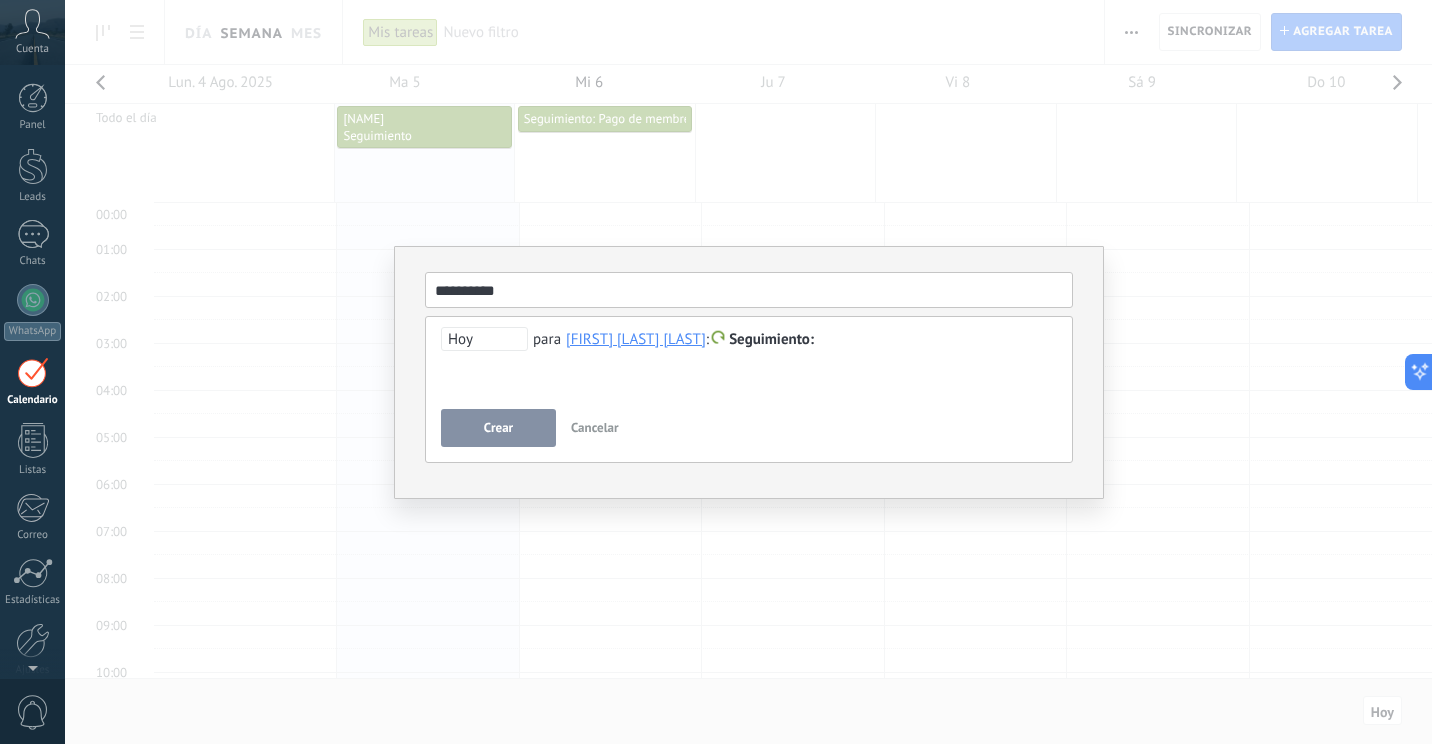 type on "**********" 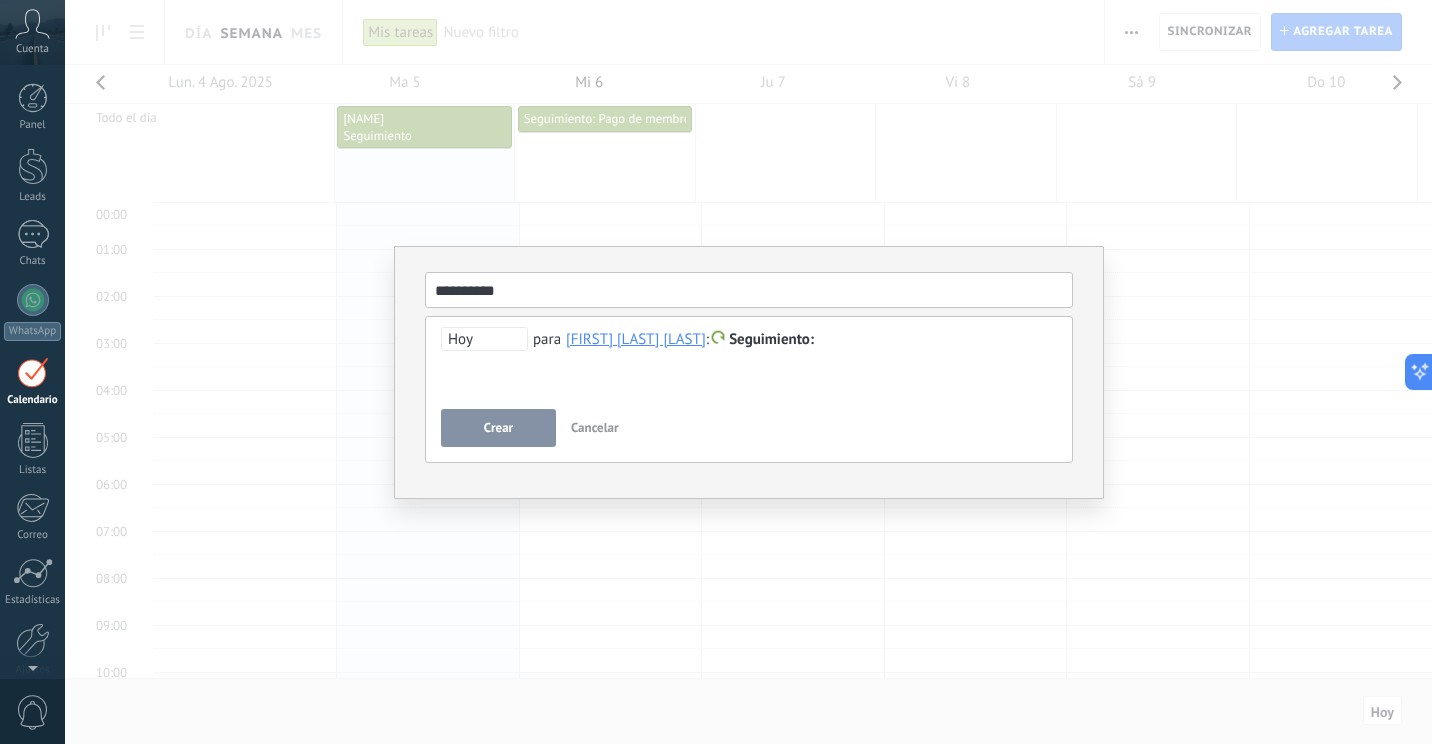 drag, startPoint x: 879, startPoint y: 388, endPoint x: 906, endPoint y: 356, distance: 41.868843 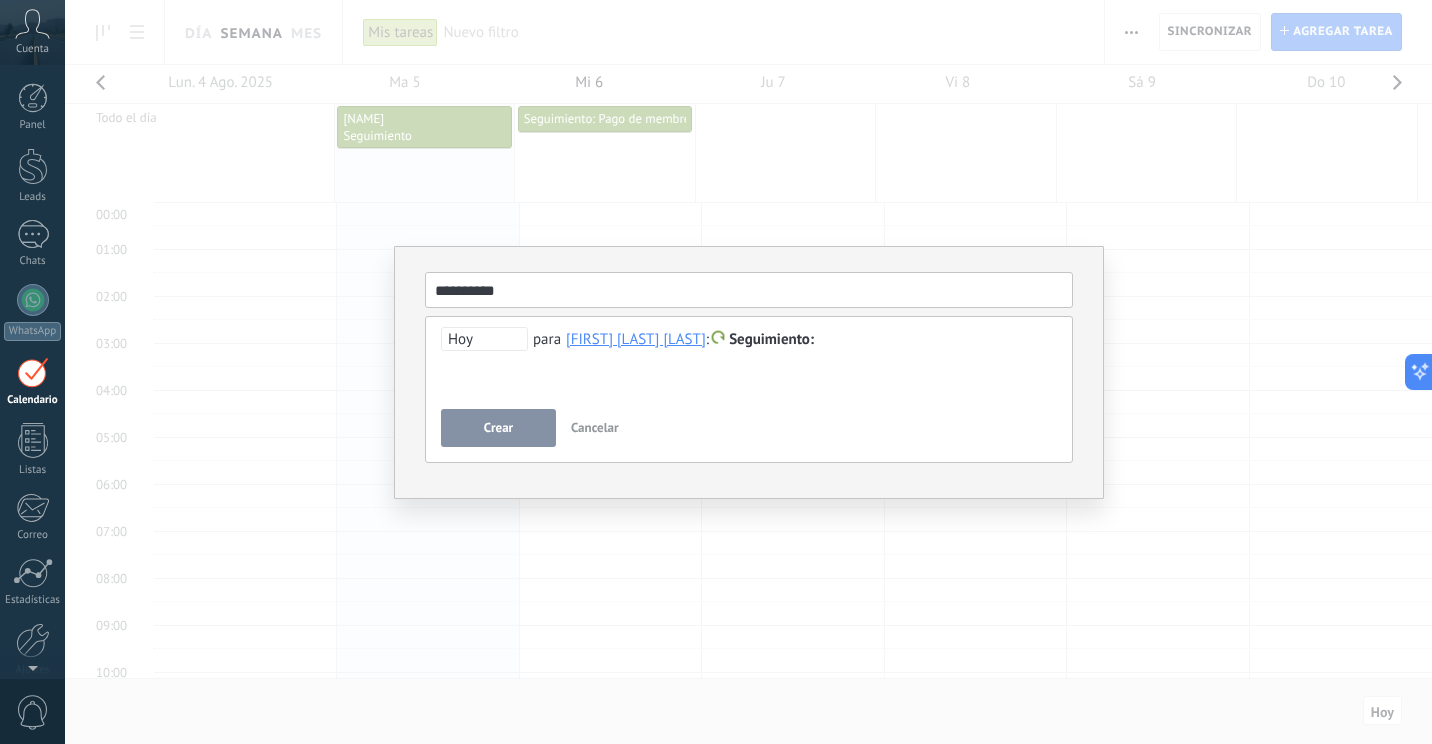 click at bounding box center (718, 338) 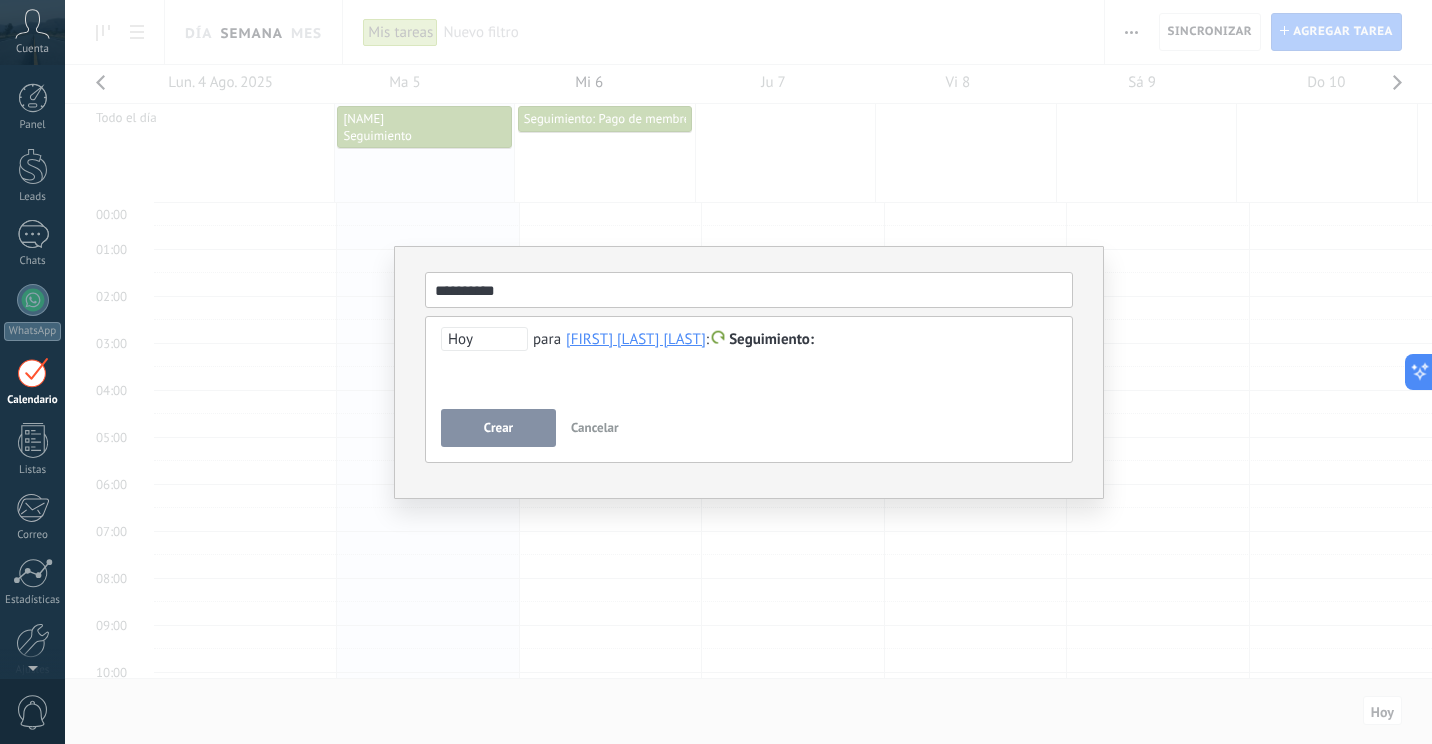 click at bounding box center [749, 340] 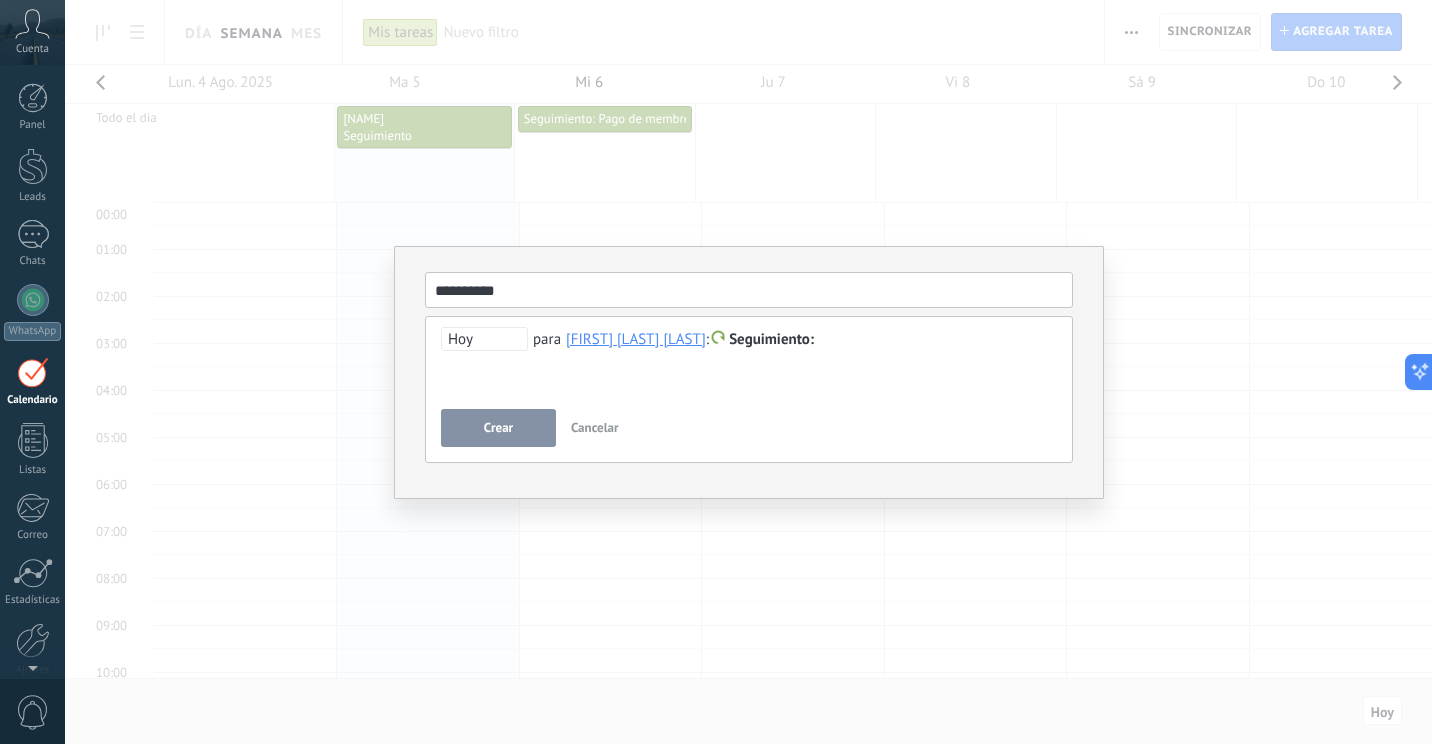 type 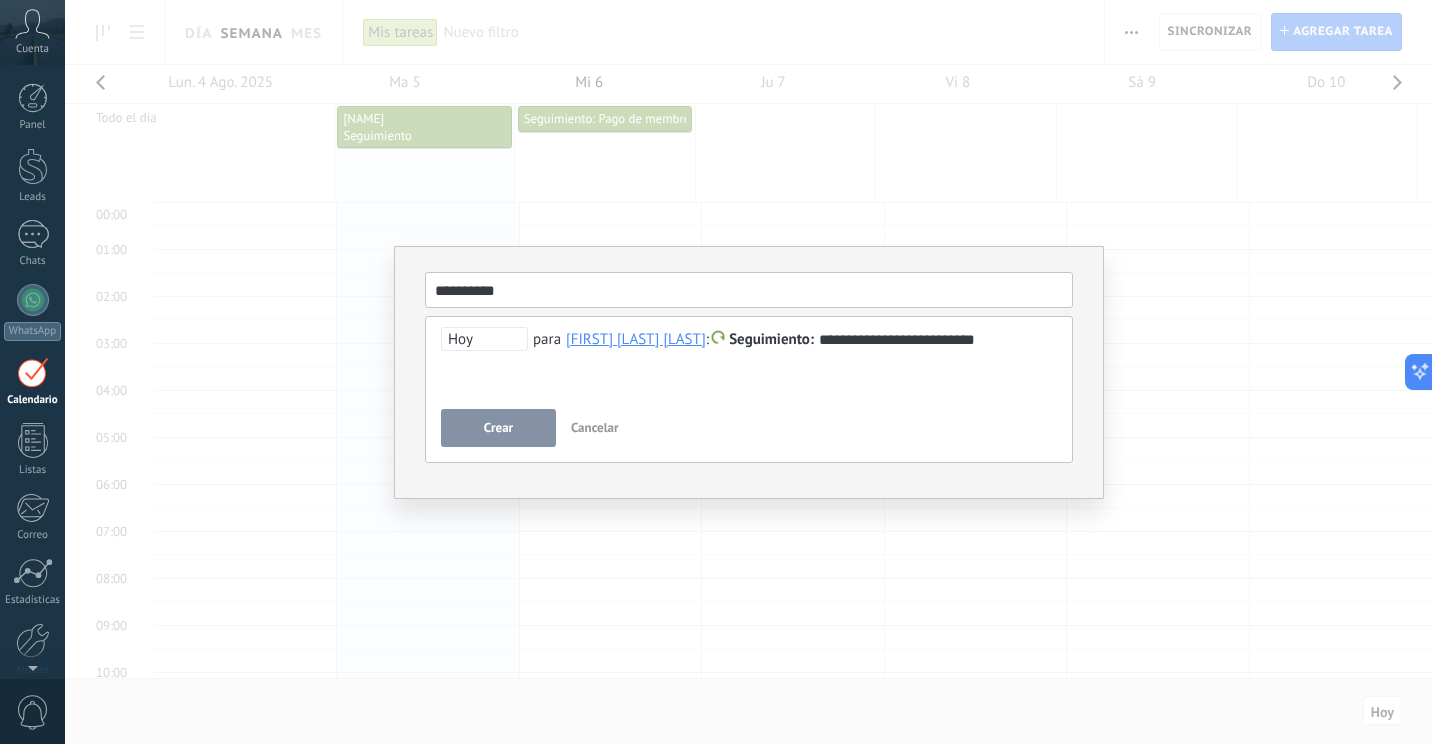 click on "Crear" at bounding box center [498, 428] 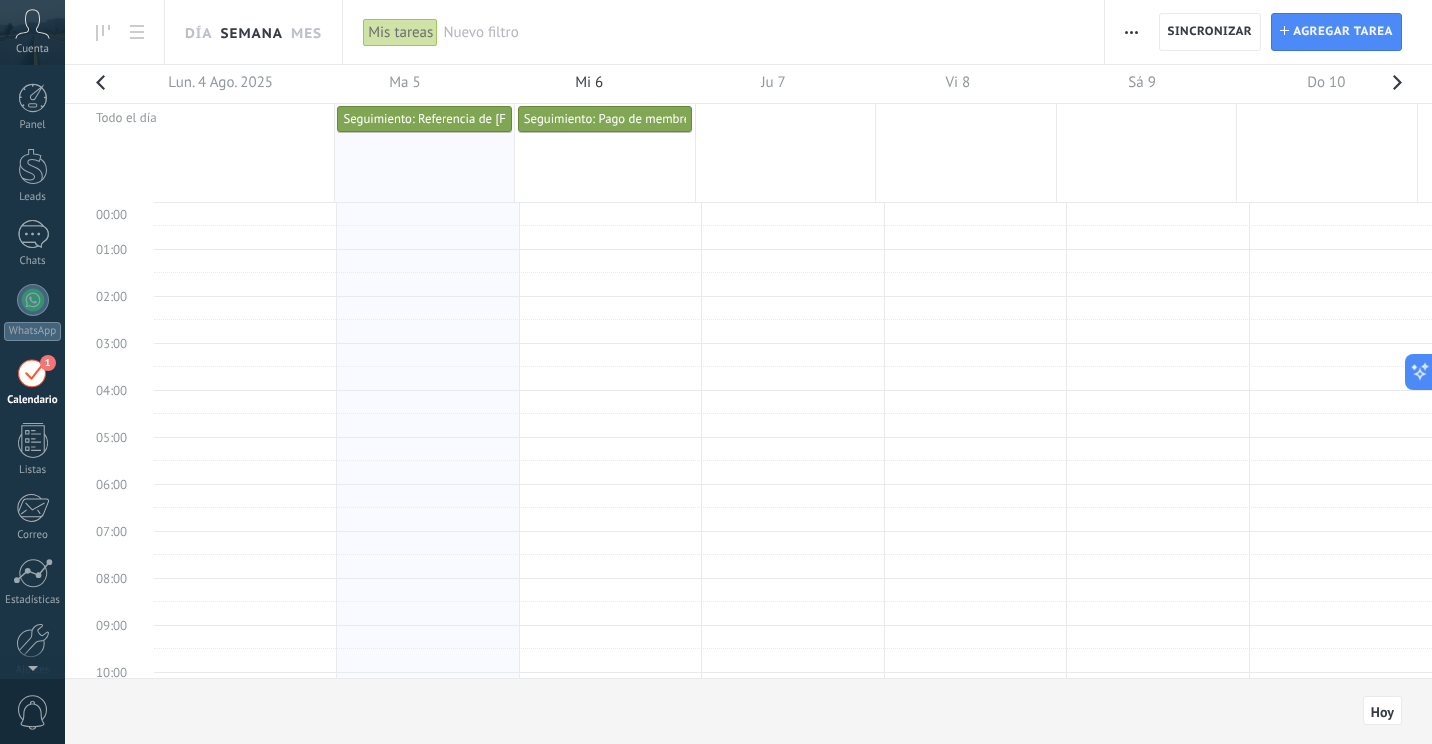 click on "Seguimiento: Referencia de [FIRST] [LAST]" at bounding box center (458, 118) 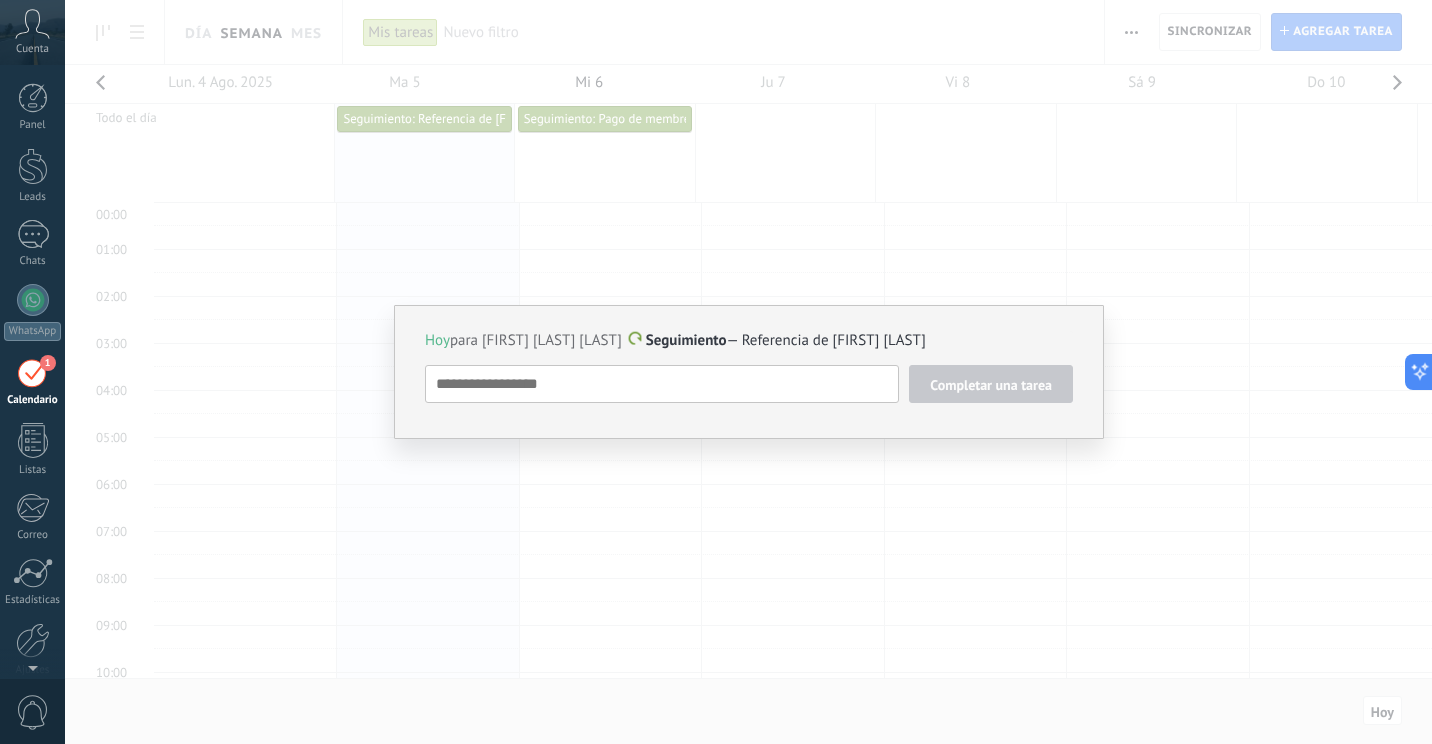 click on "Hoy  para [FIRST] [LAST] [LAST] Seguimiento  — Referencia de [FIRST] [LAST] Completar una tarea Seguimiento Seguimiento Reunión Personalizado mañana la próxima semana la próxima mes Eliminar" at bounding box center (748, 372) 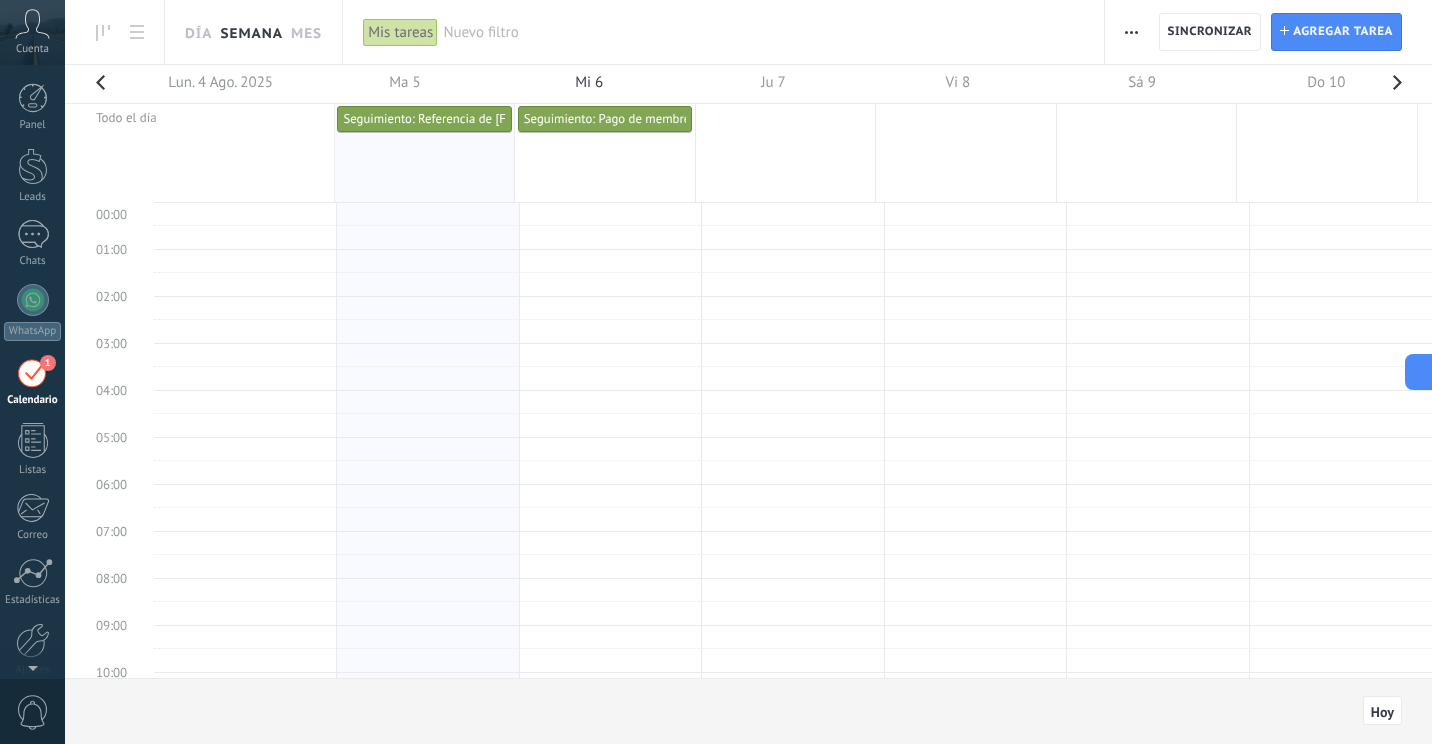 click on "Seguimiento: Referencia de [FIRST] [LAST]   Seguimiento: Pago de membresia" at bounding box center (749, 133) 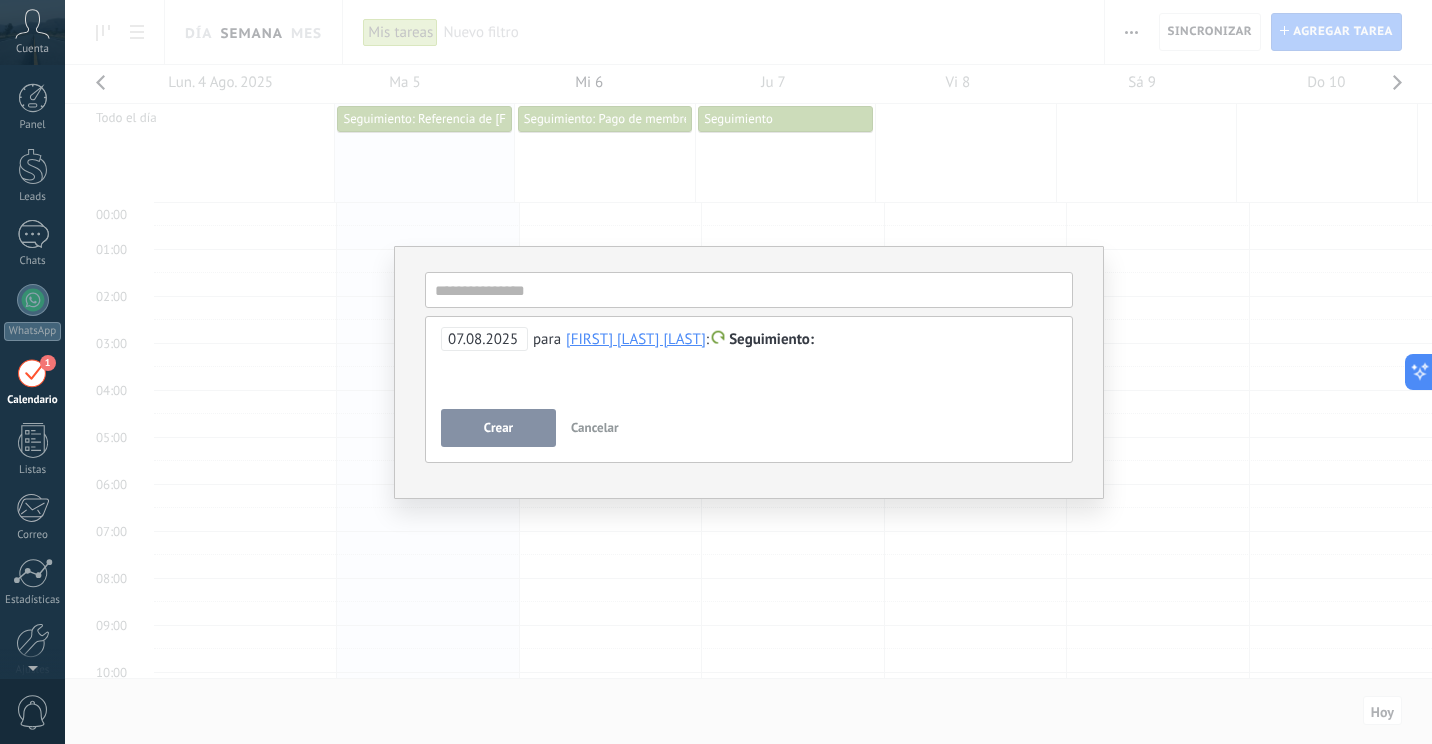 click on "Cancelar" at bounding box center [595, 427] 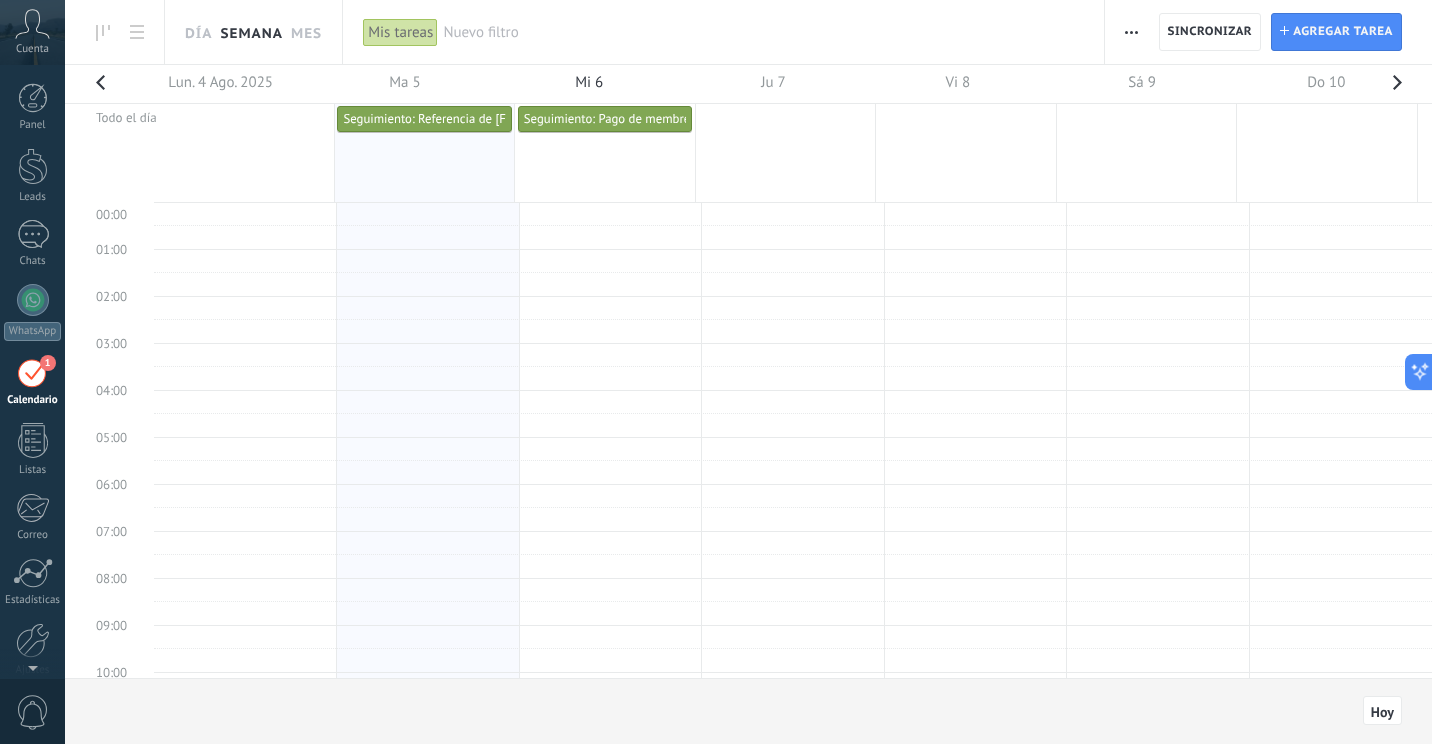 click on "Seguimiento: Referencia de [FIRST] [LAST]" at bounding box center (424, 119) 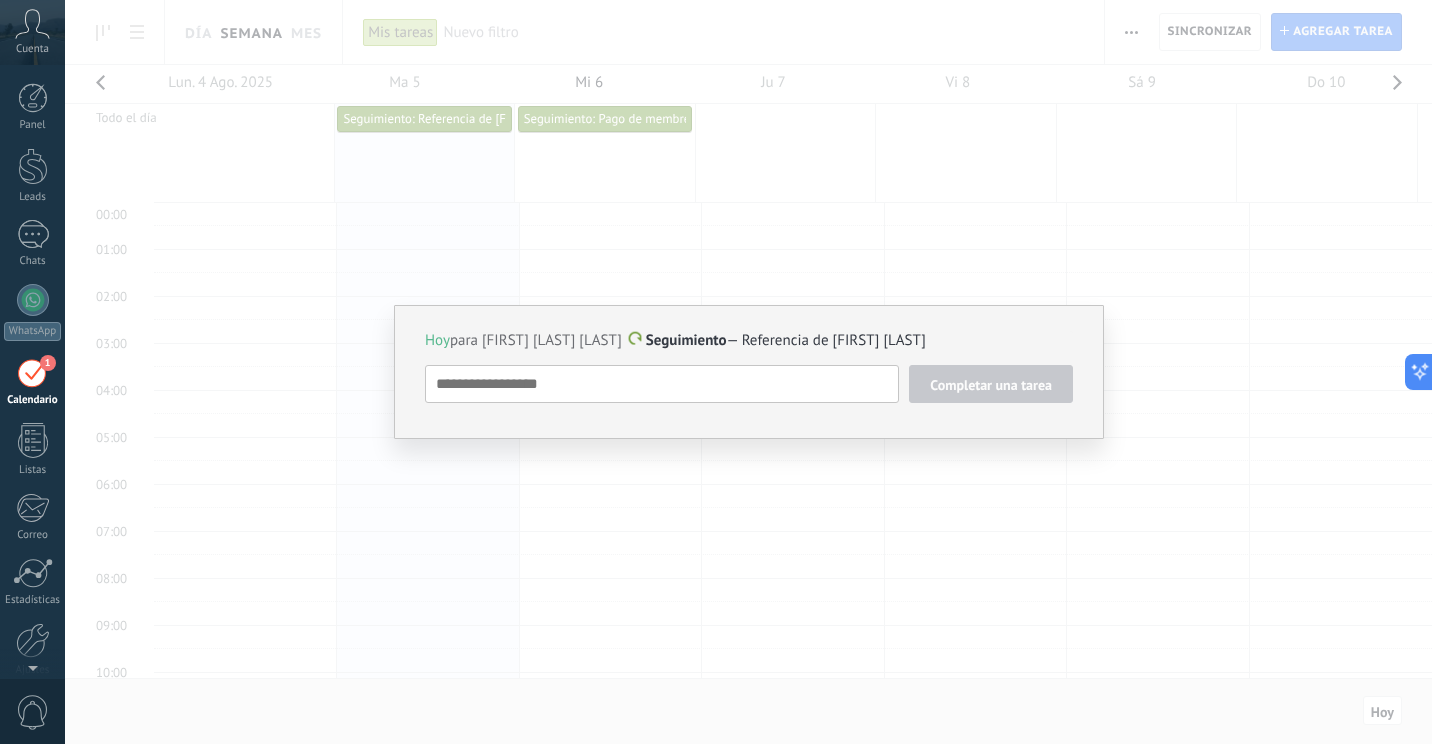 click on "Hoy" at bounding box center [437, 340] 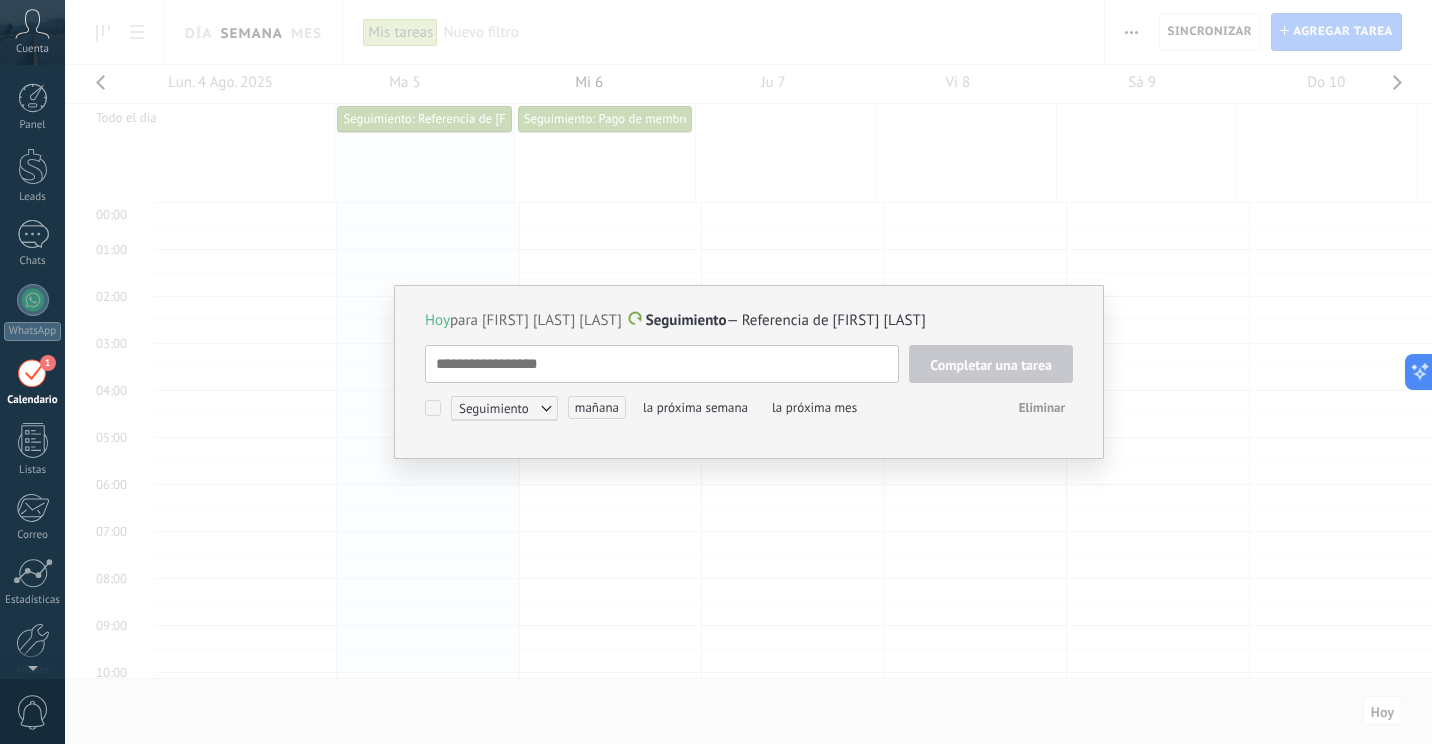 click on "Seguimiento" at bounding box center (504, 408) 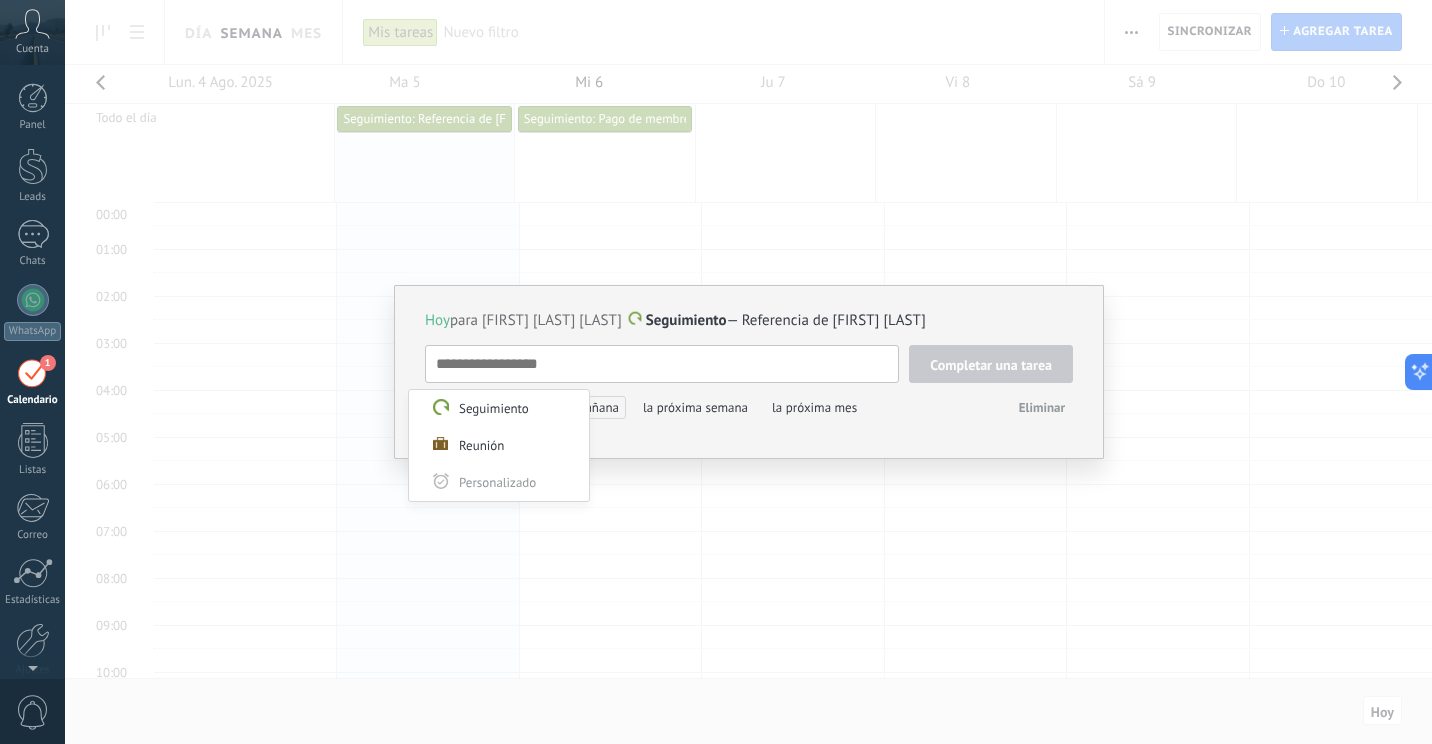 click at bounding box center [716, 372] 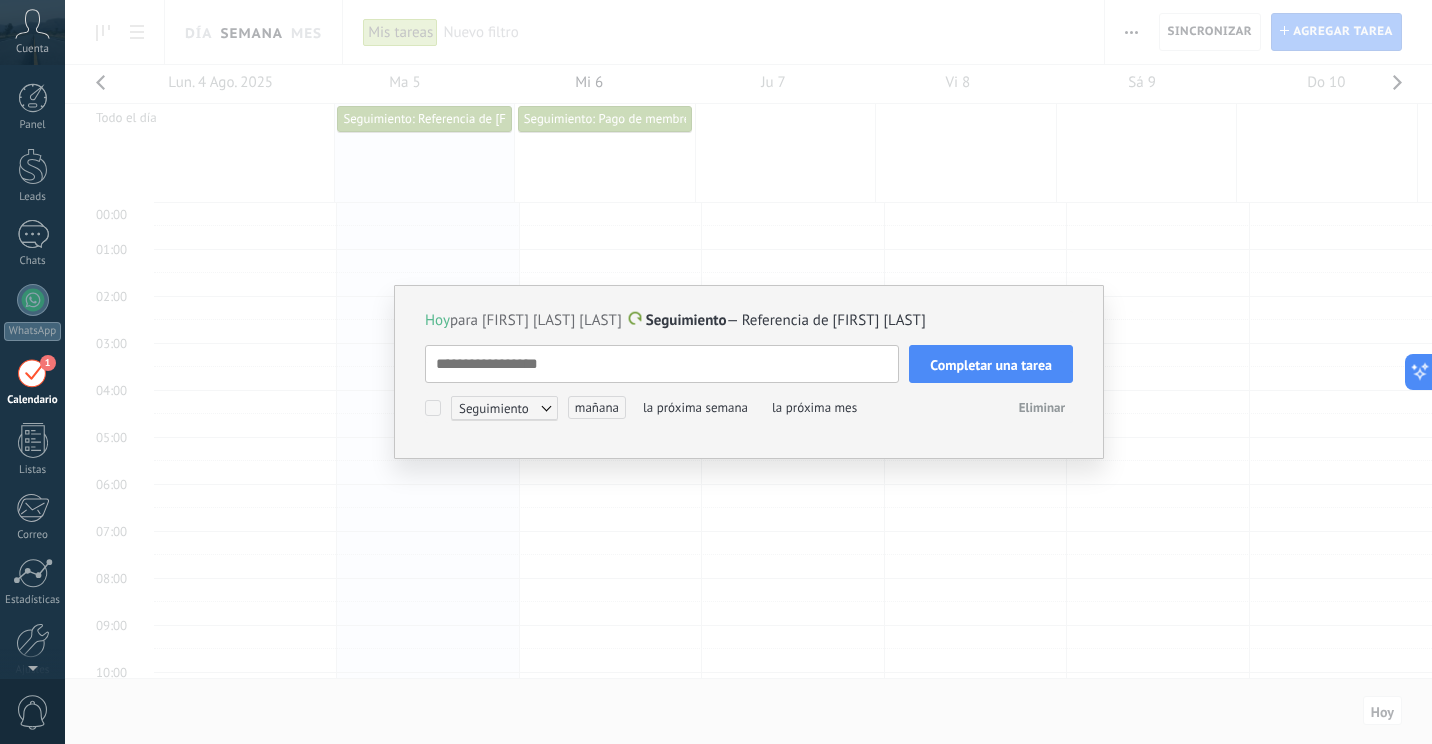 click on "mañana" at bounding box center [597, 407] 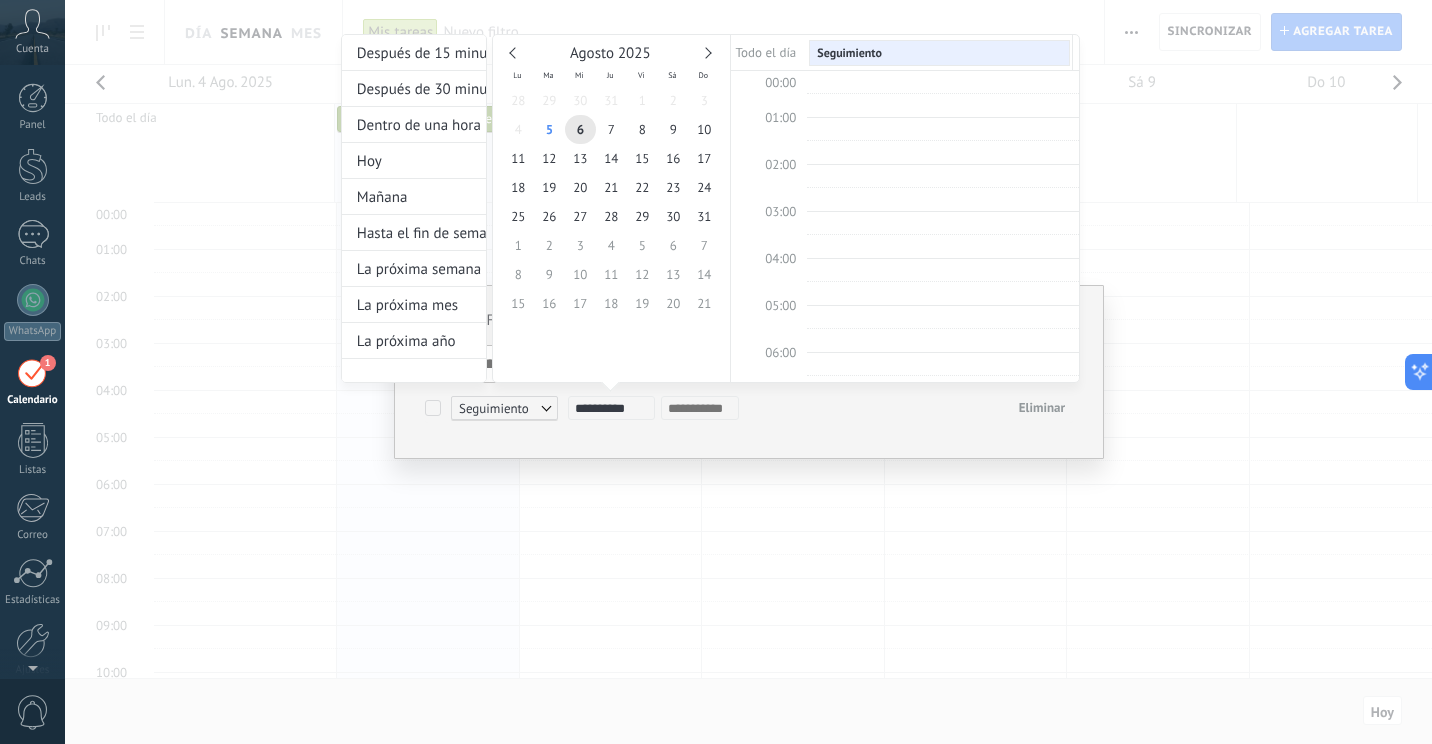 scroll, scrollTop: 377, scrollLeft: 0, axis: vertical 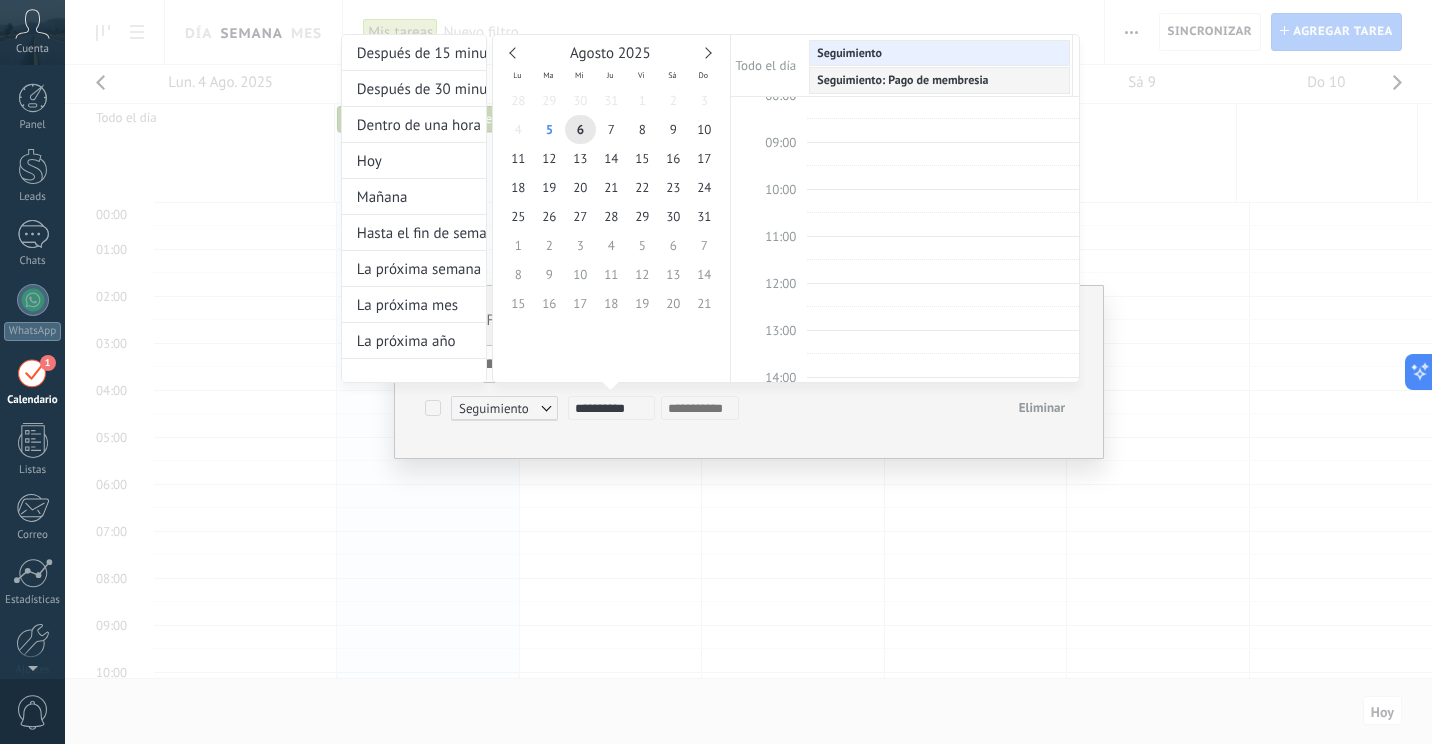 click at bounding box center (716, 372) 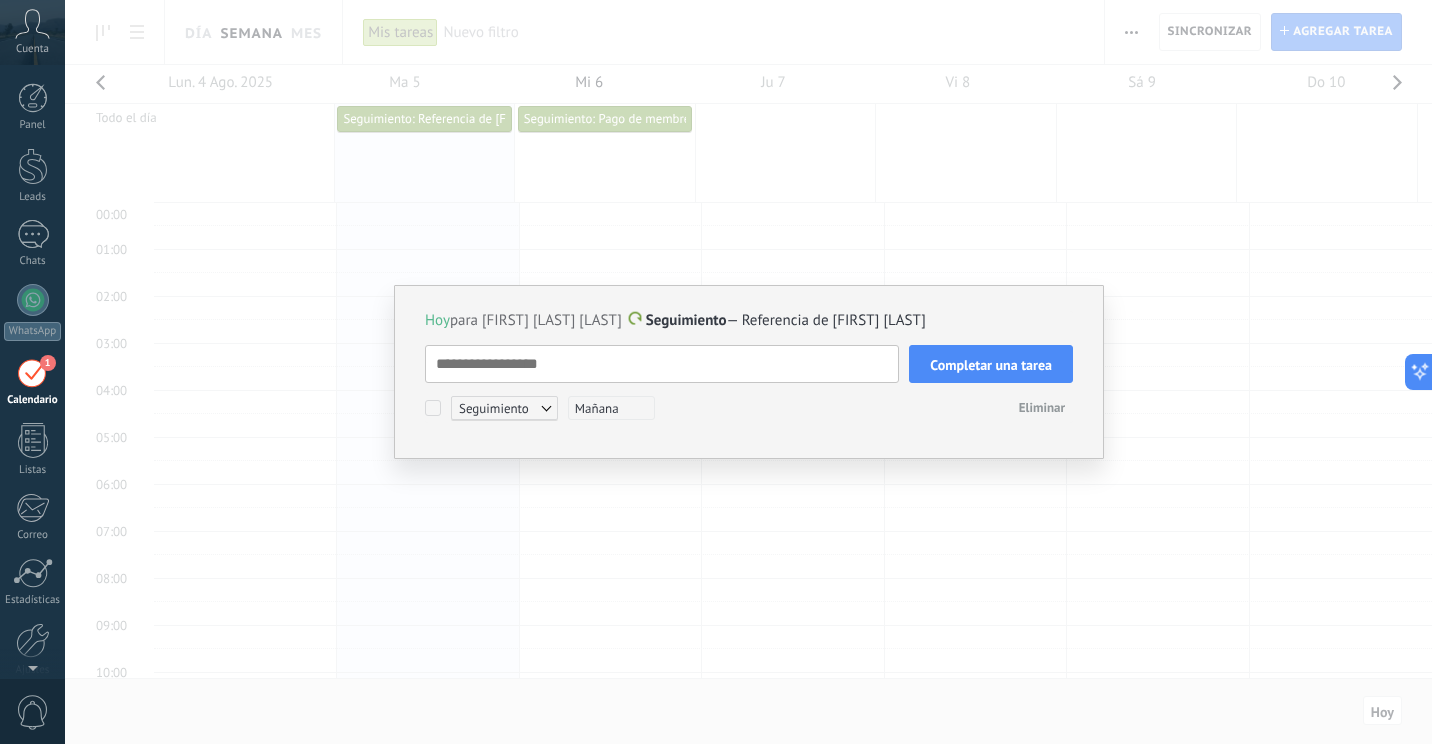 click on "**********" at bounding box center (748, 372) 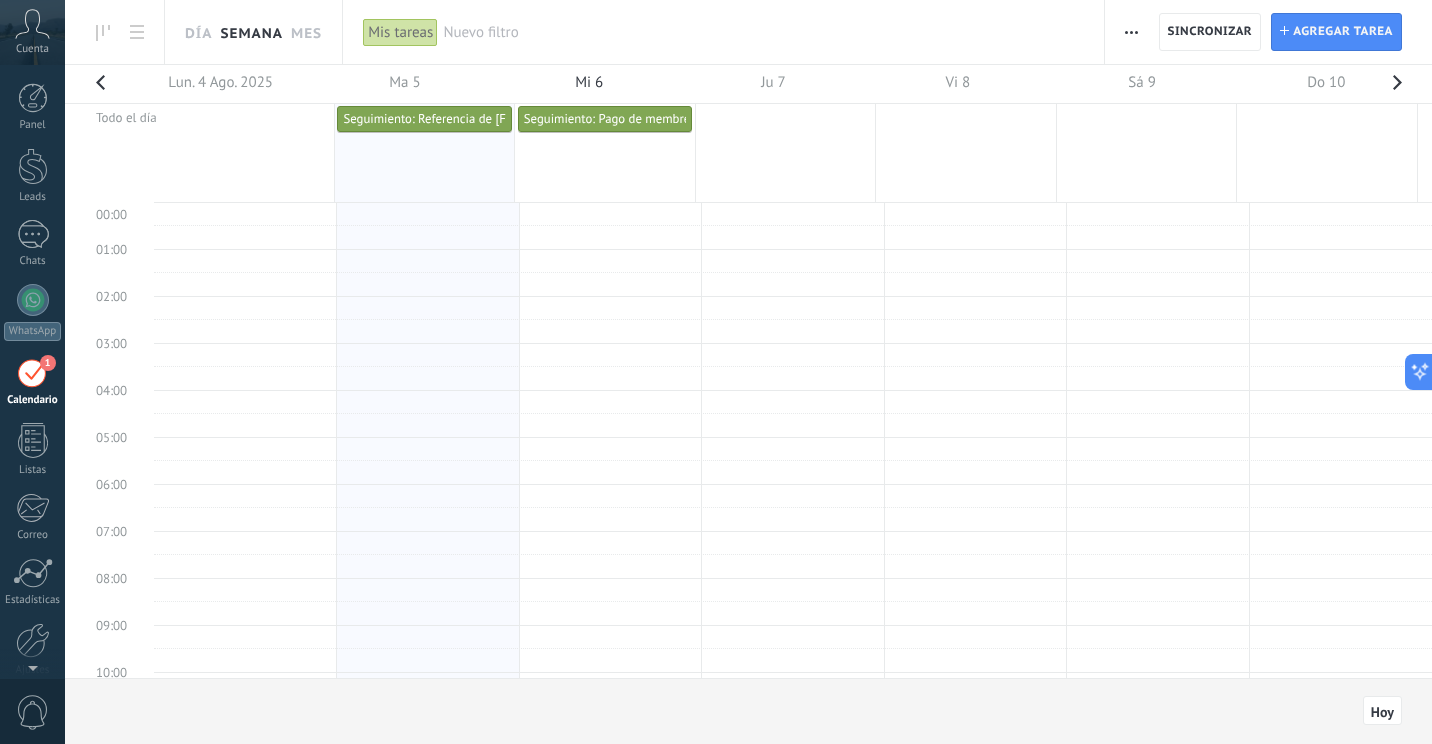 click on "Seguimiento: Referencia de [FIRST] [LAST]" at bounding box center (458, 118) 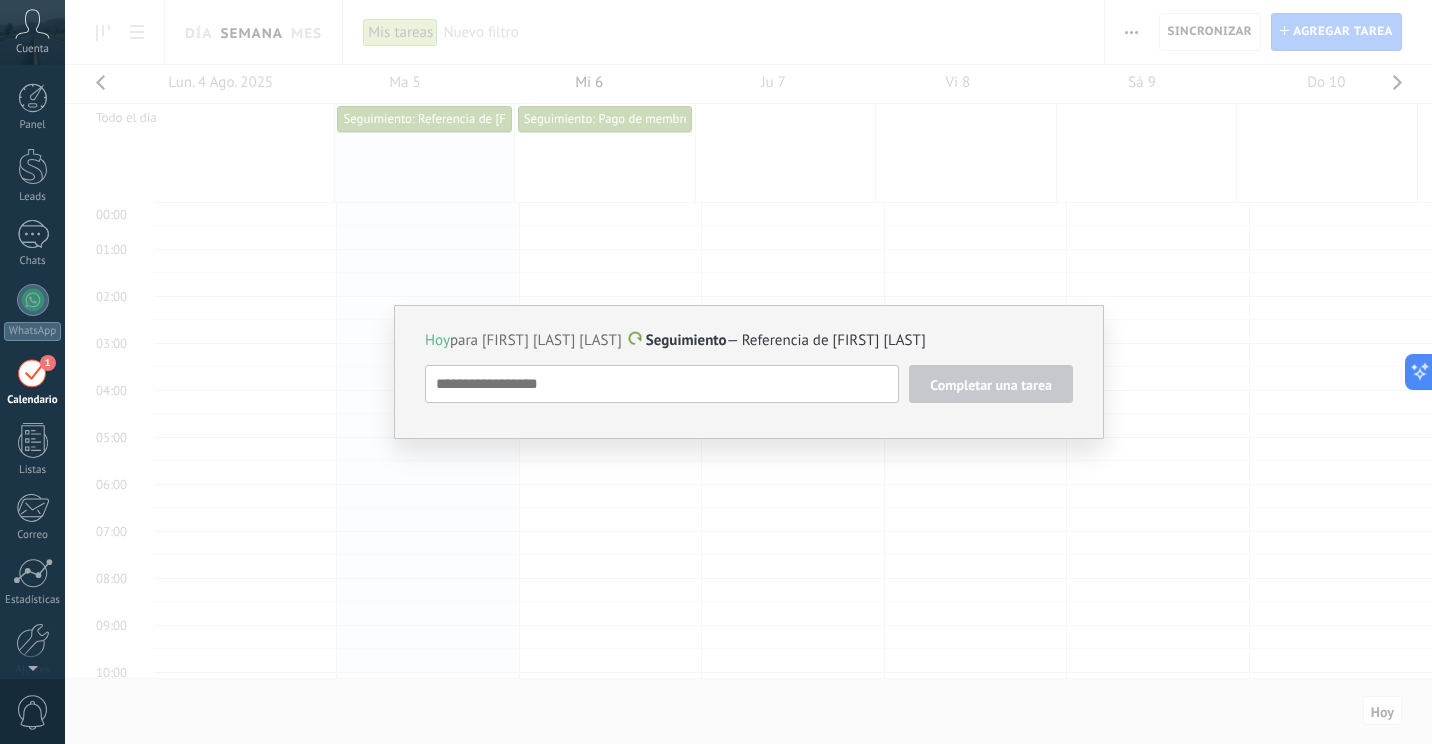 click on "Hoy  para [FIRST] [LAST] [LAST] Seguimiento  — Referencia de [FIRST] [LAST] Completar una tarea Seguimiento Seguimiento Reunión Personalizado mañana la próxima semana la próxima mes Eliminar" at bounding box center [748, 372] 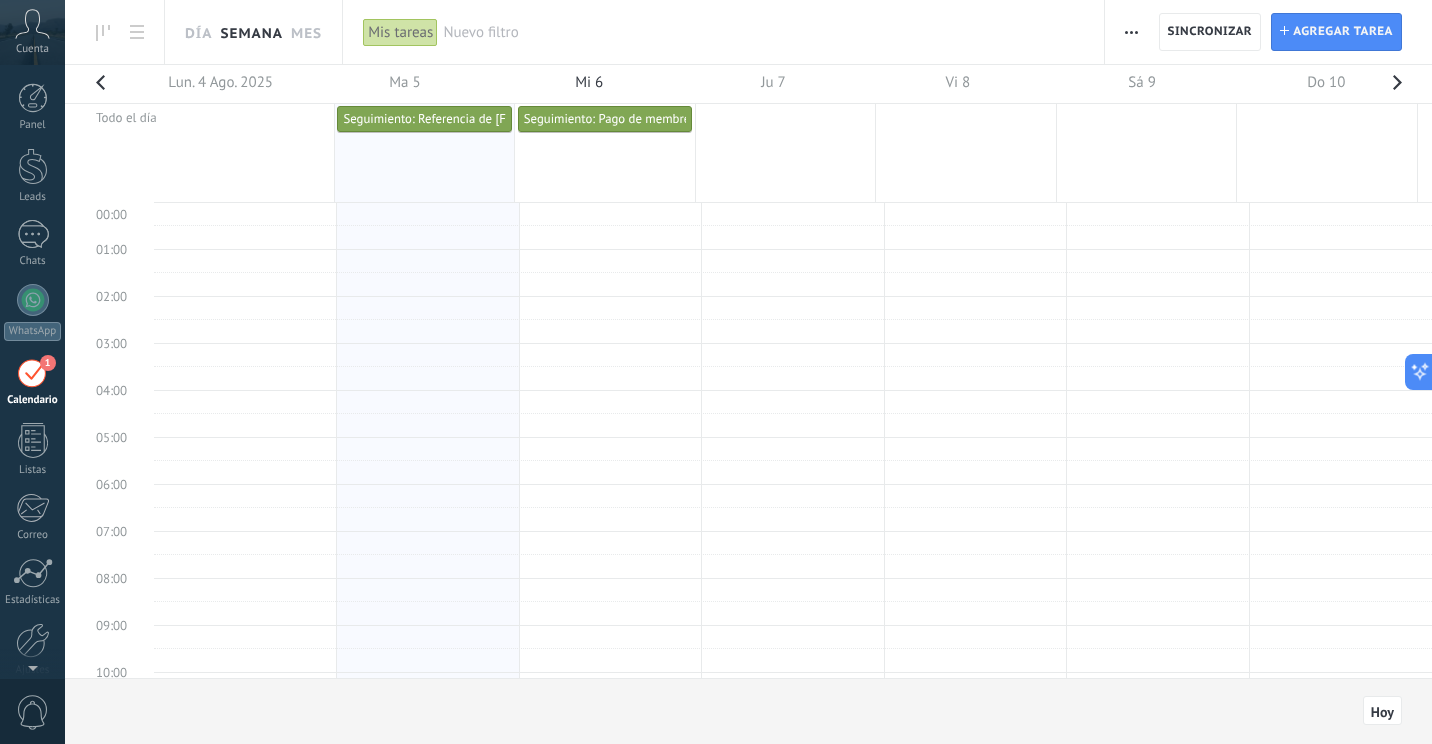 click on "Seguimiento: Pago de membresia" at bounding box center [615, 118] 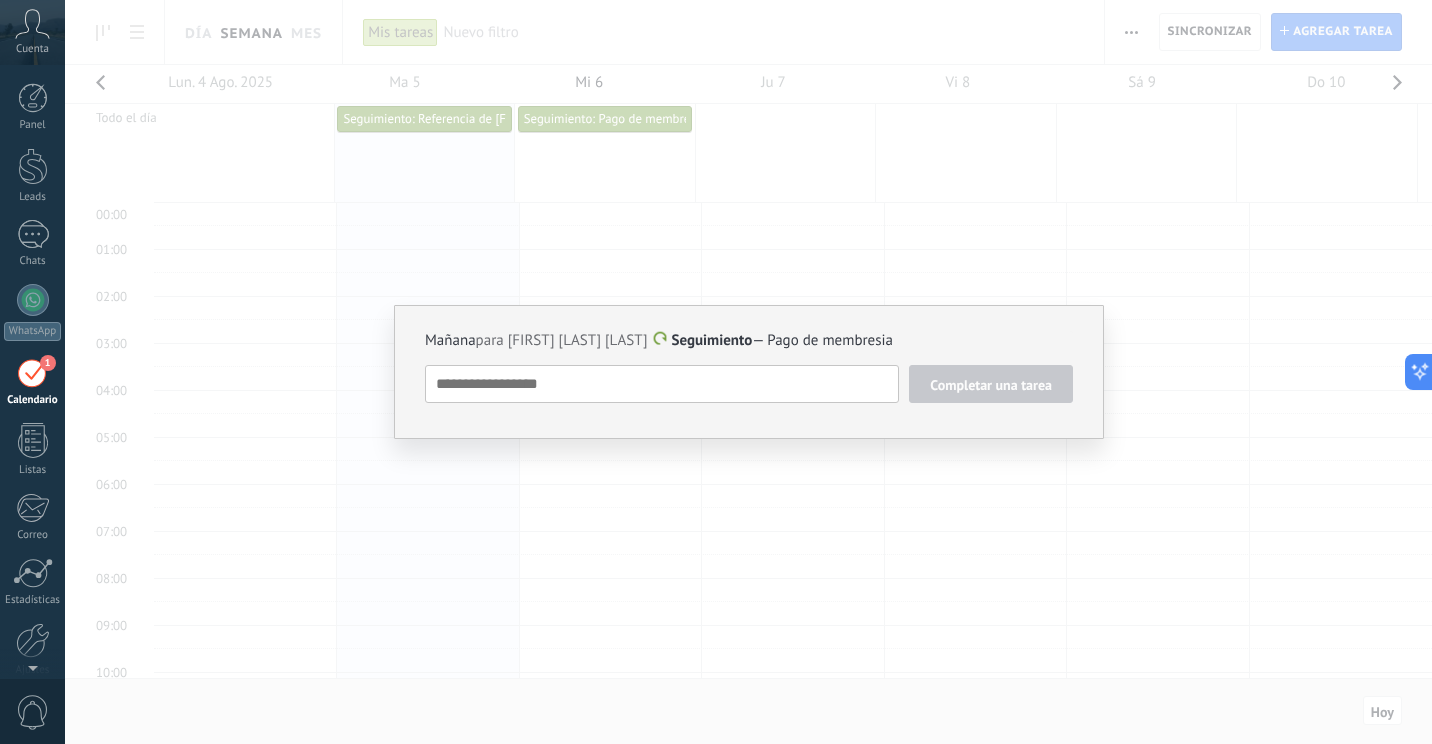 click on "Mañana  para [FIRST] [LAST] [LAST] Seguimiento  — Pago de membresia Completar una tarea Seguimiento Seguimiento Reunión Personalizado mañana la próxima semana la próxima mes Eliminar" at bounding box center (748, 372) 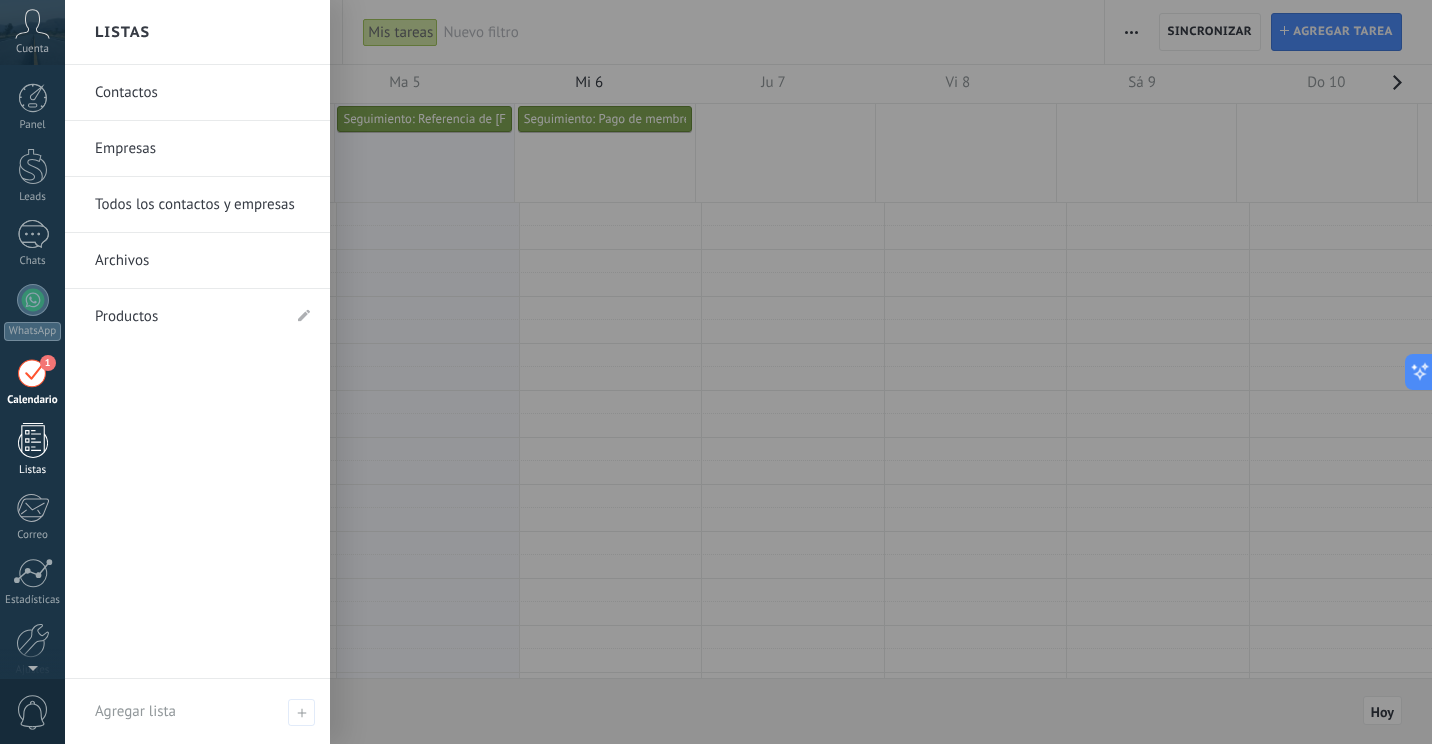 click on "Listas" at bounding box center (33, 470) 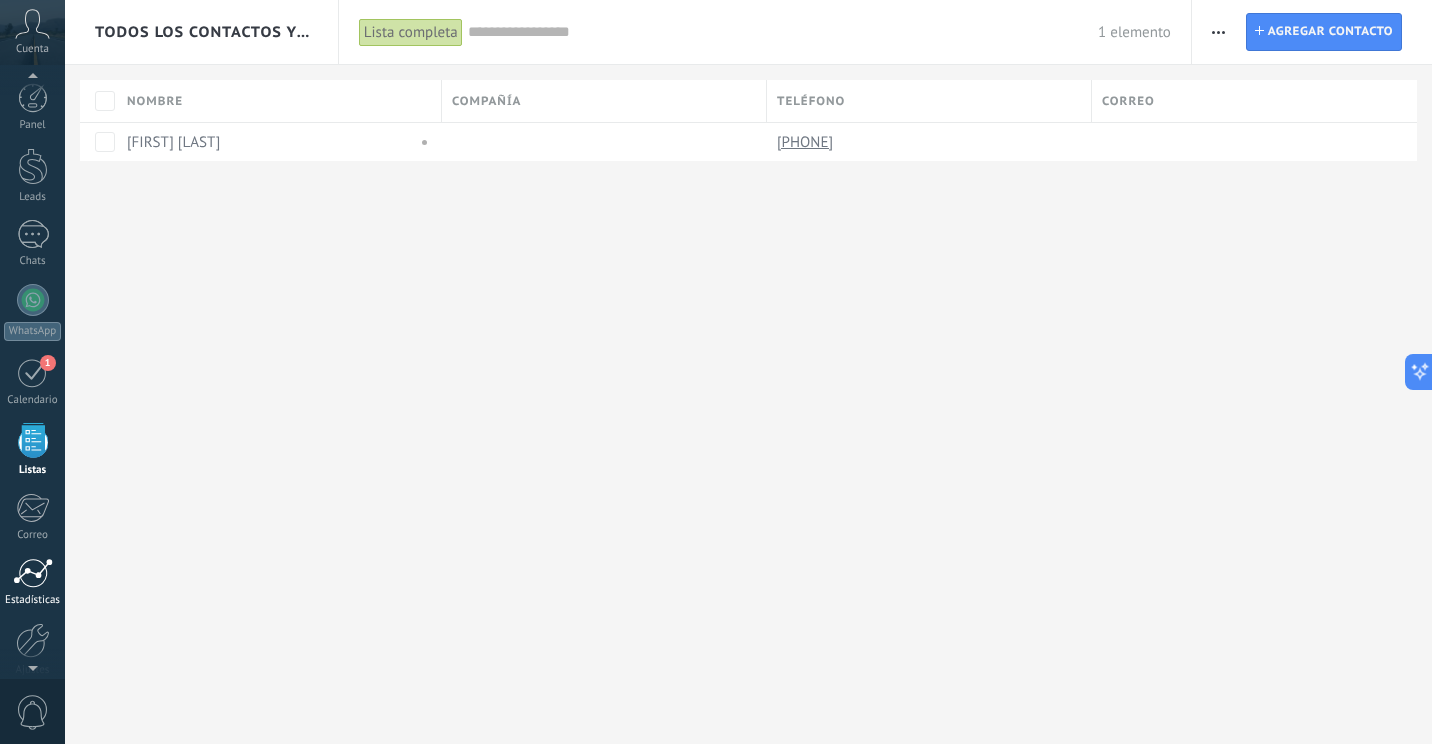 scroll, scrollTop: 52, scrollLeft: 0, axis: vertical 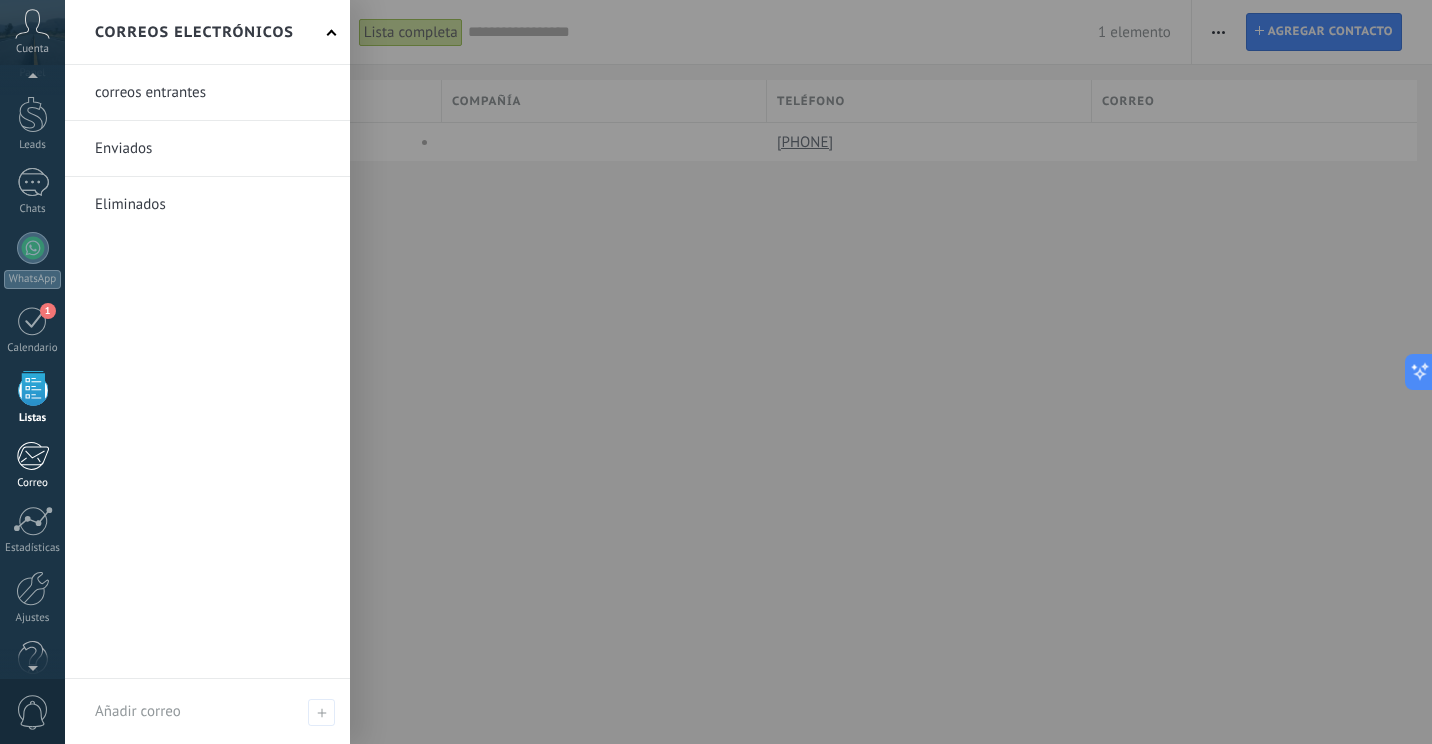 click on "Correo" at bounding box center [33, 483] 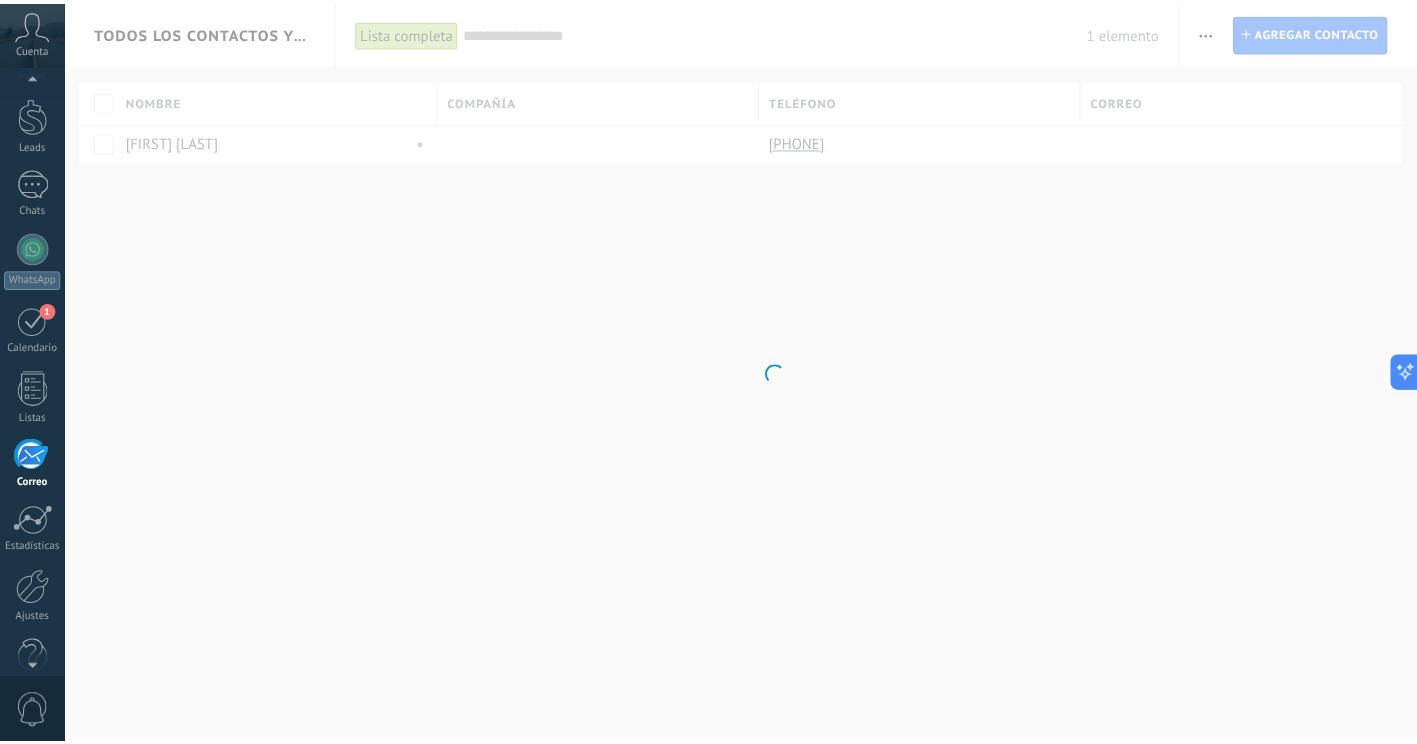 scroll, scrollTop: 88, scrollLeft: 0, axis: vertical 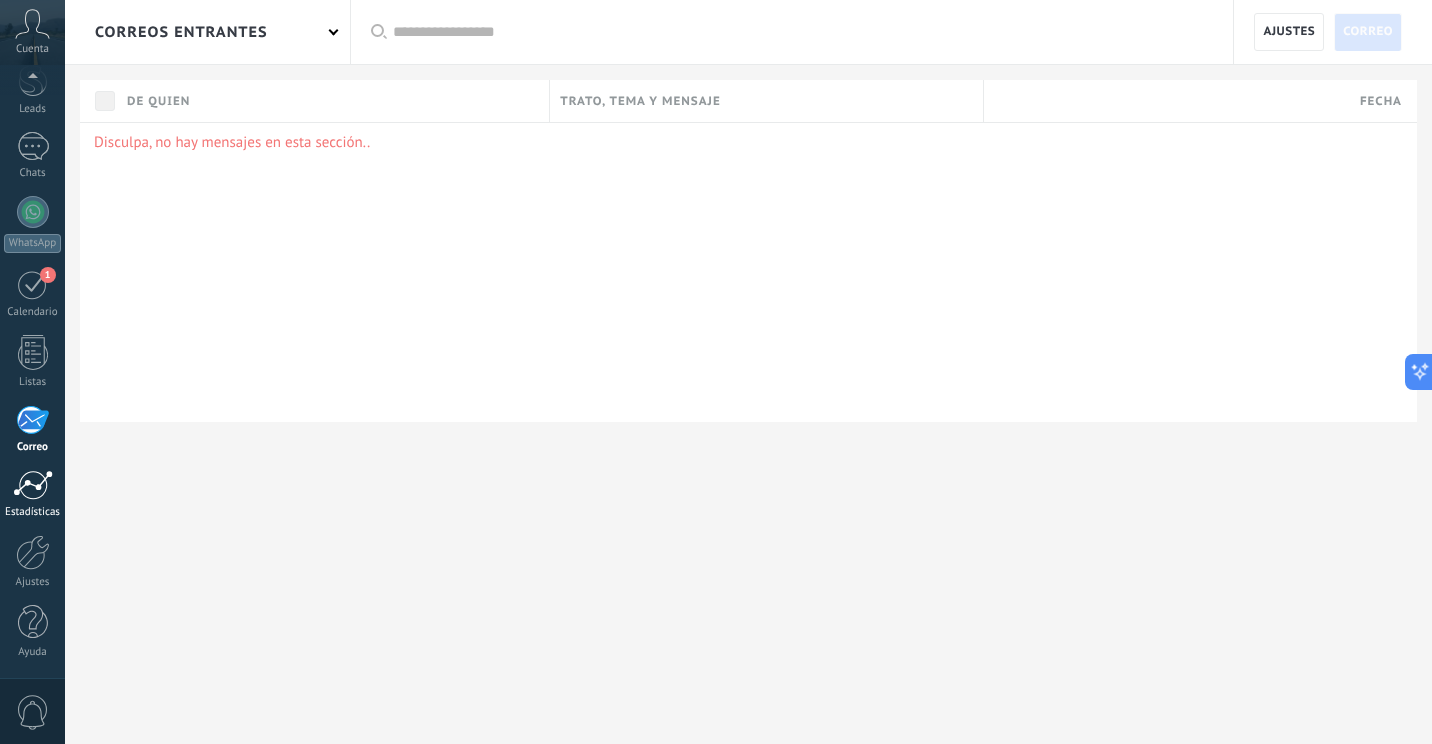 click on "Estadísticas" at bounding box center [33, 512] 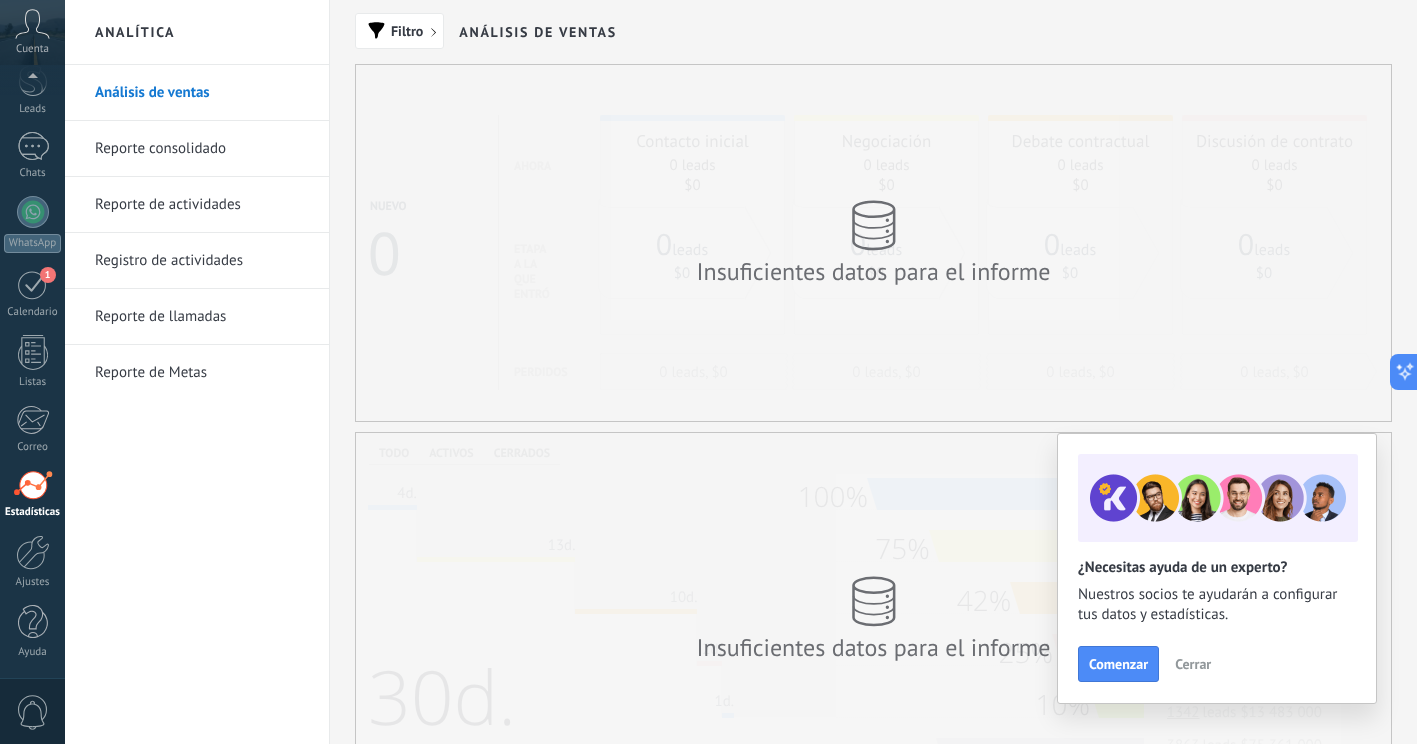 click on "Cerrar" at bounding box center (1193, 664) 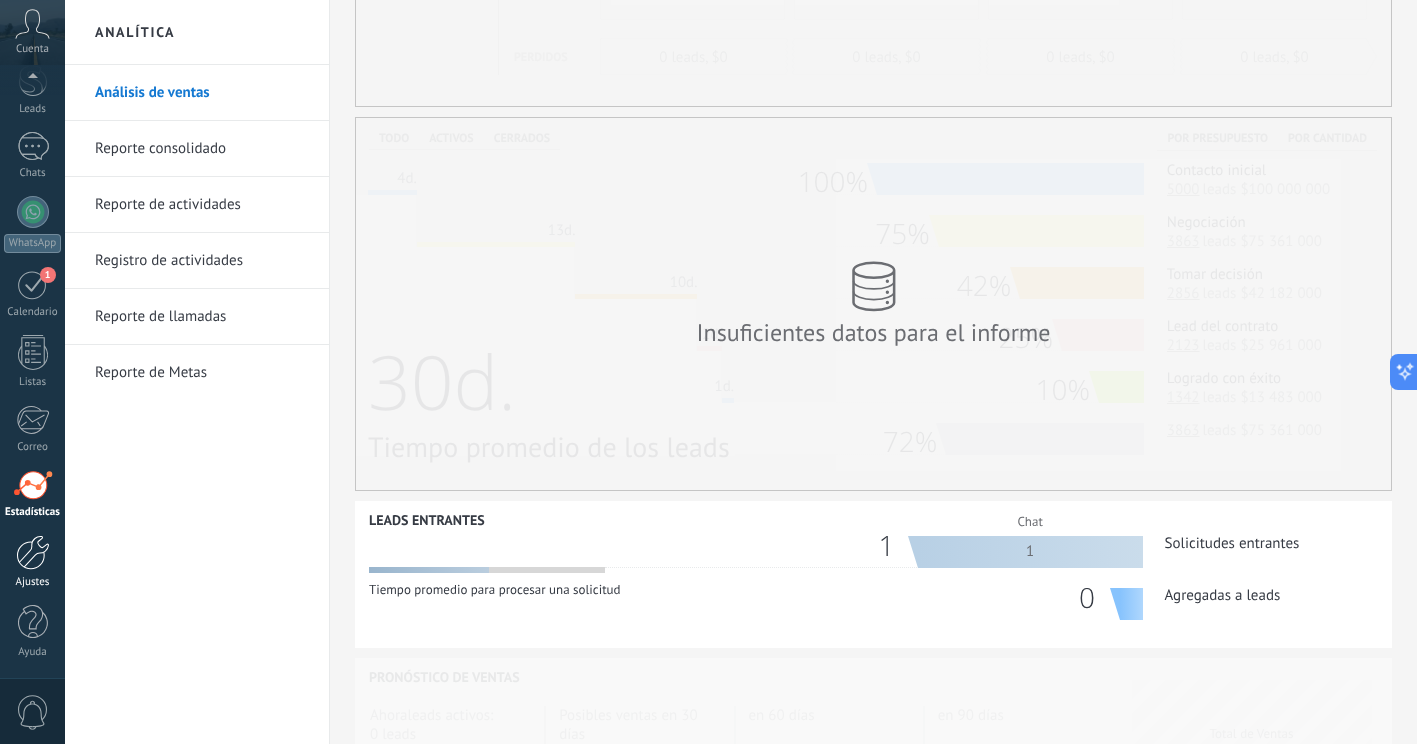 scroll, scrollTop: 581, scrollLeft: 0, axis: vertical 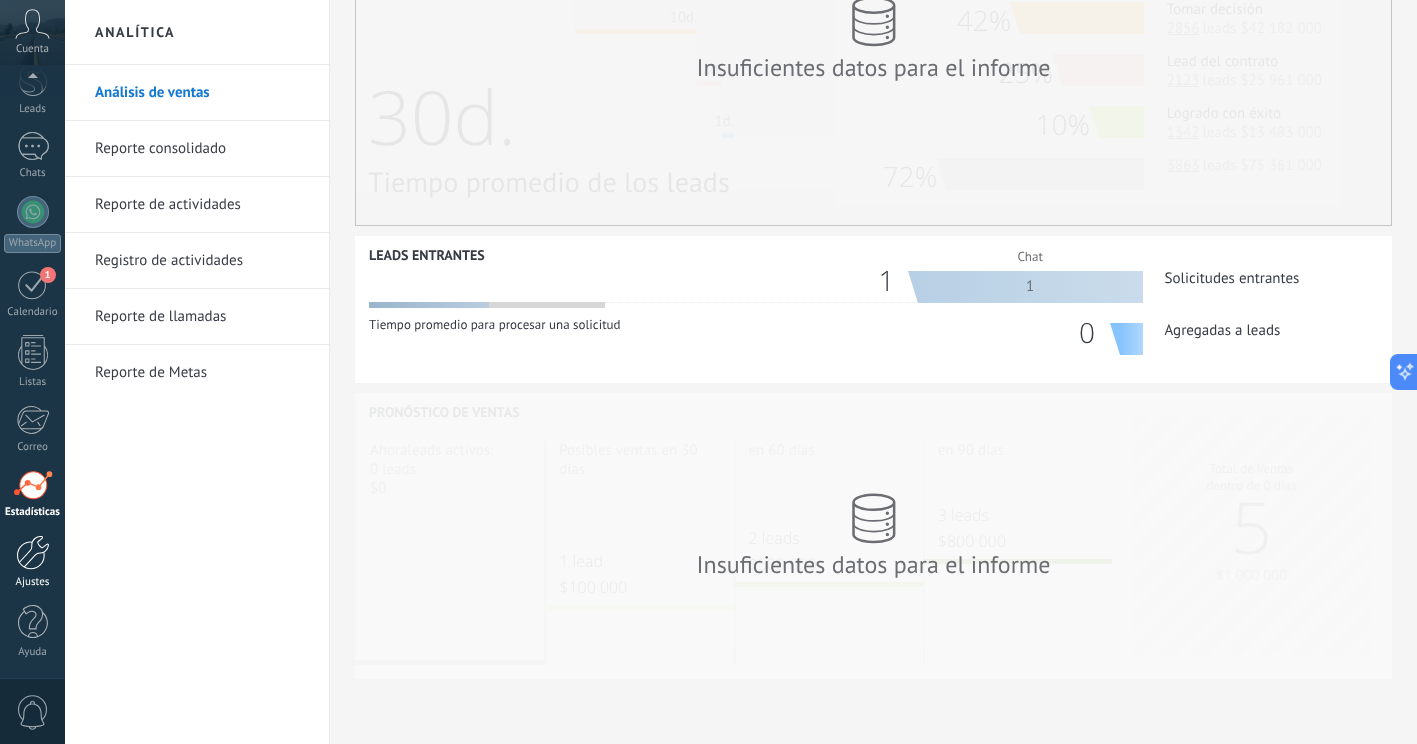 click at bounding box center (33, 552) 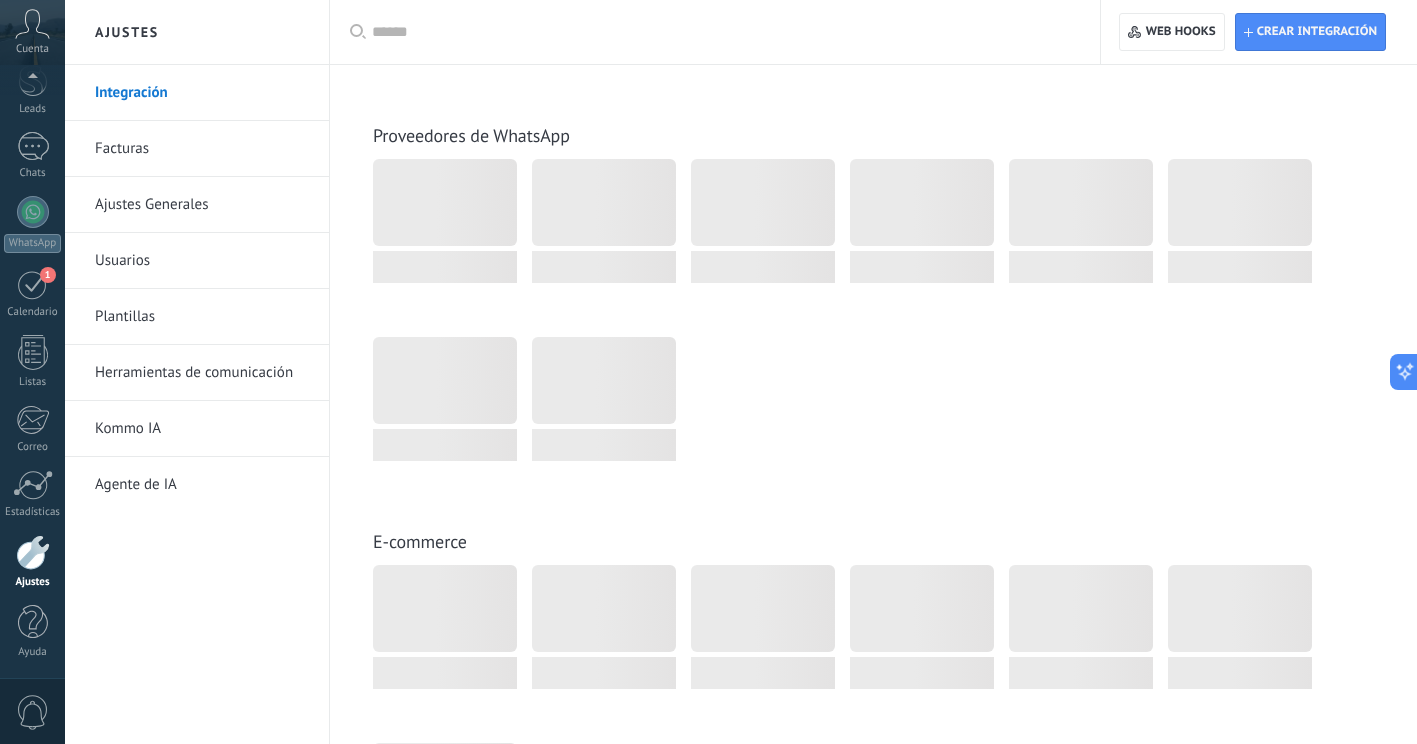 scroll, scrollTop: 0, scrollLeft: 0, axis: both 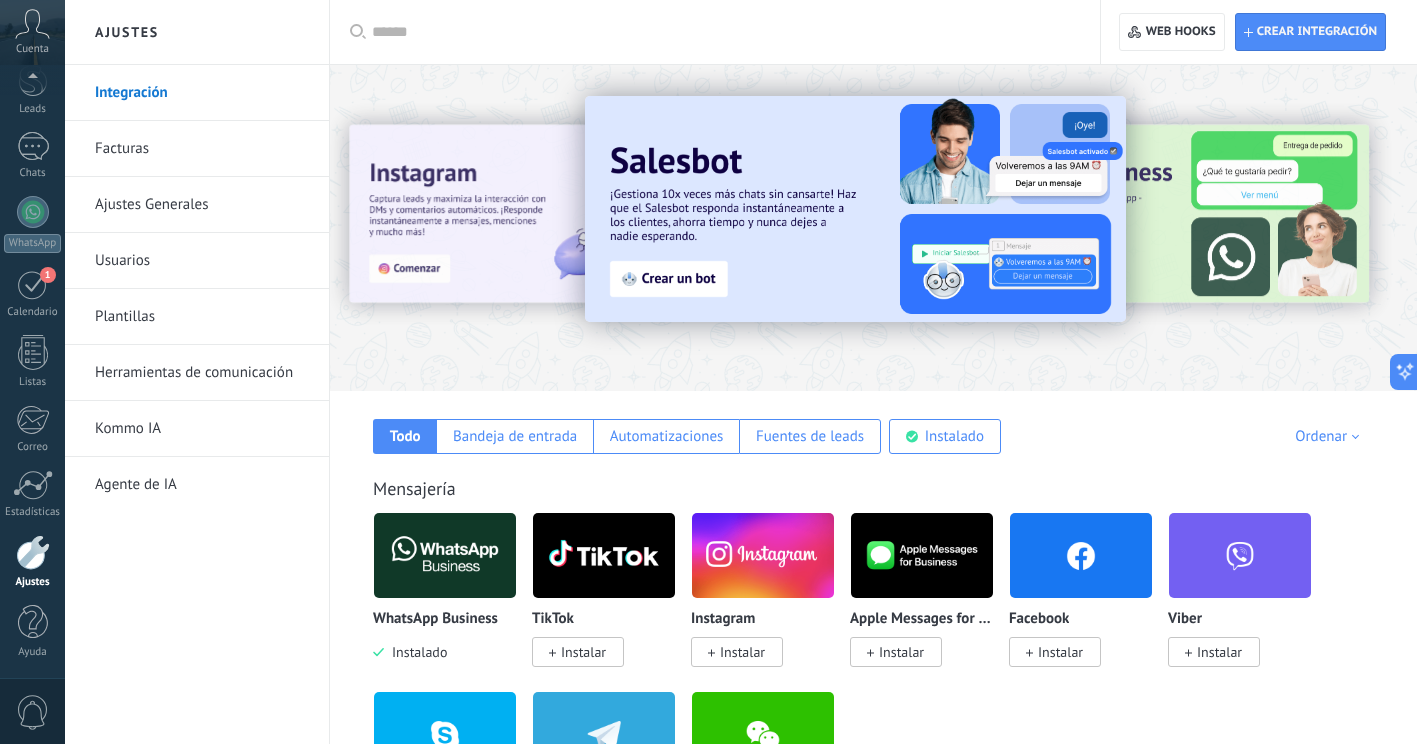 click at bounding box center (1370, 227) 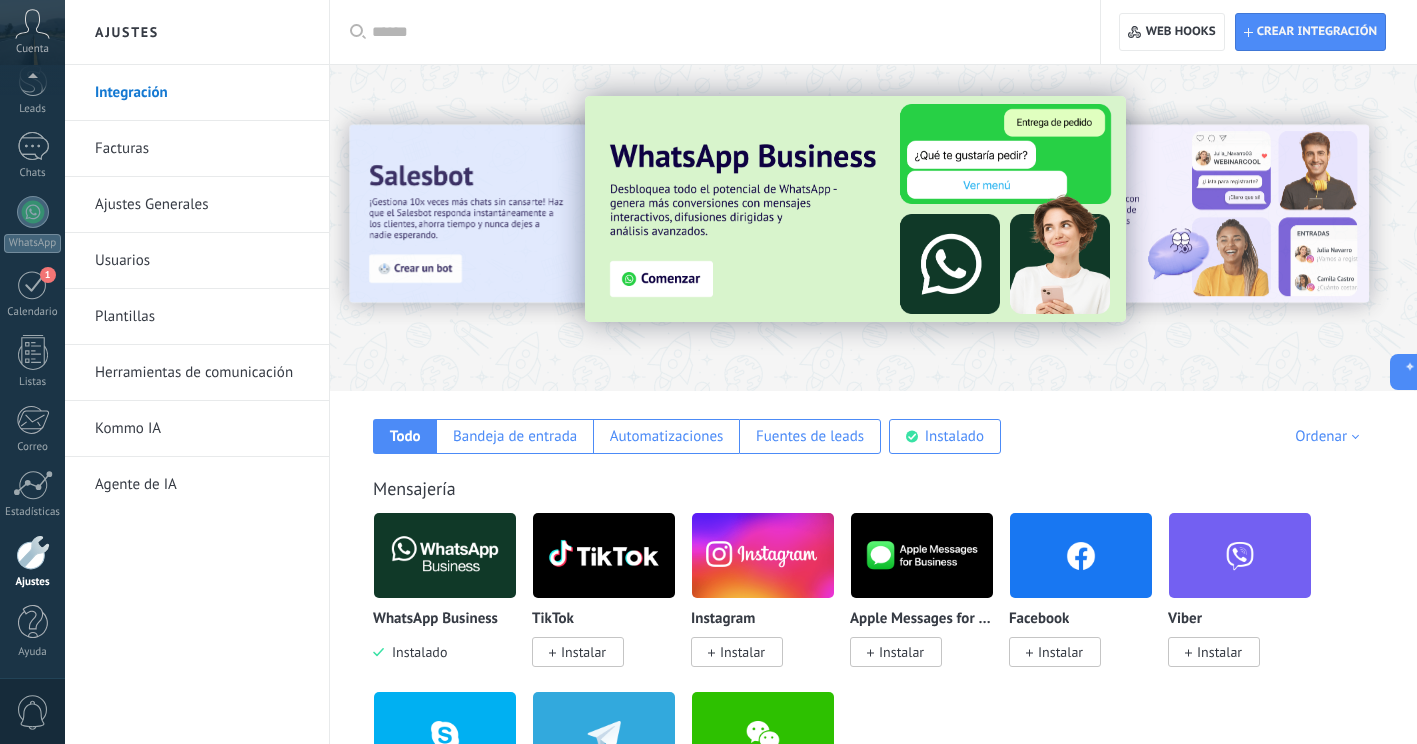 click at bounding box center [1370, 227] 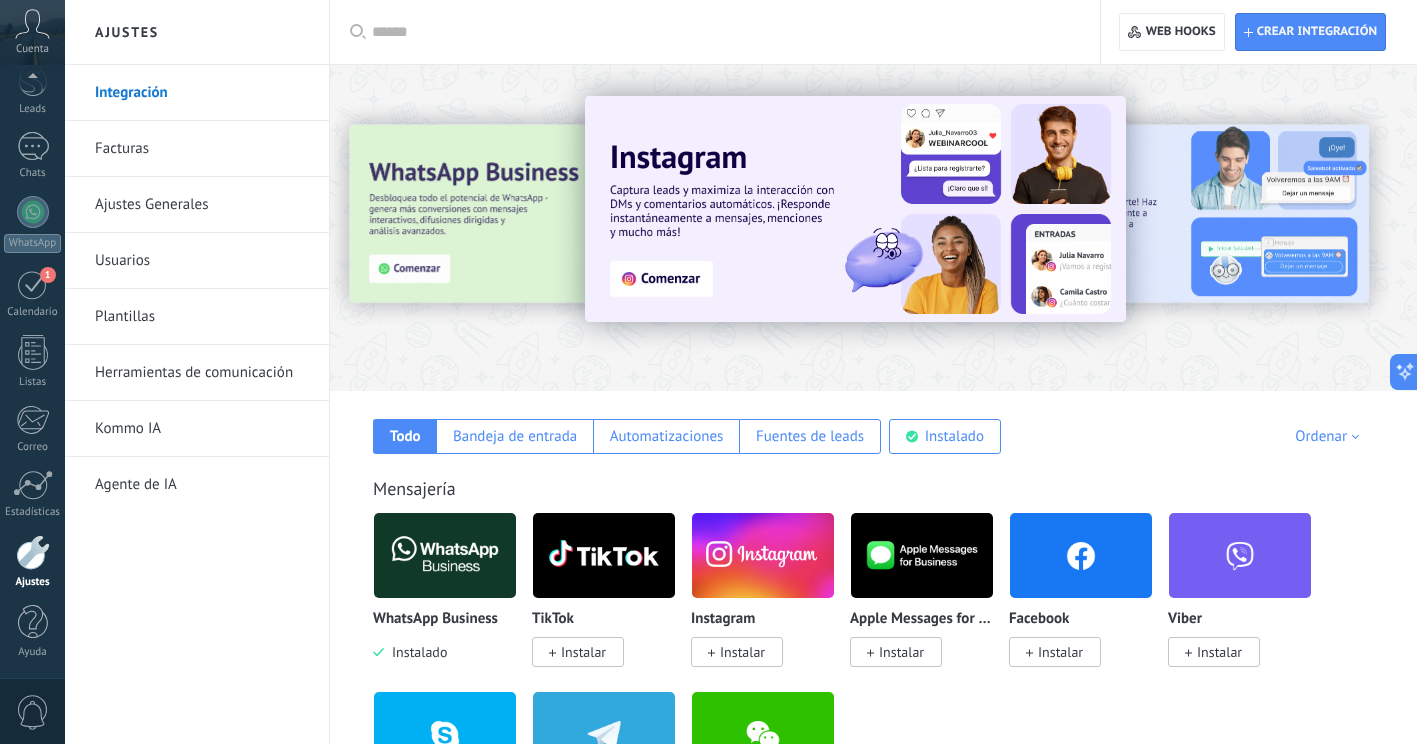 click on "Facturas" at bounding box center (202, 149) 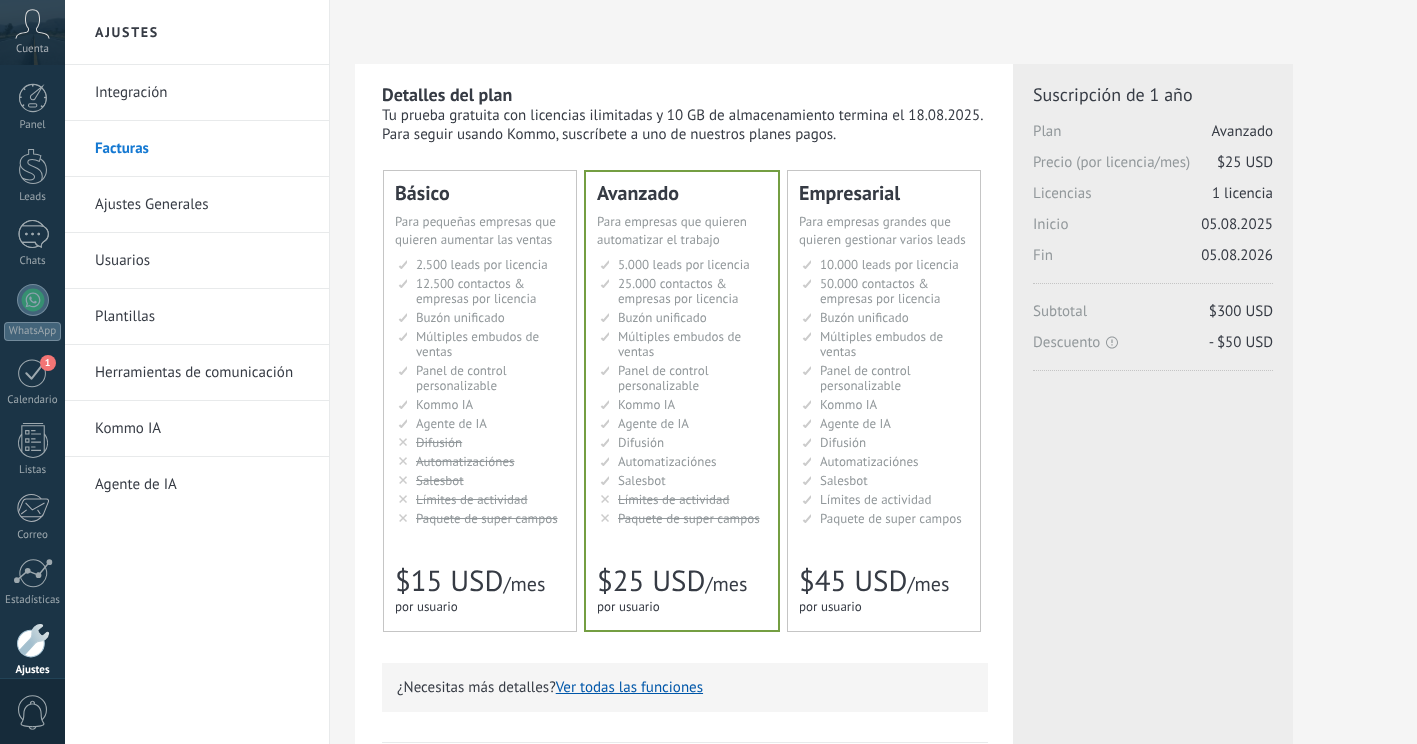 scroll, scrollTop: 0, scrollLeft: 0, axis: both 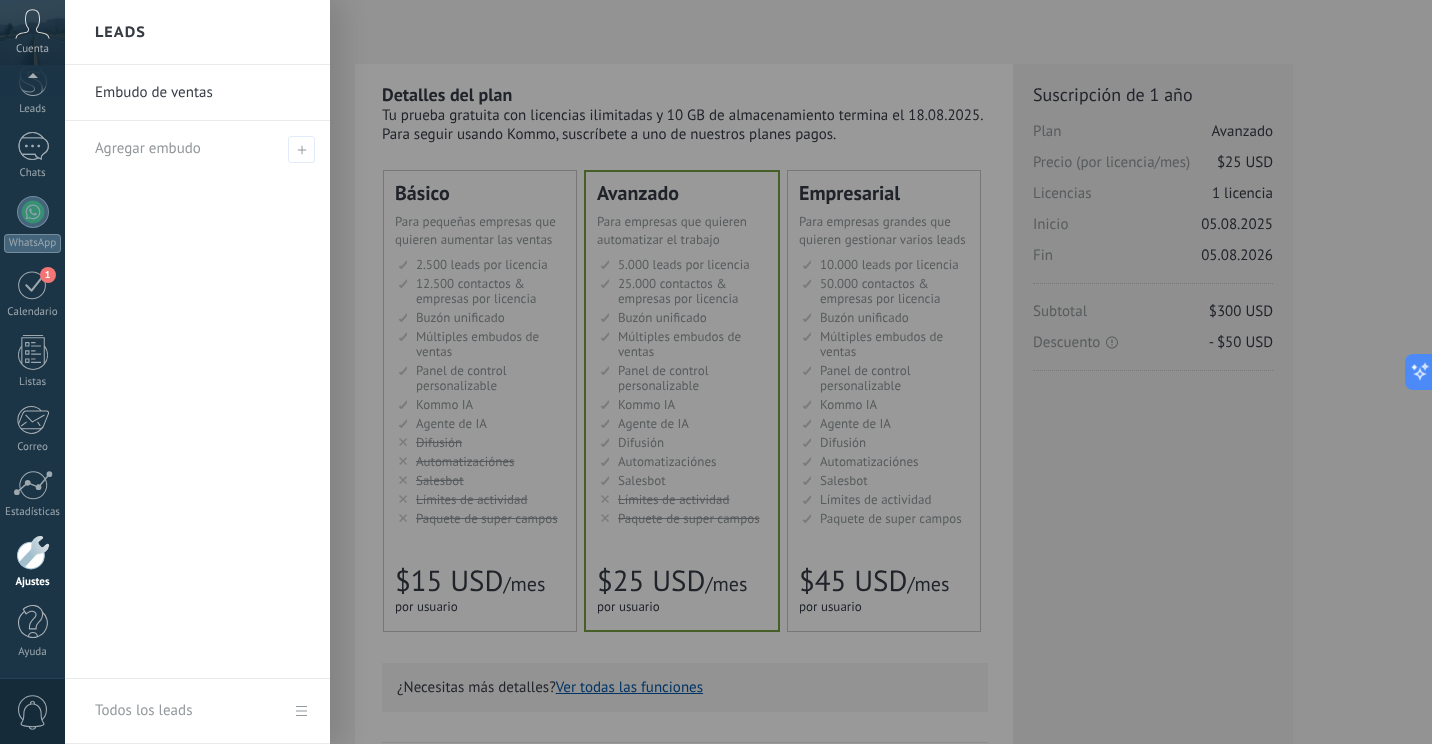 click at bounding box center [781, 372] 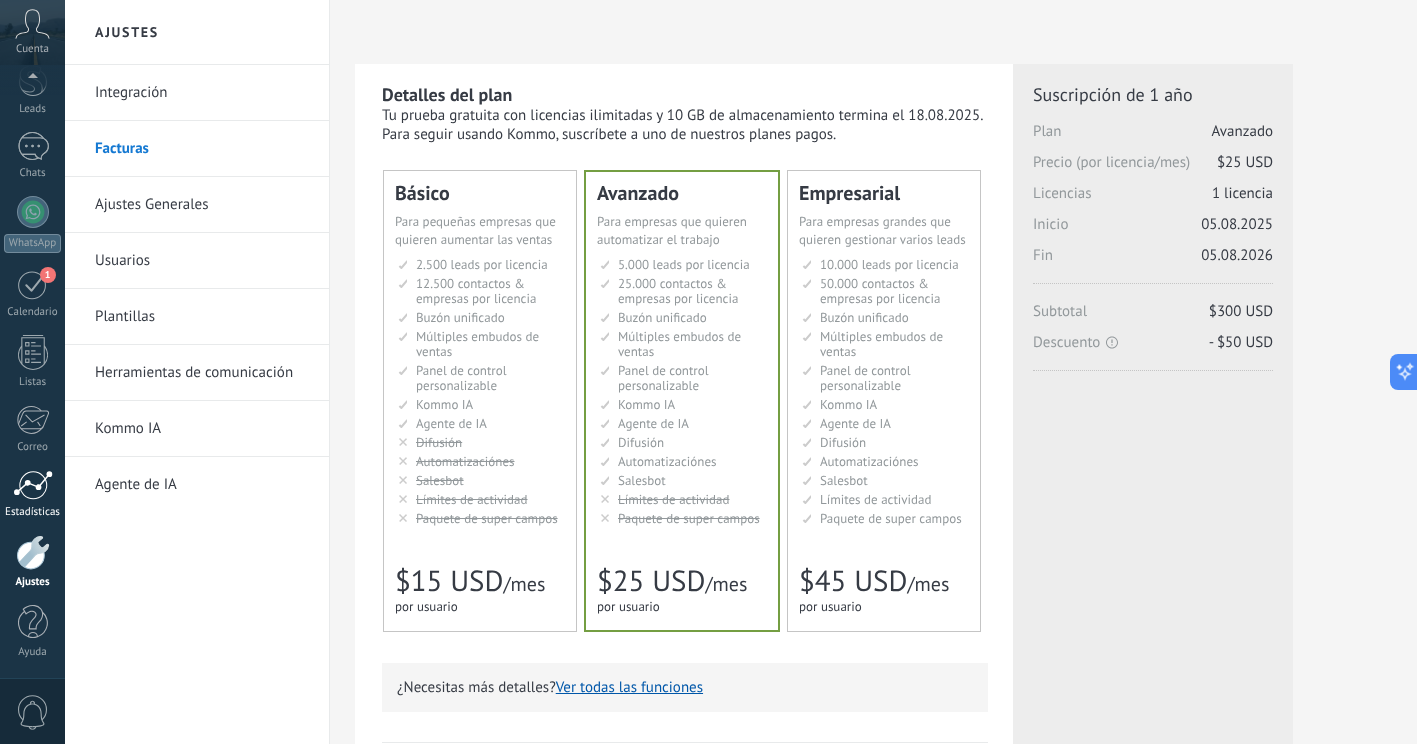 scroll, scrollTop: 100, scrollLeft: 0, axis: vertical 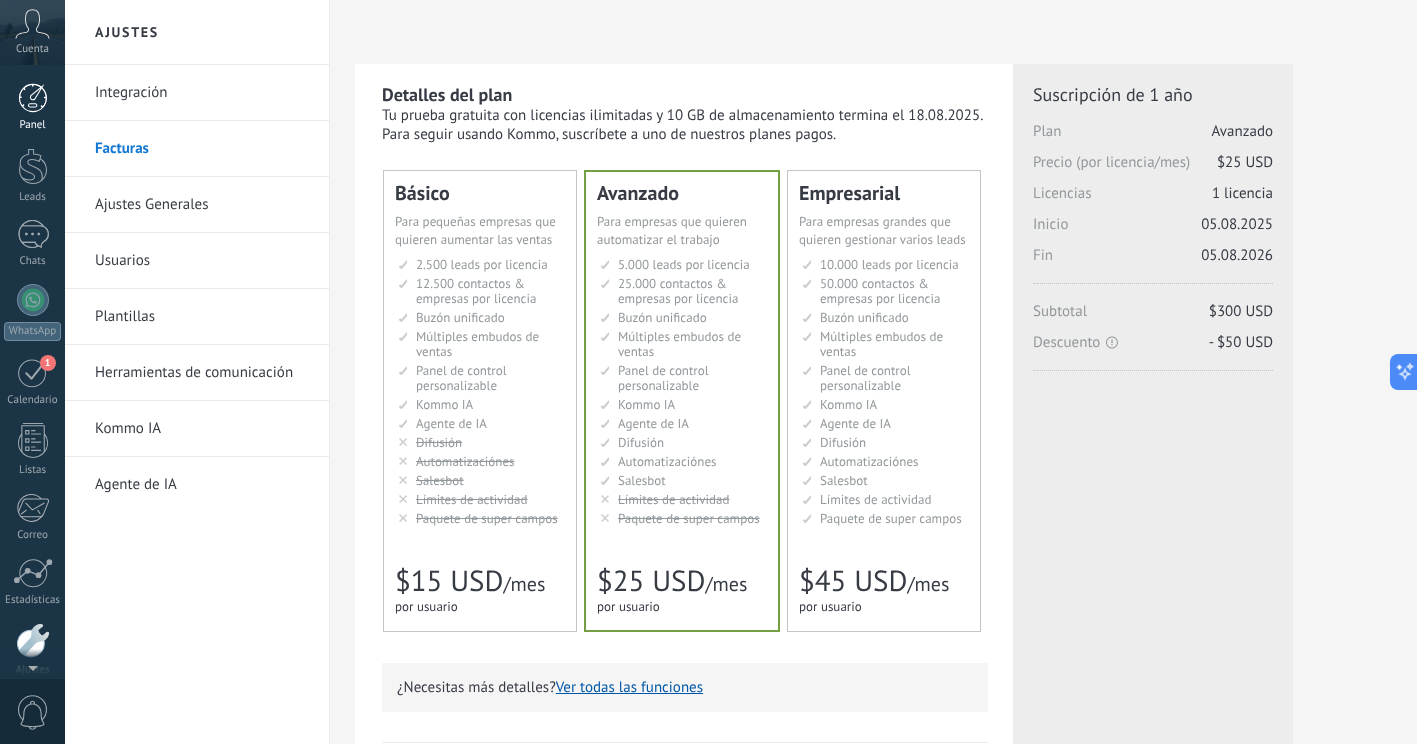 click at bounding box center (33, 98) 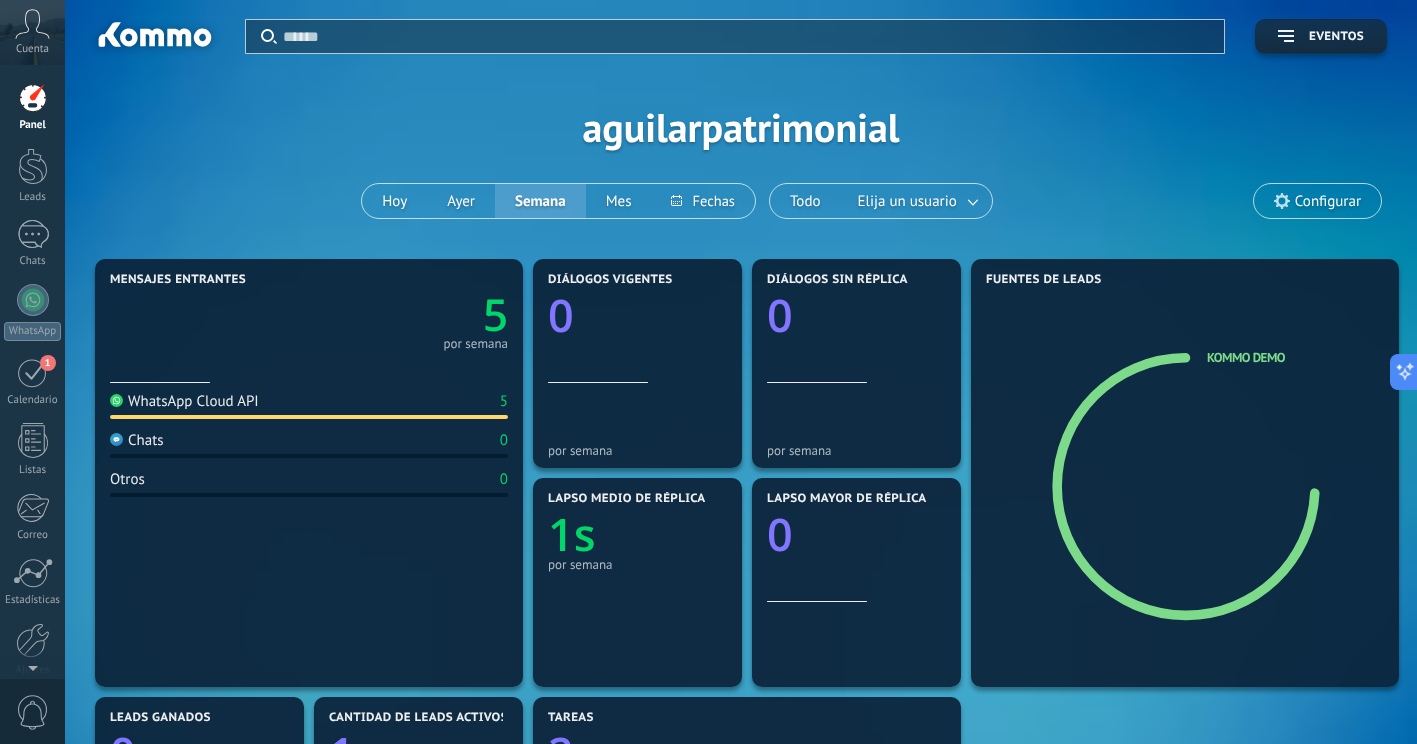 click 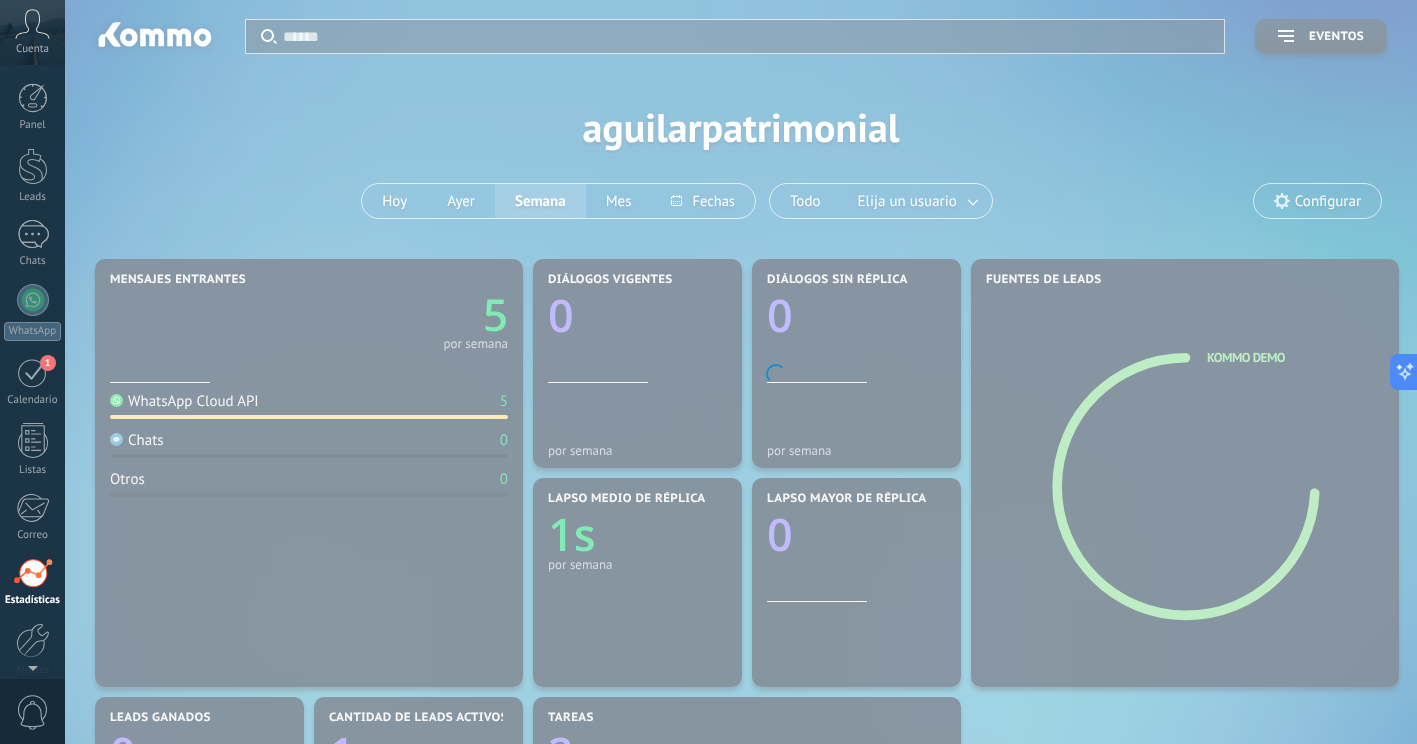 scroll, scrollTop: 88, scrollLeft: 0, axis: vertical 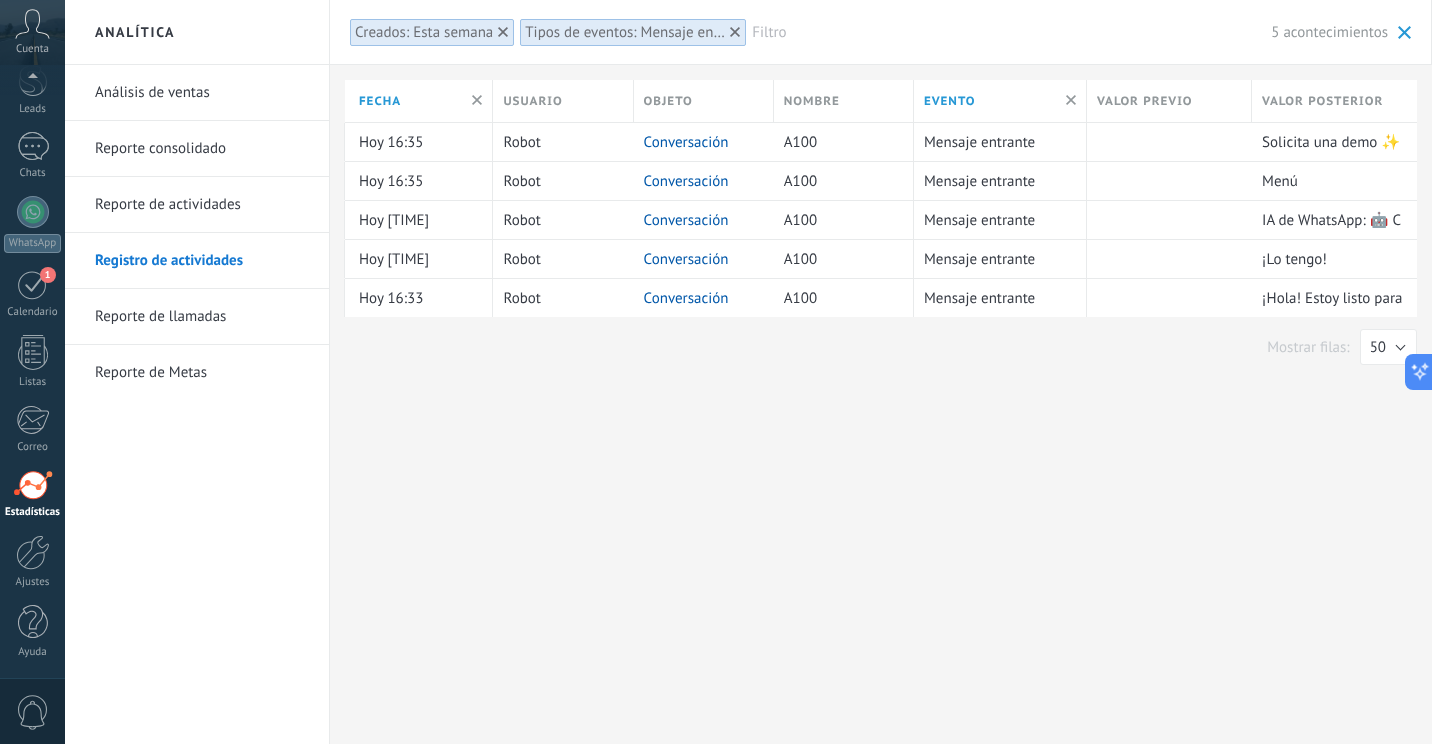 click on "Análisis de ventas" at bounding box center [202, 93] 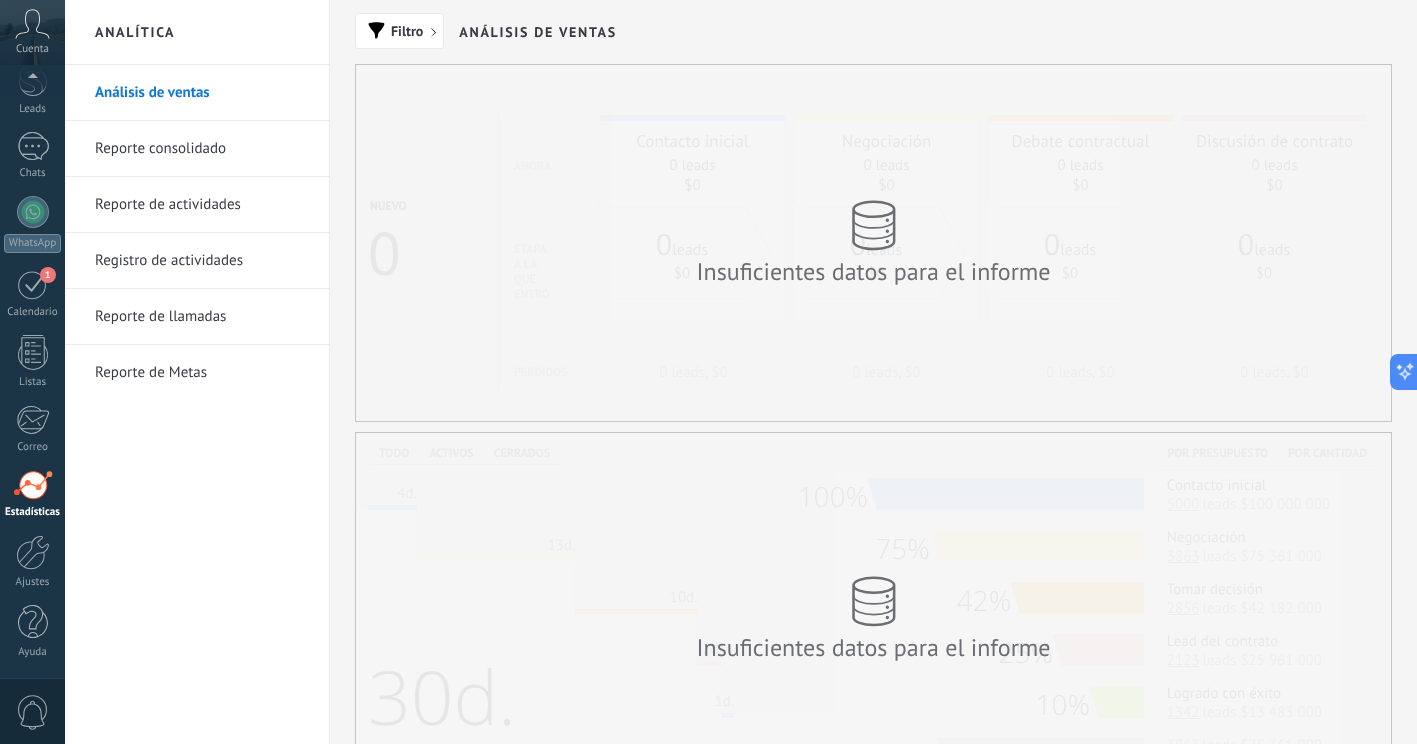 click on "Reporte consolidado" at bounding box center [202, 149] 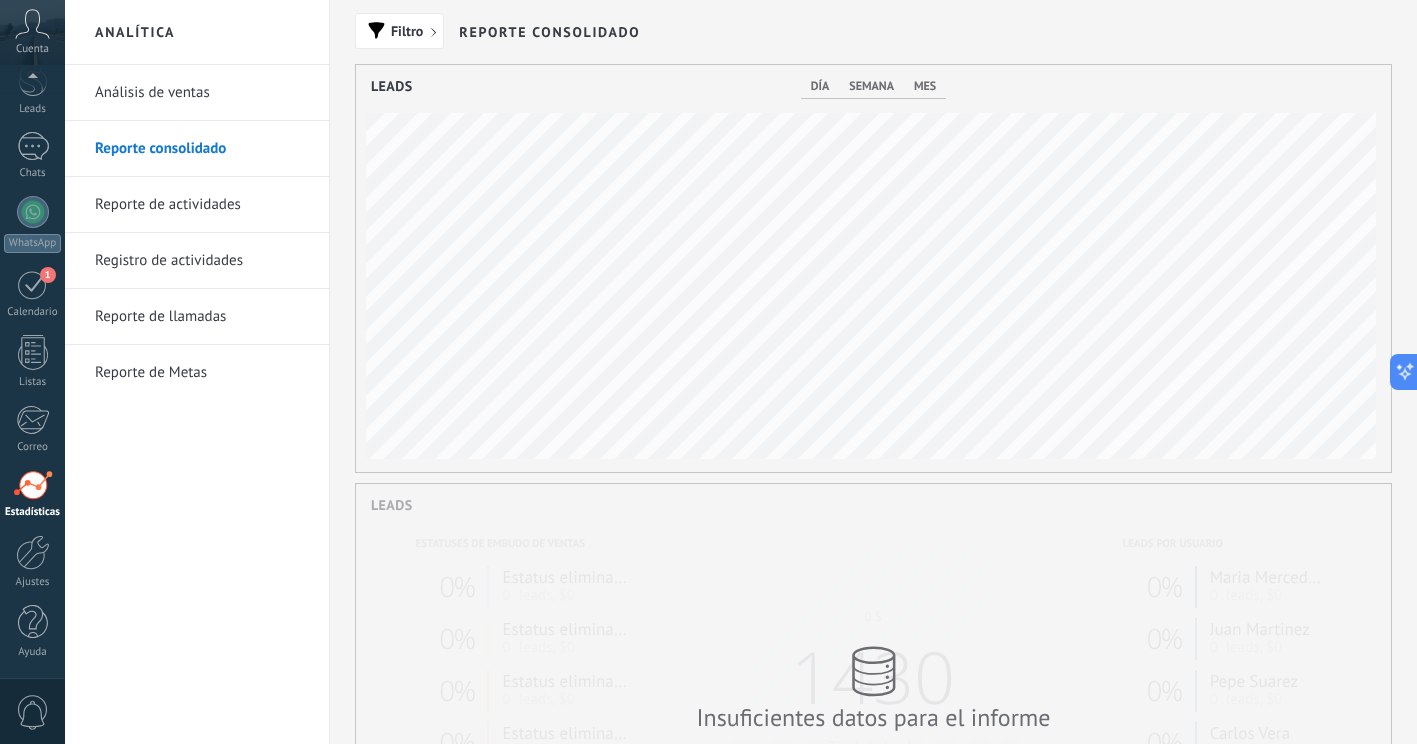 scroll, scrollTop: 999593, scrollLeft: 998965, axis: both 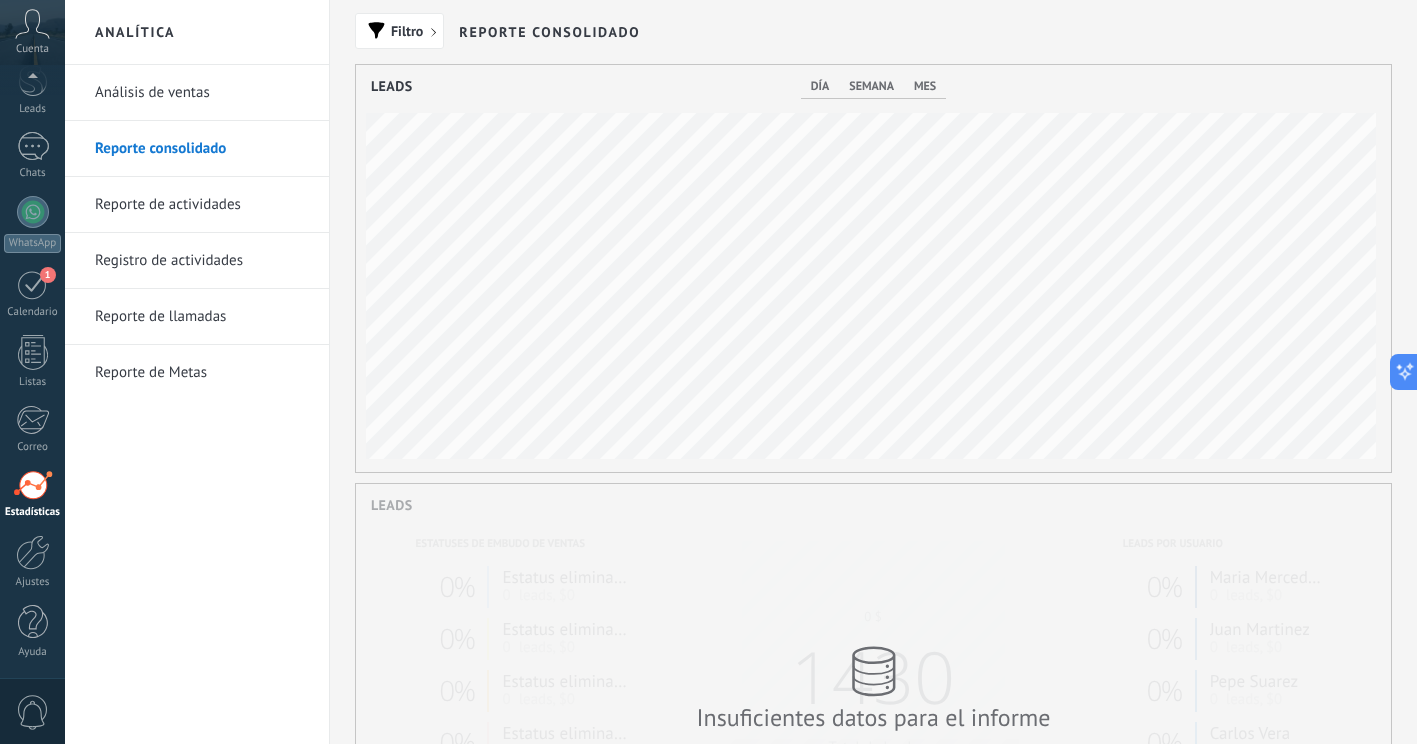 click on "Reporte de actividades" at bounding box center [202, 205] 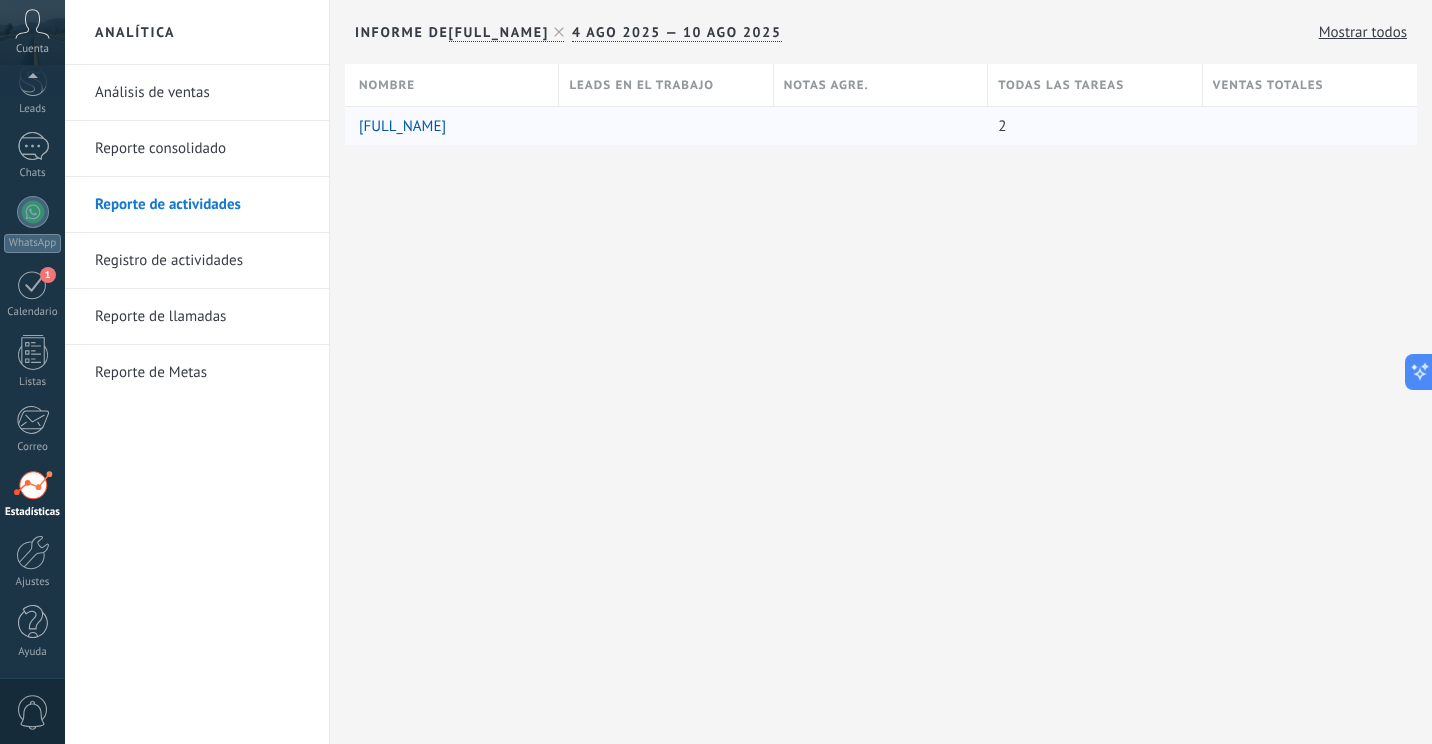 click on "[FIRST] [LAST] [LAST]" at bounding box center [402, 126] 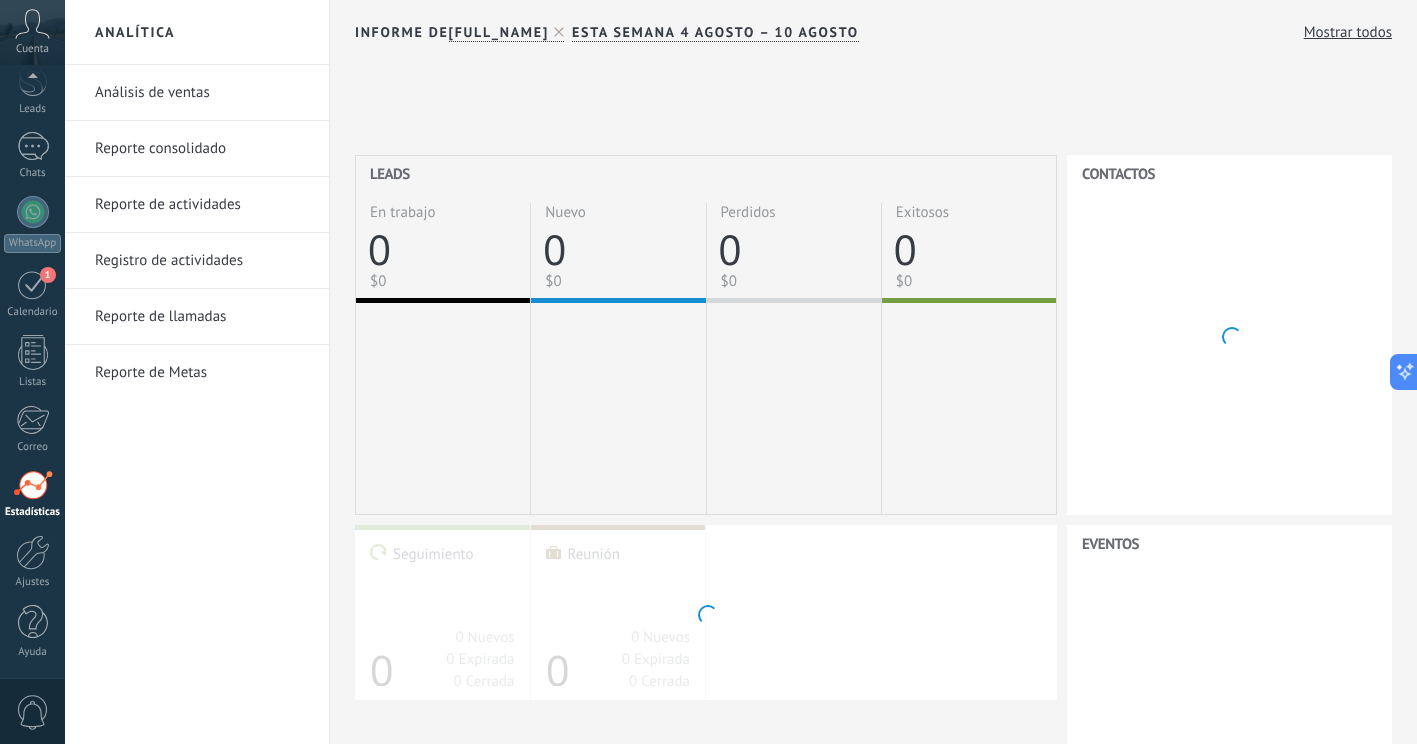 scroll, scrollTop: 0, scrollLeft: 0, axis: both 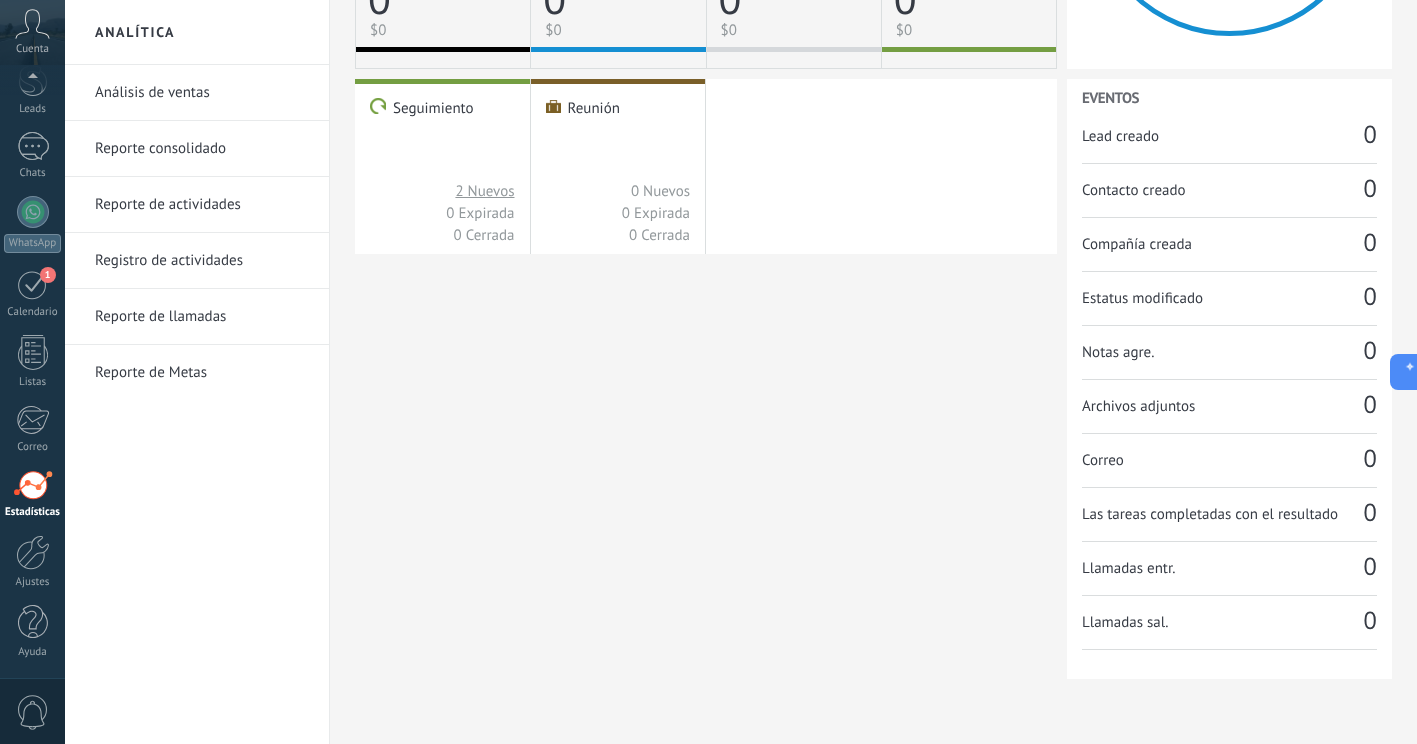 click on "Reporte de llamadas" at bounding box center (202, 317) 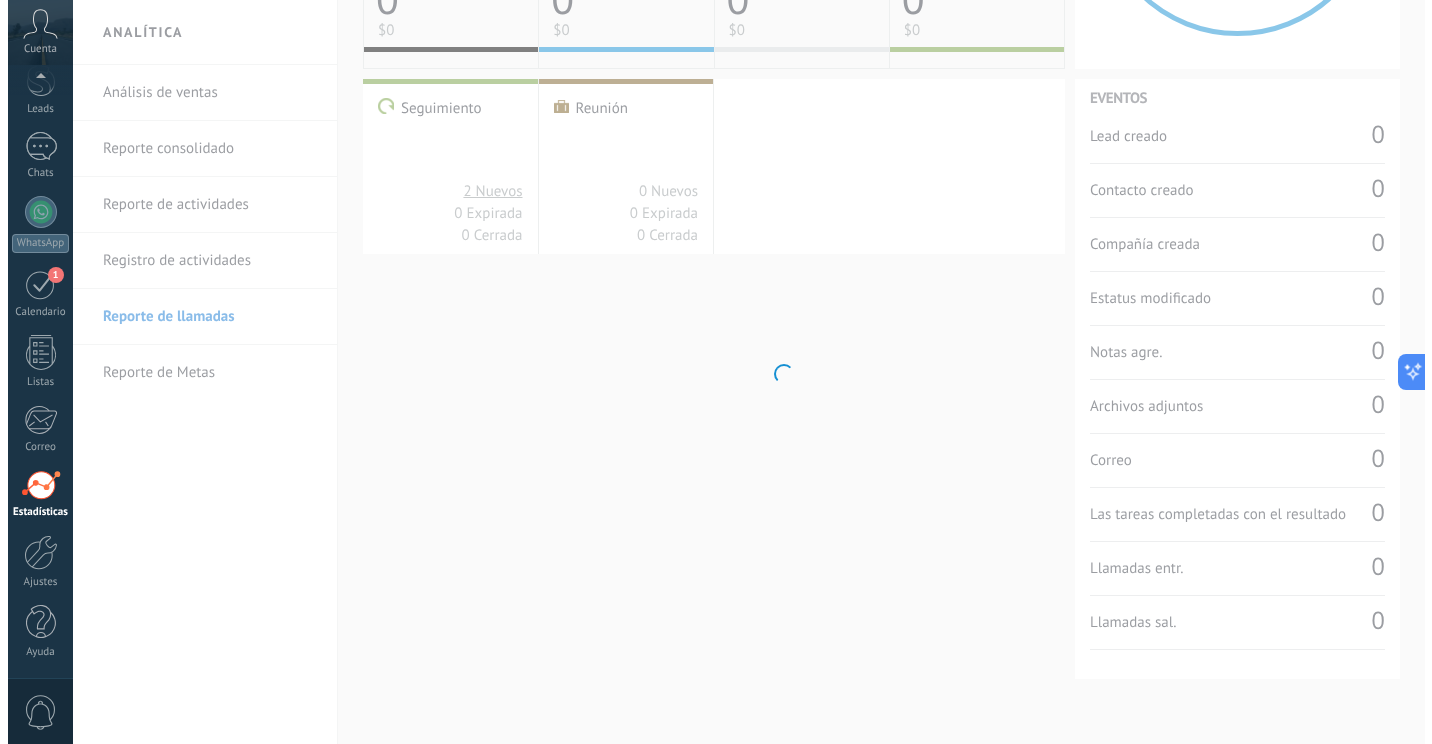scroll, scrollTop: 0, scrollLeft: 0, axis: both 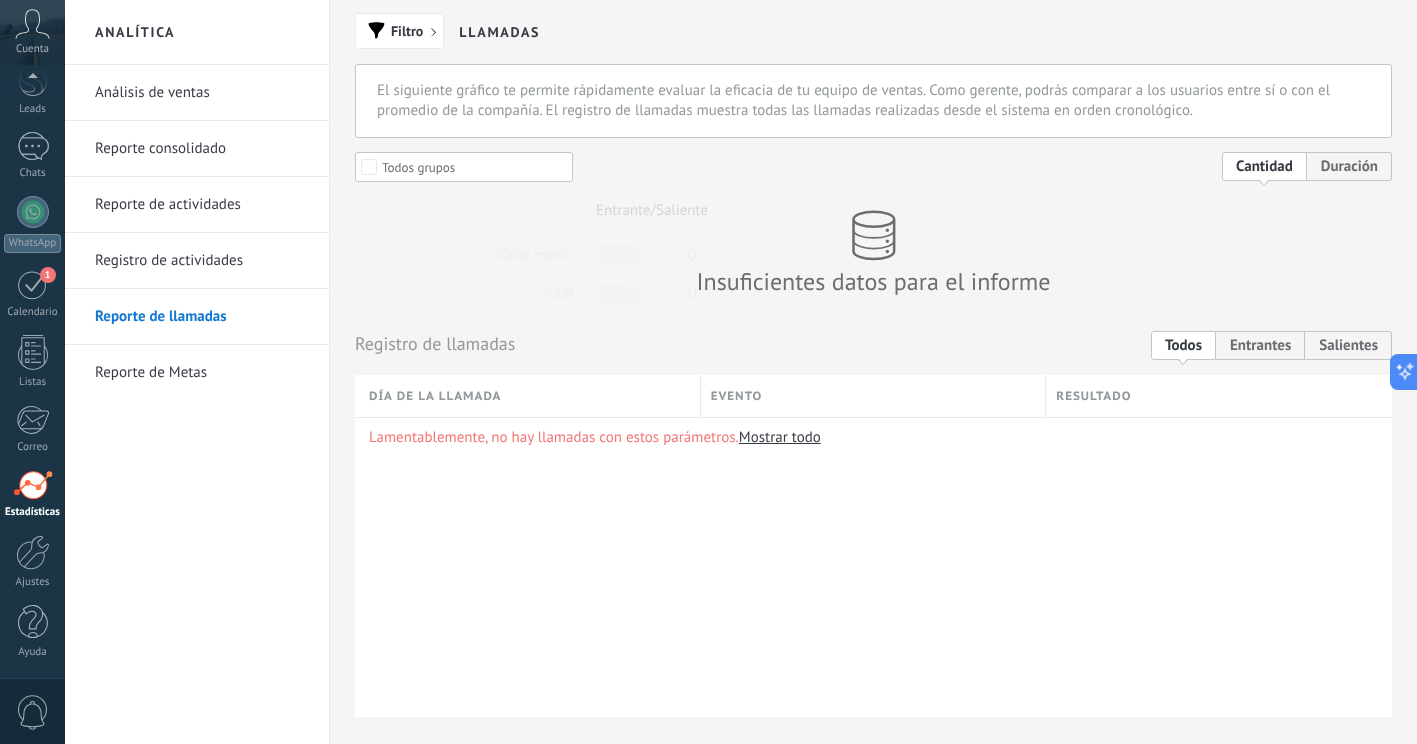 click on "Reporte de actividades" at bounding box center (202, 205) 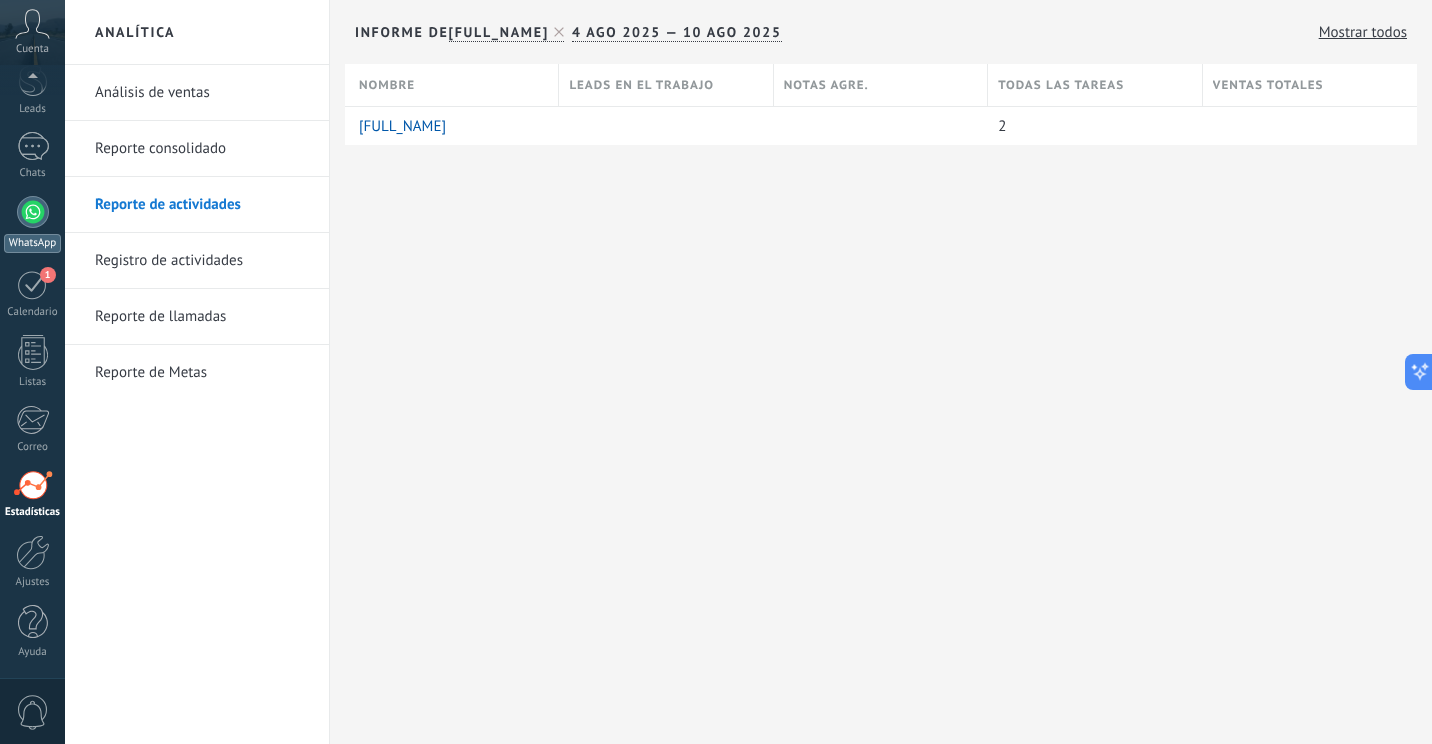 scroll, scrollTop: 0, scrollLeft: 0, axis: both 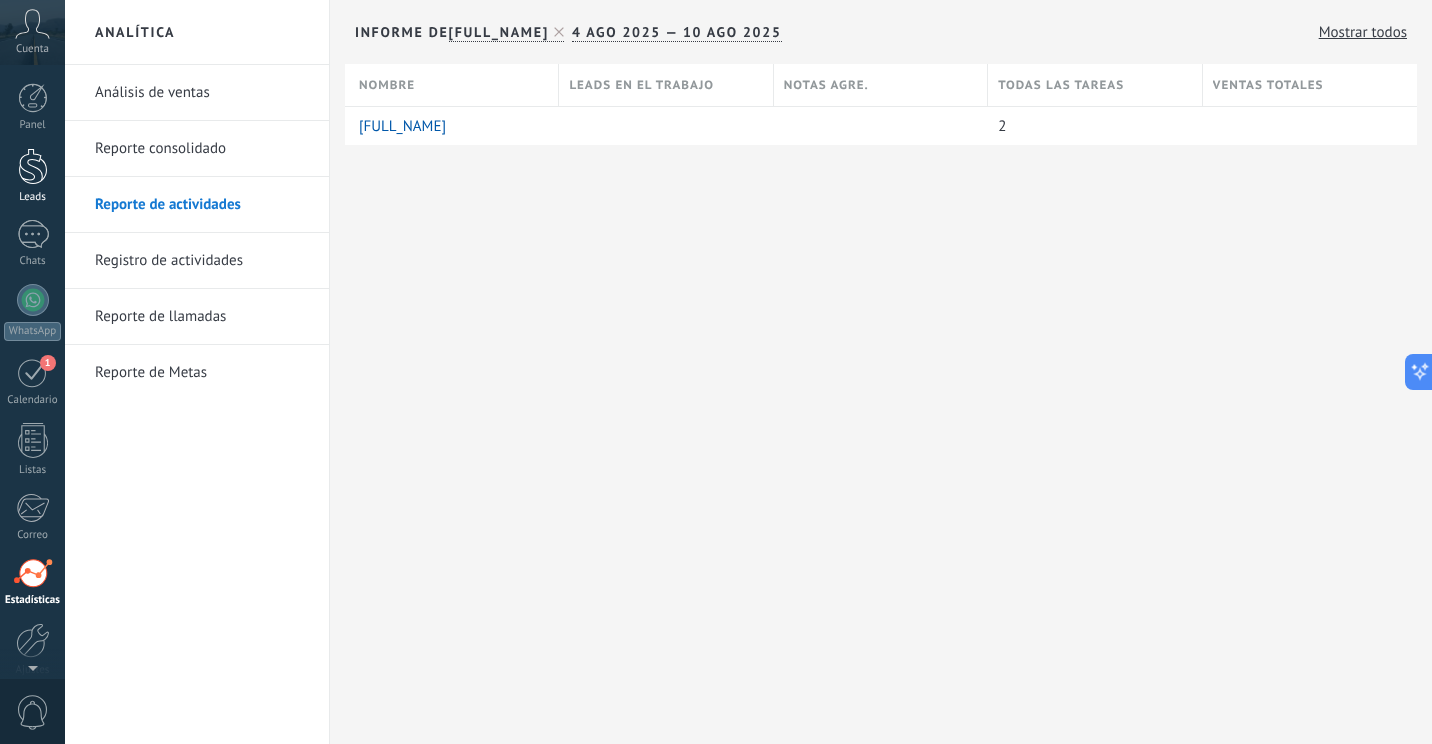 click on "Leads" at bounding box center [32, 176] 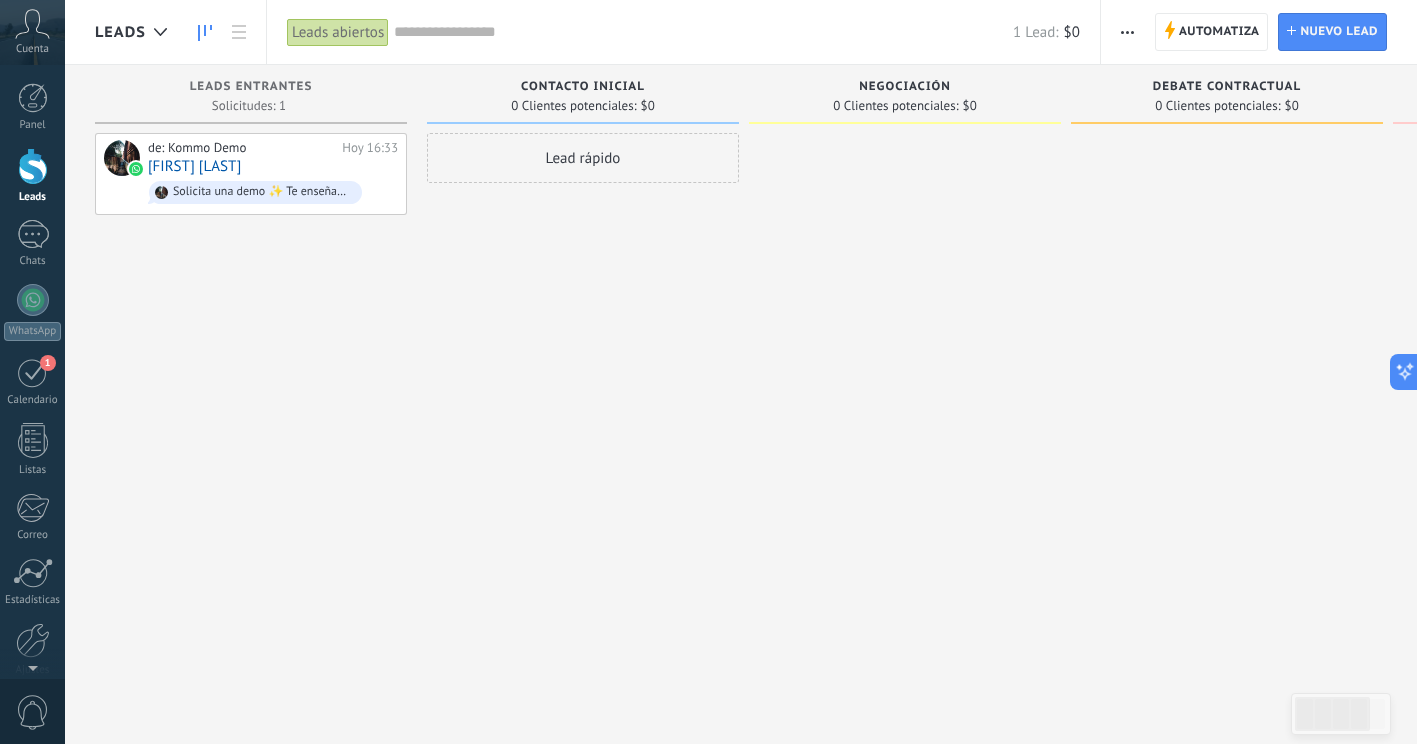click on "Lead rápido" at bounding box center [583, 158] 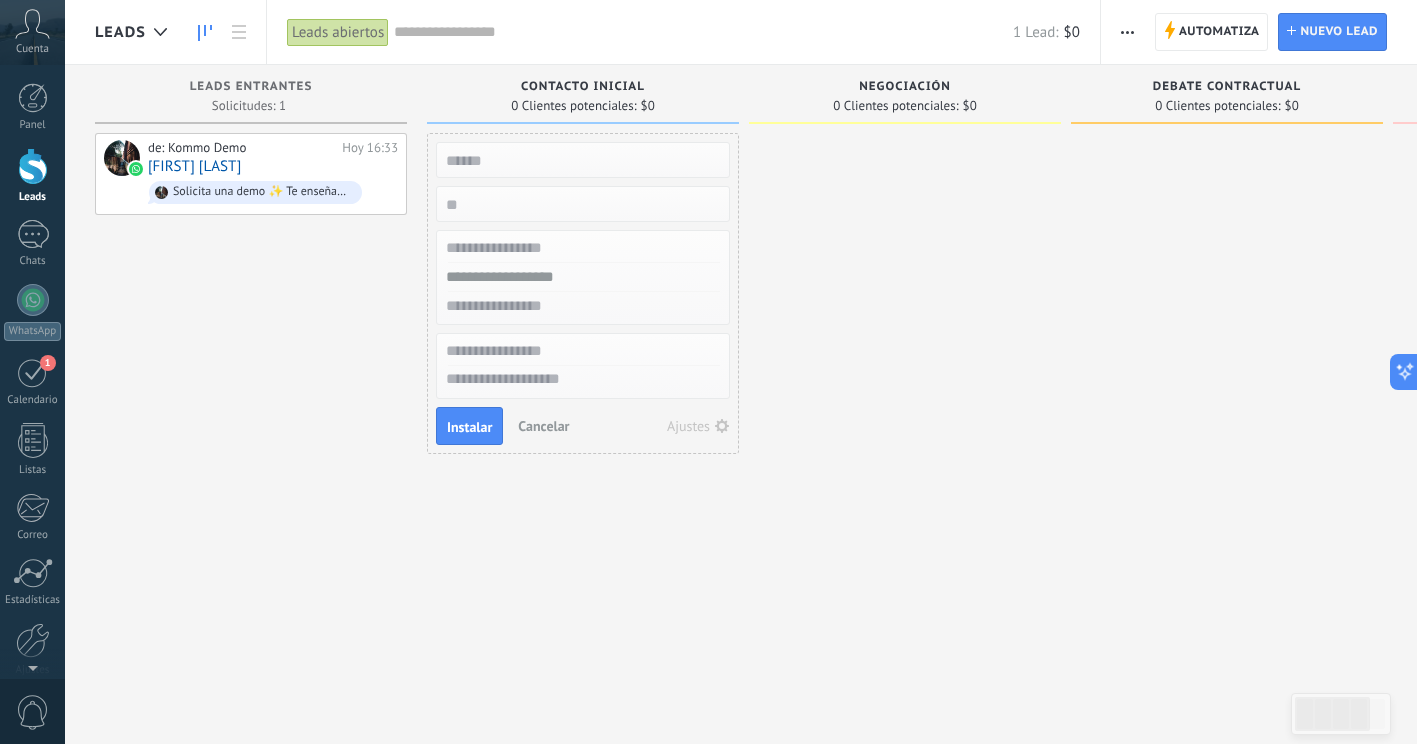 click at bounding box center (581, 160) 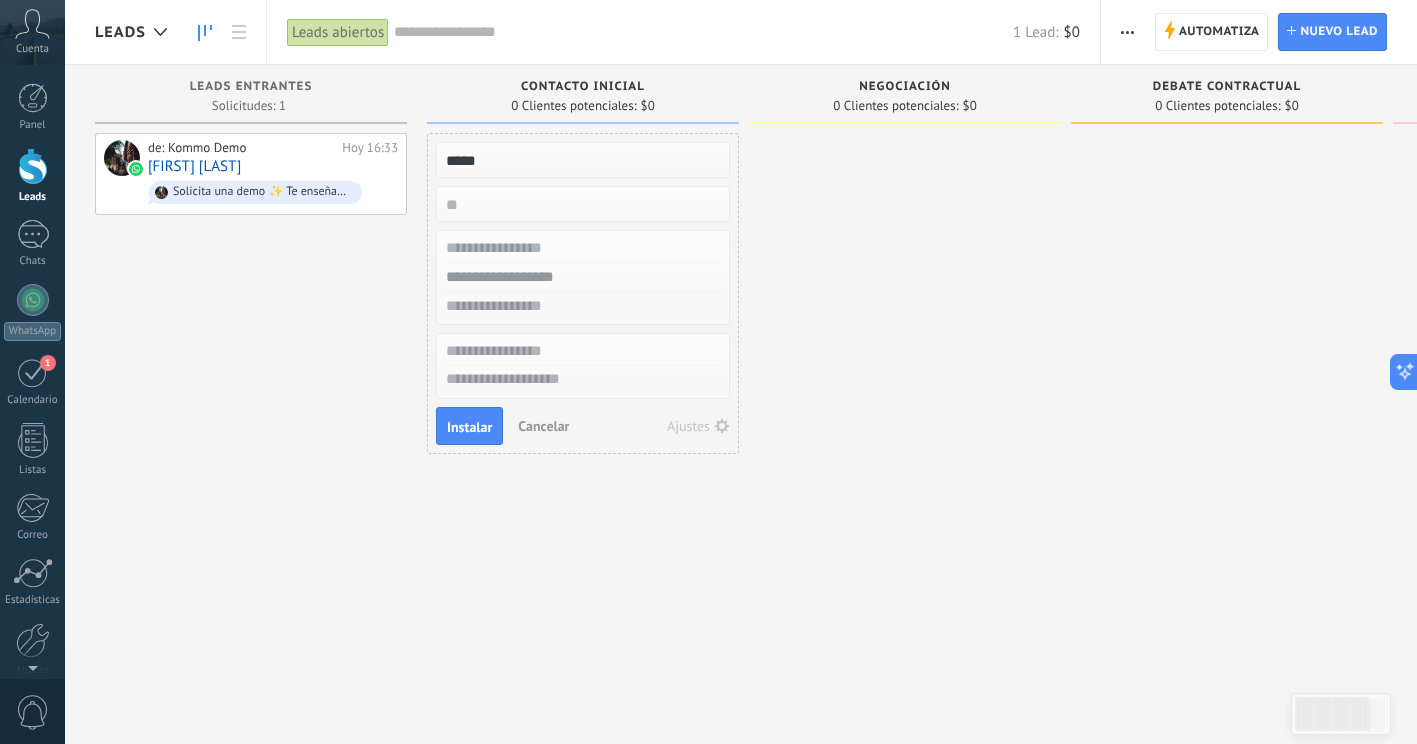 type on "*****" 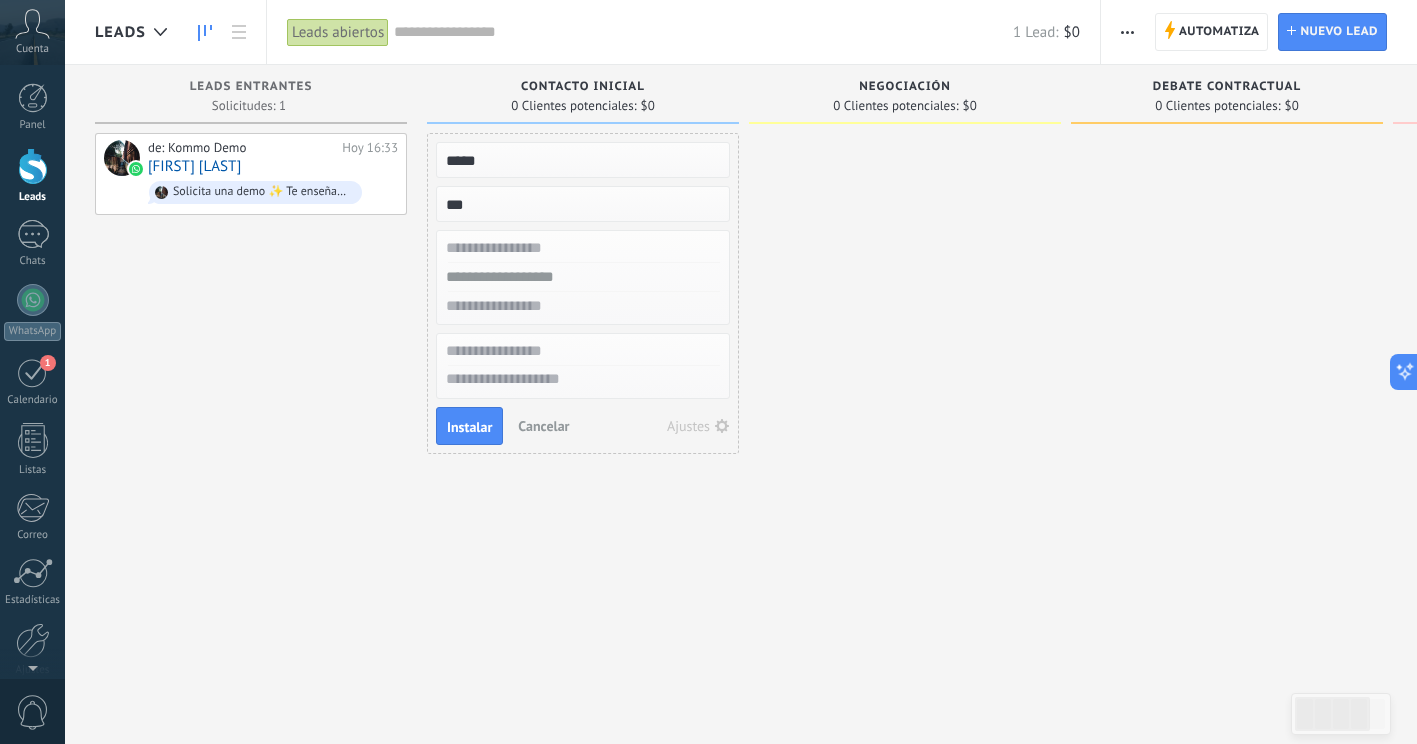 type on "***" 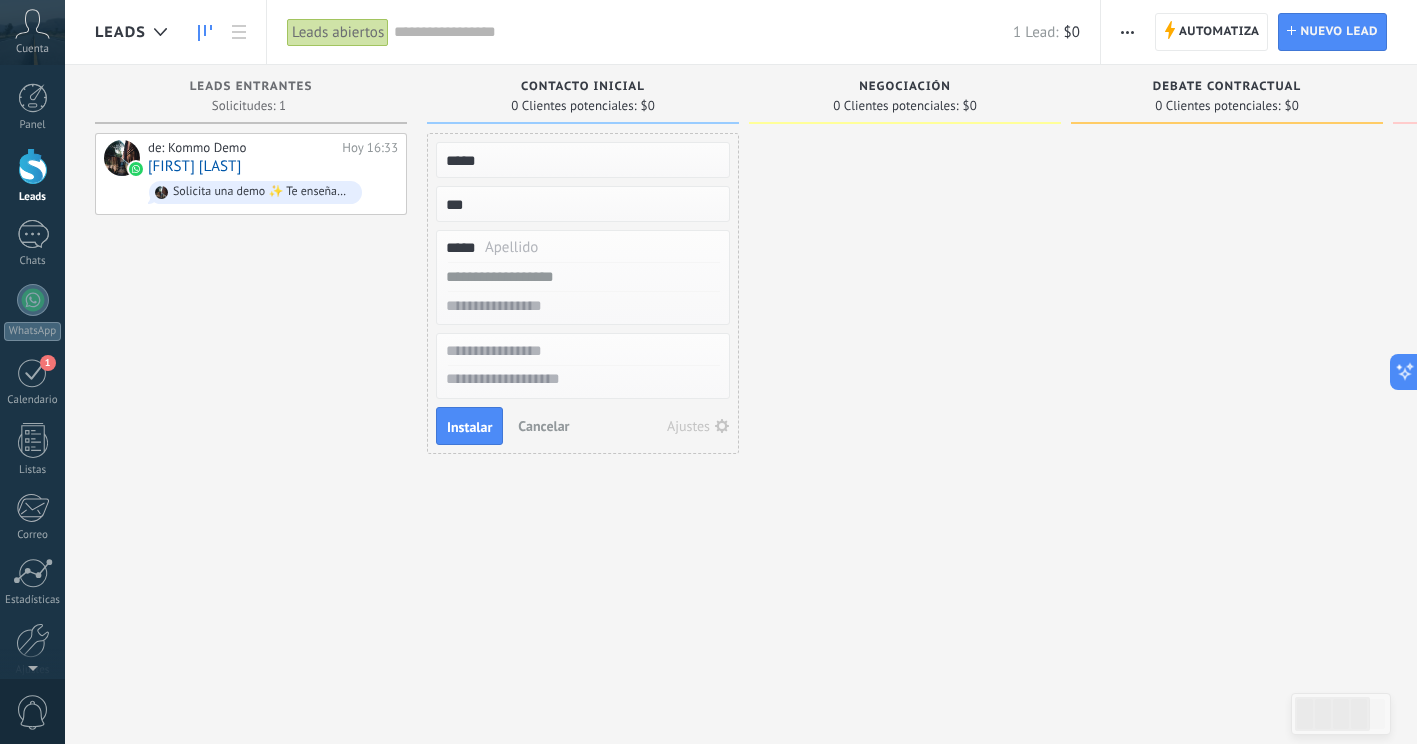 type on "*****" 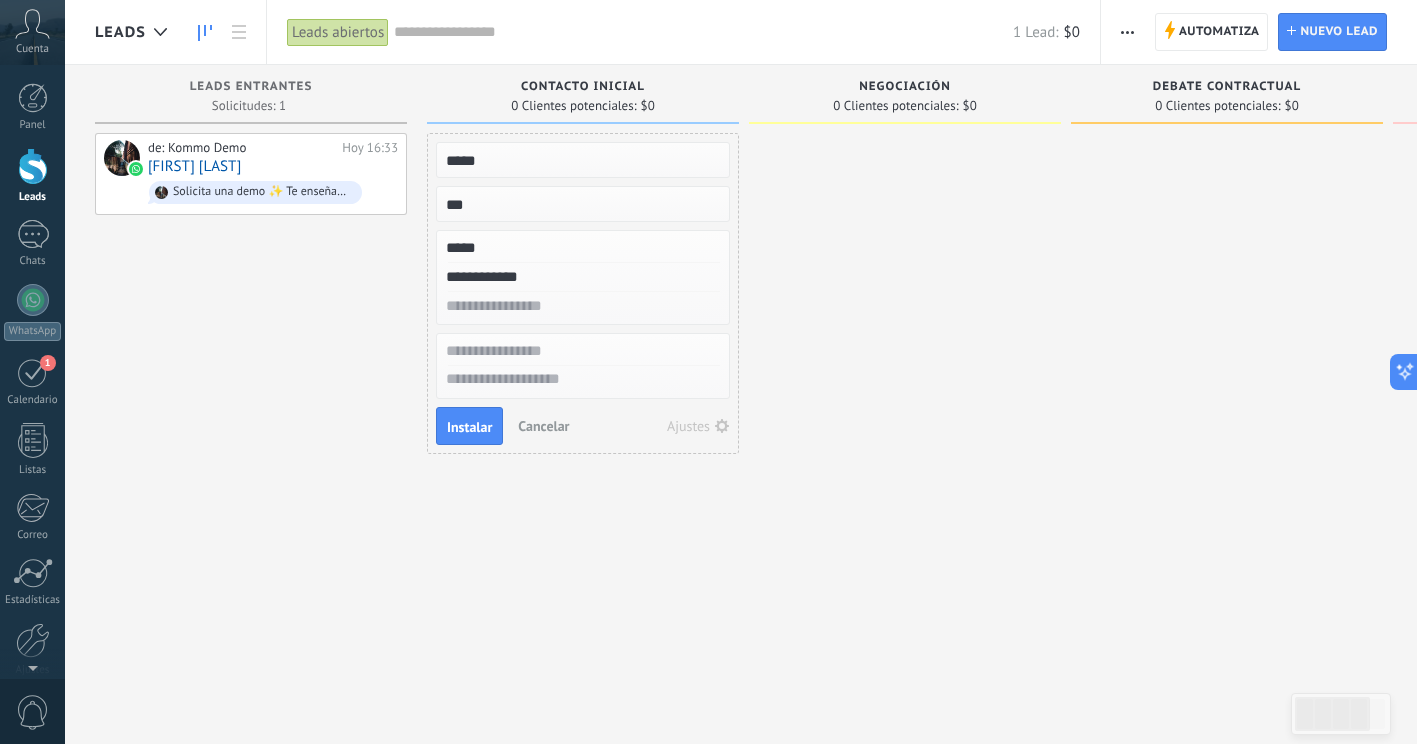 type on "**********" 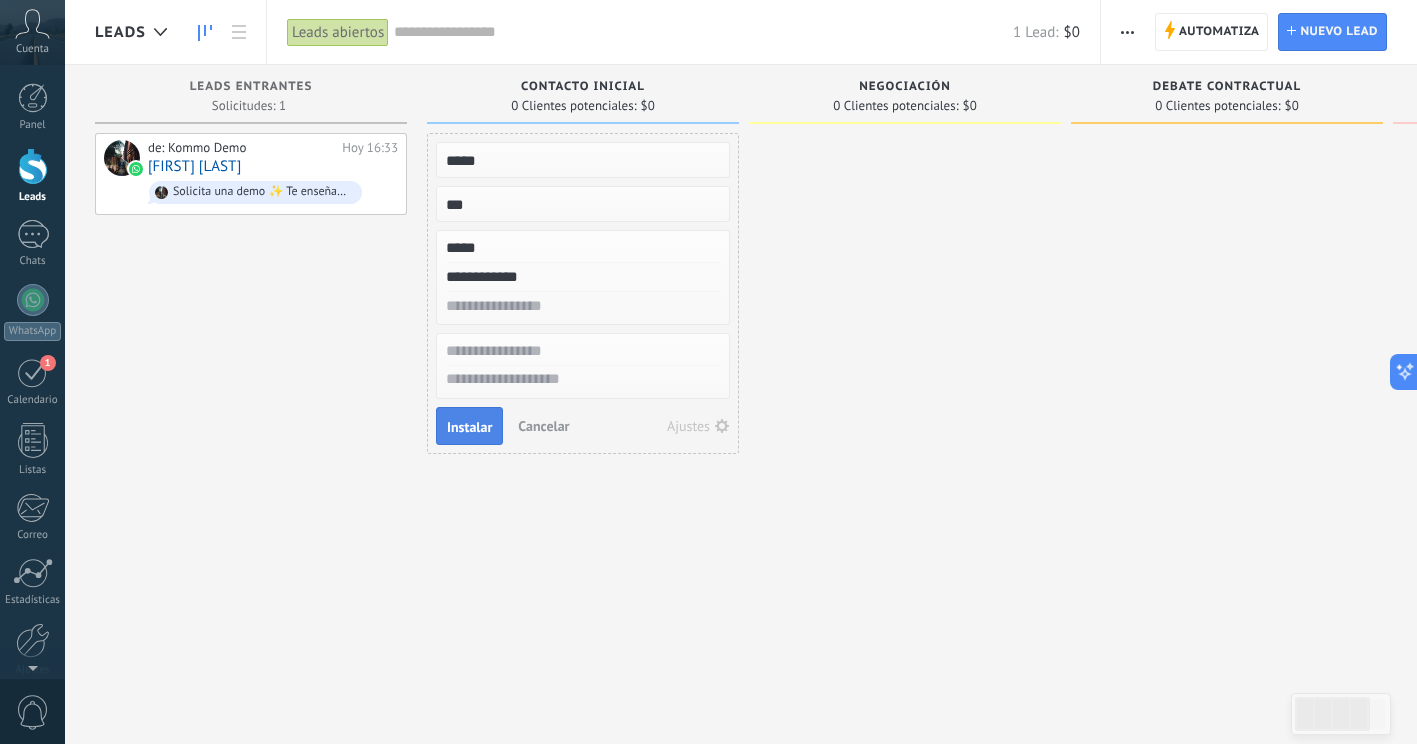 click on "Instalar" at bounding box center (469, 427) 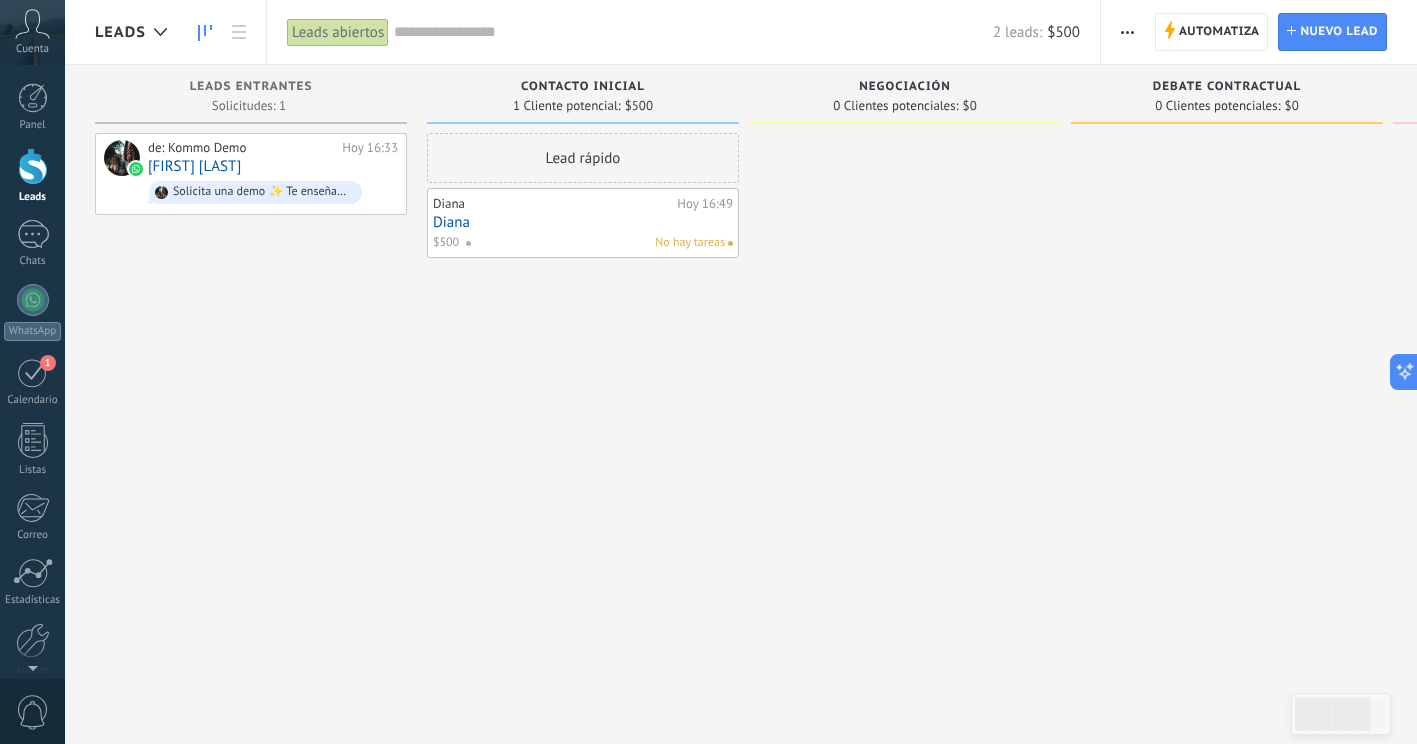click at bounding box center [905, 374] 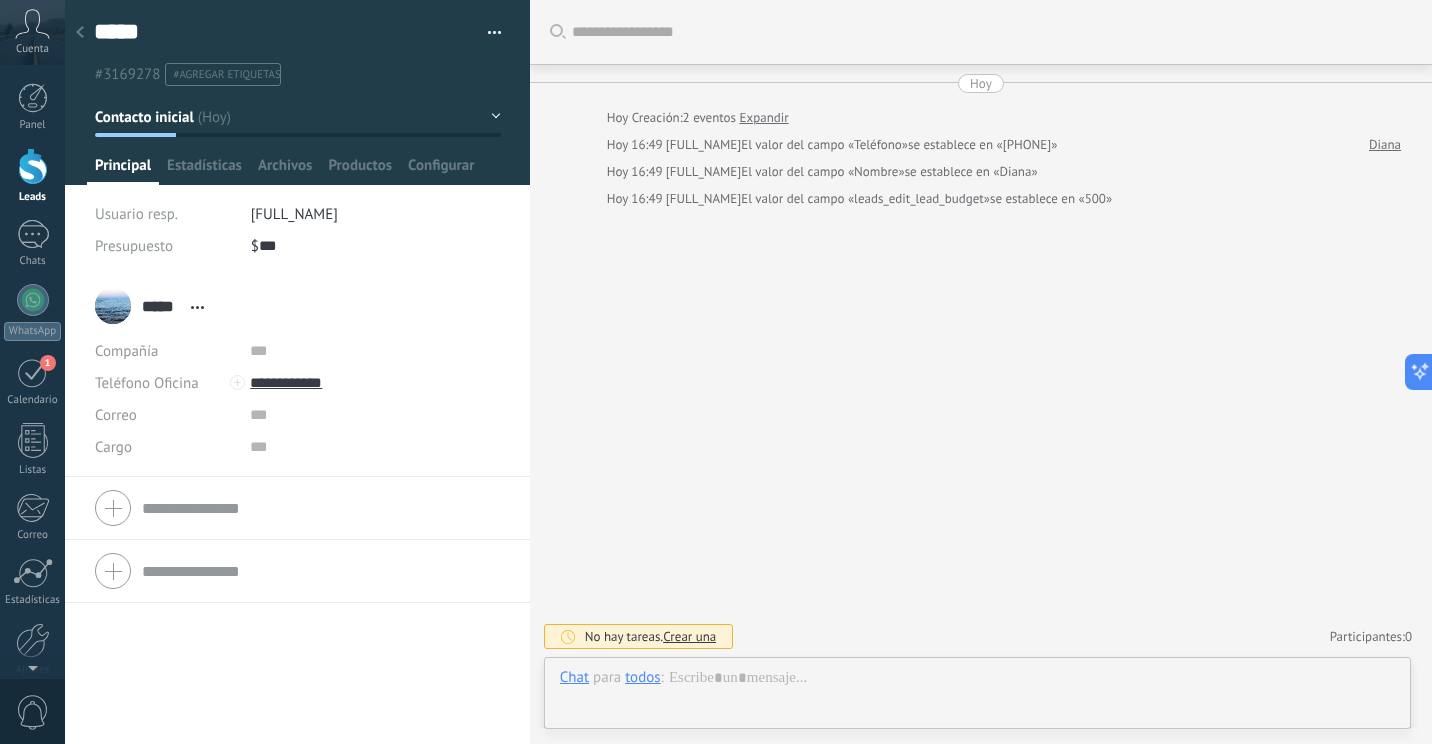 scroll, scrollTop: 30, scrollLeft: 0, axis: vertical 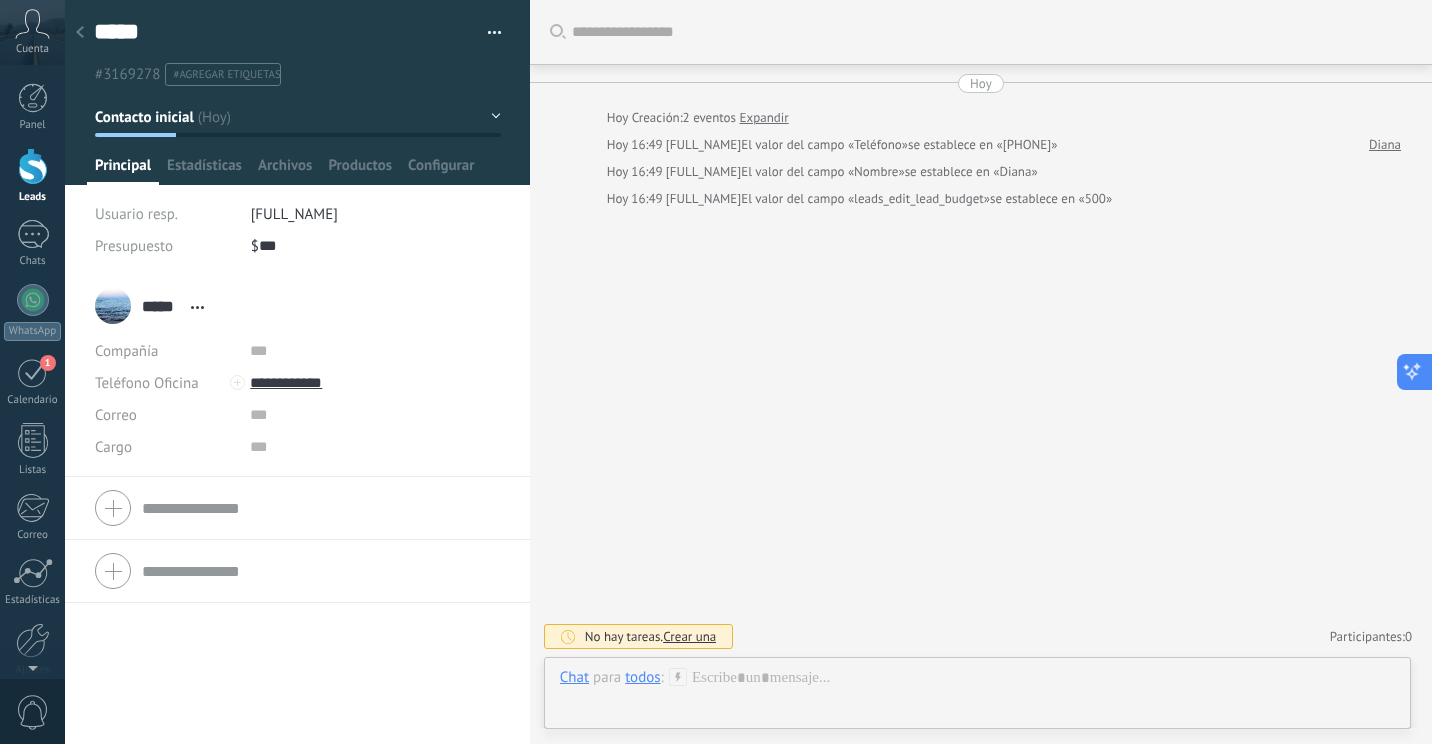 click 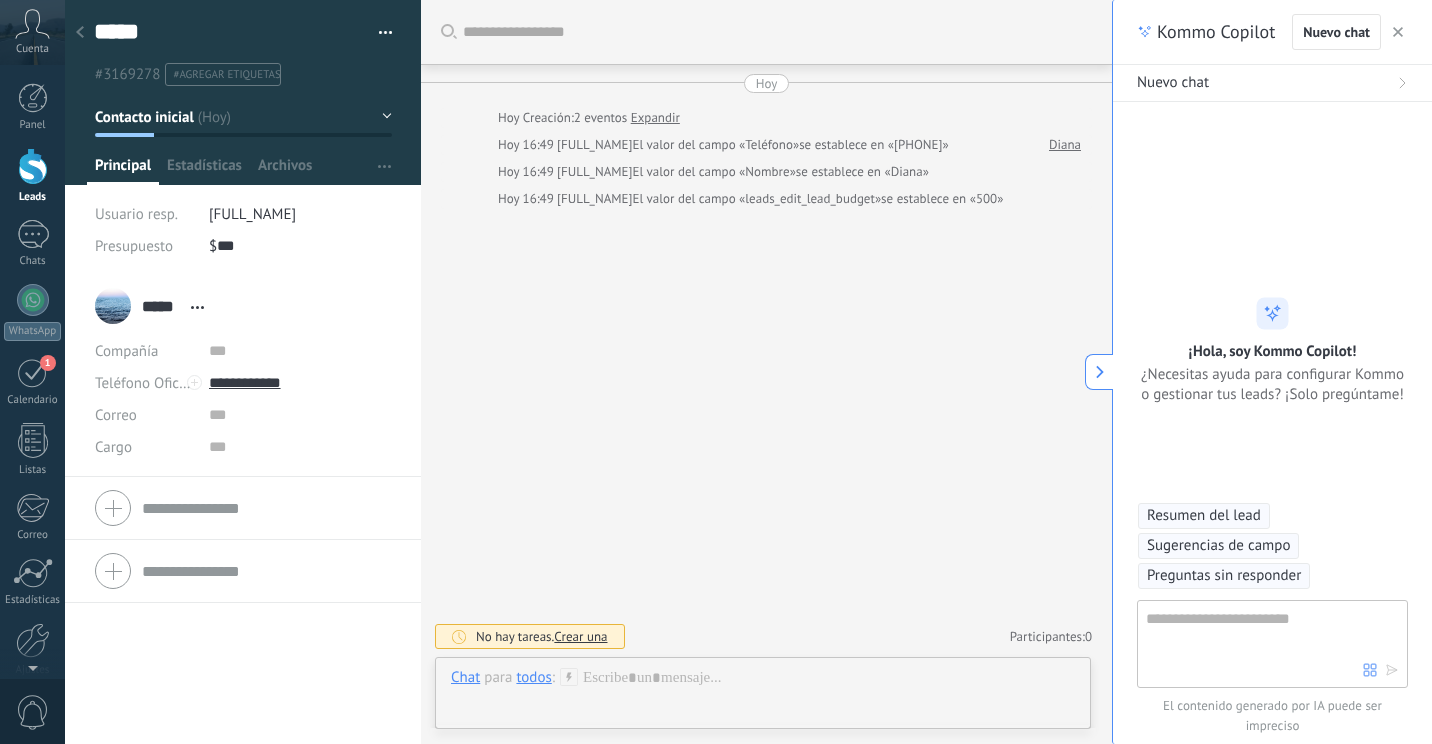 scroll, scrollTop: 30, scrollLeft: 0, axis: vertical 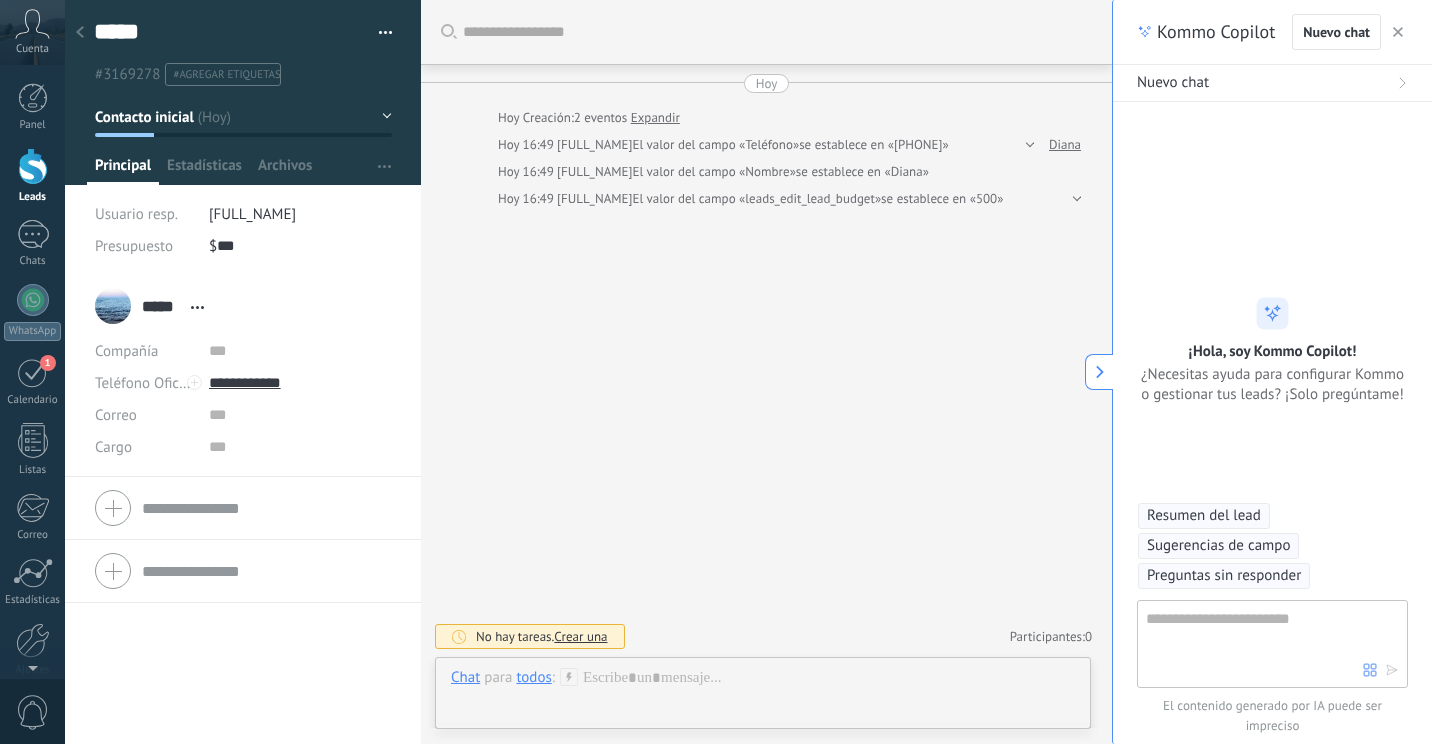 click 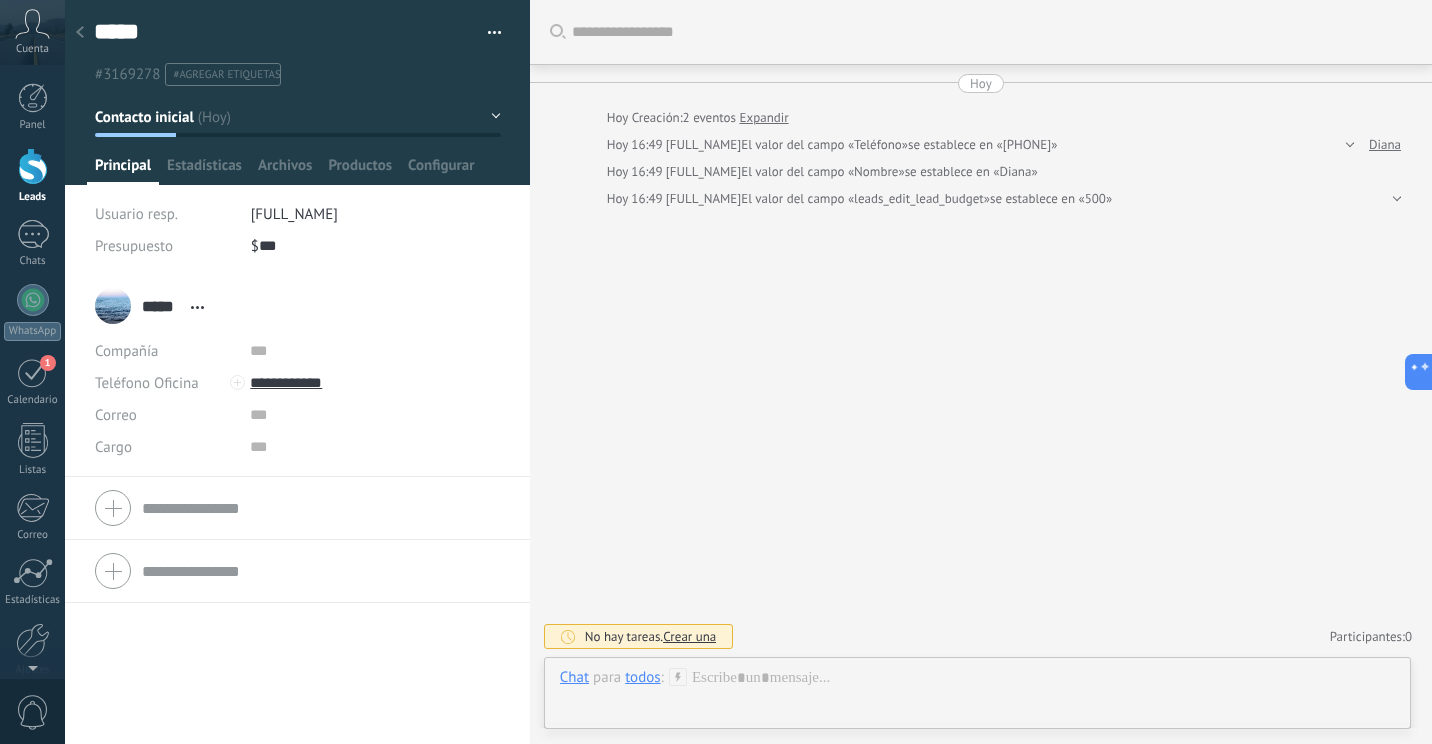 scroll, scrollTop: 30, scrollLeft: 0, axis: vertical 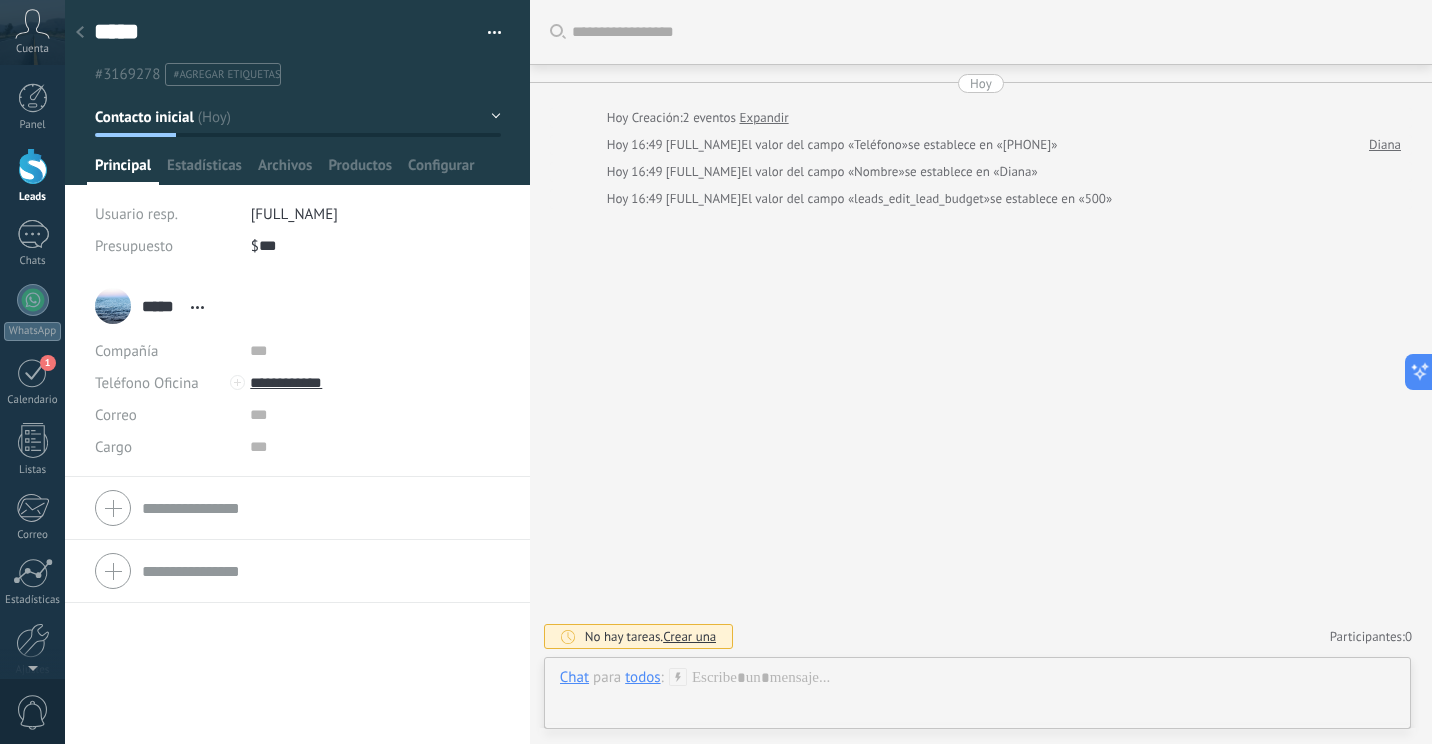 click at bounding box center (80, 33) 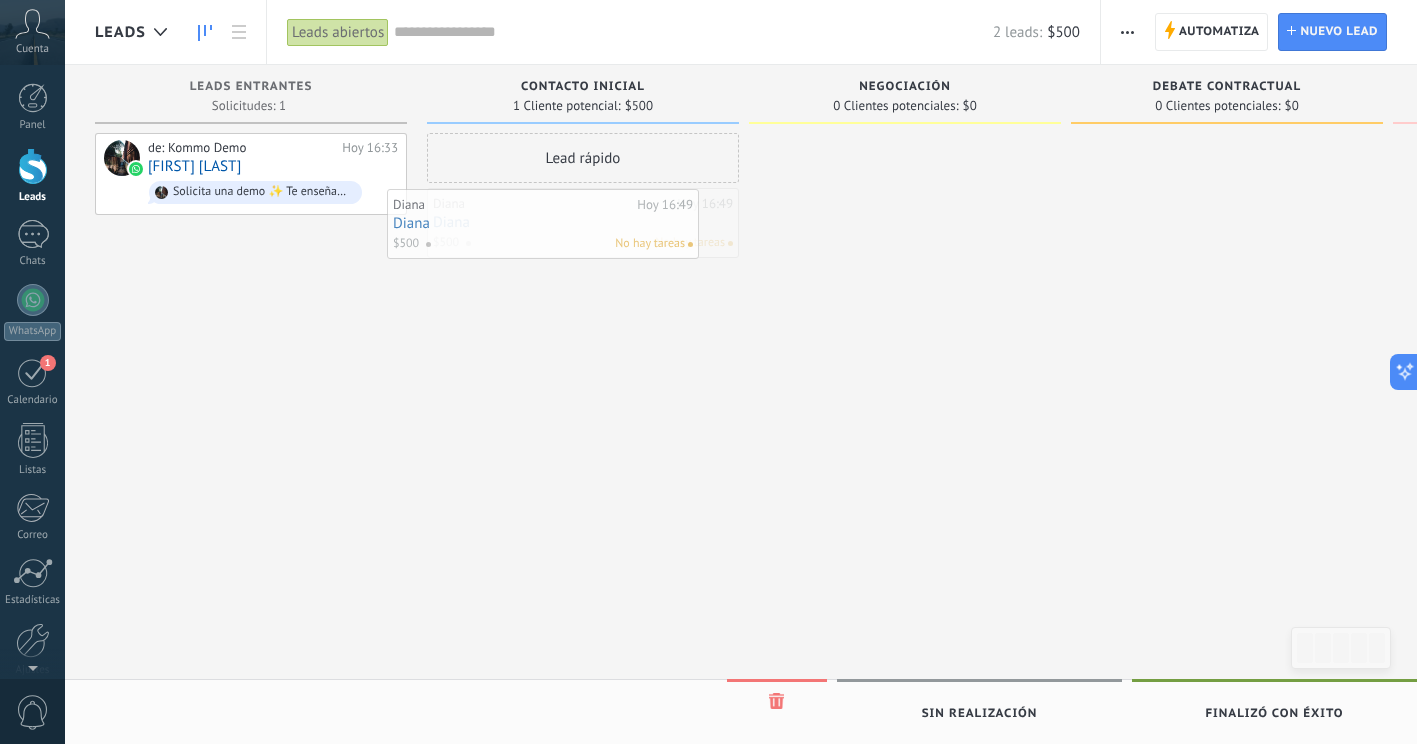drag, startPoint x: 640, startPoint y: 215, endPoint x: 595, endPoint y: 216, distance: 45.01111 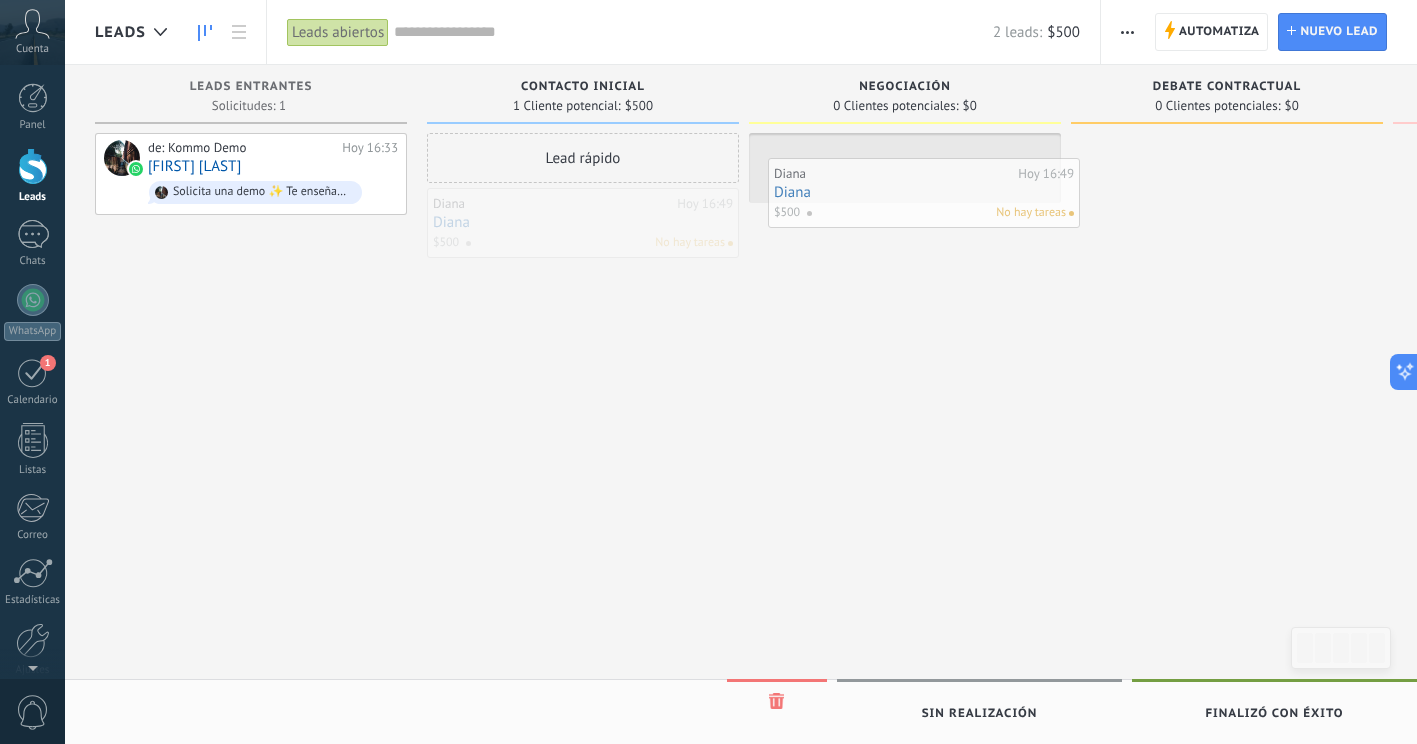 drag, startPoint x: 489, startPoint y: 230, endPoint x: 830, endPoint y: 200, distance: 342.3171 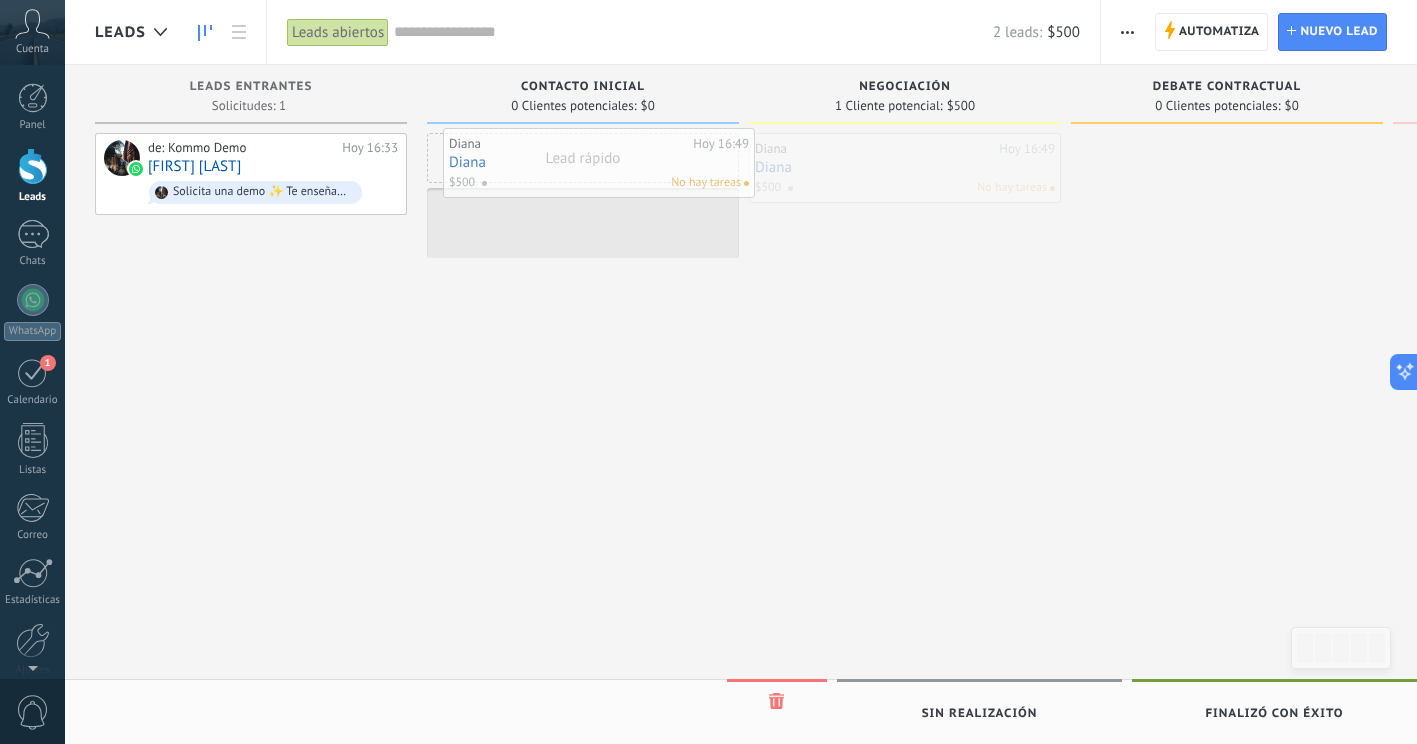 drag, startPoint x: 877, startPoint y: 157, endPoint x: 571, endPoint y: 152, distance: 306.04083 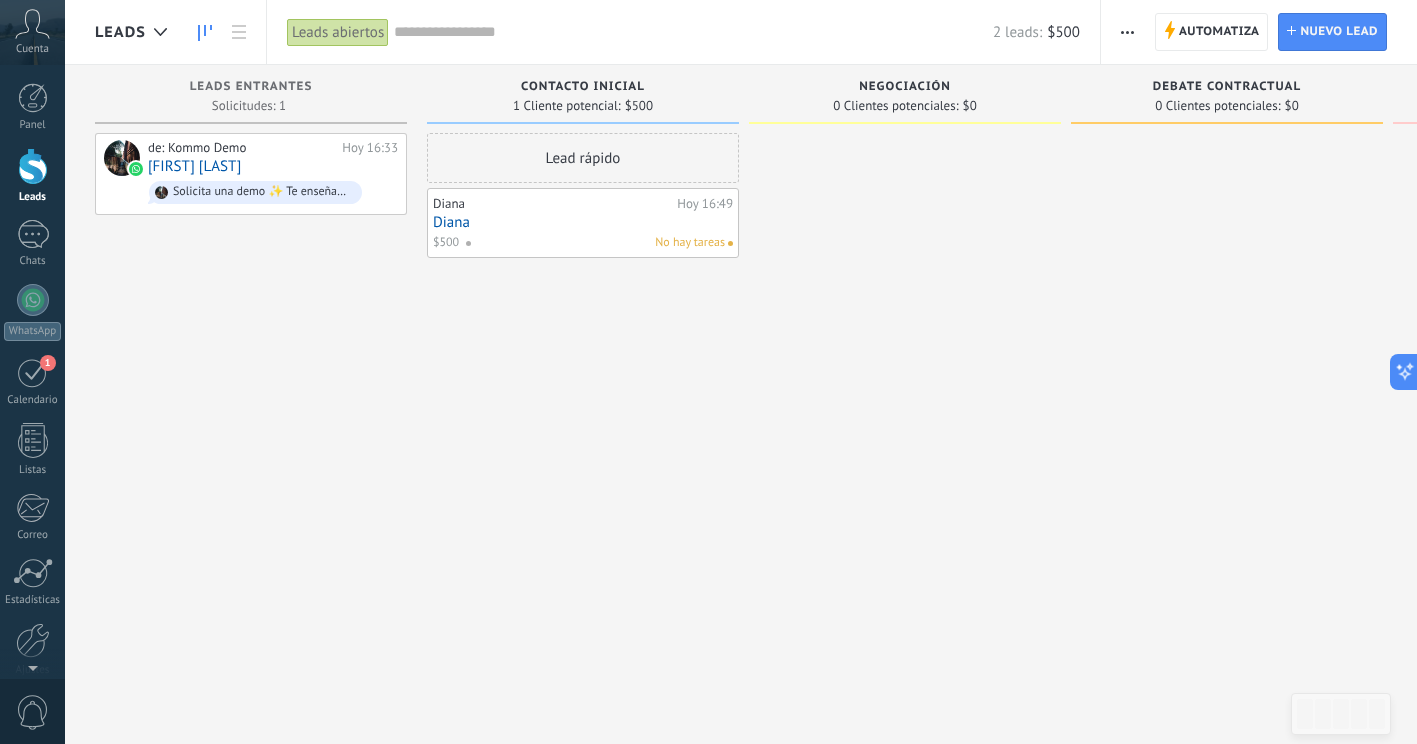 drag, startPoint x: 571, startPoint y: 152, endPoint x: 586, endPoint y: 205, distance: 55.081757 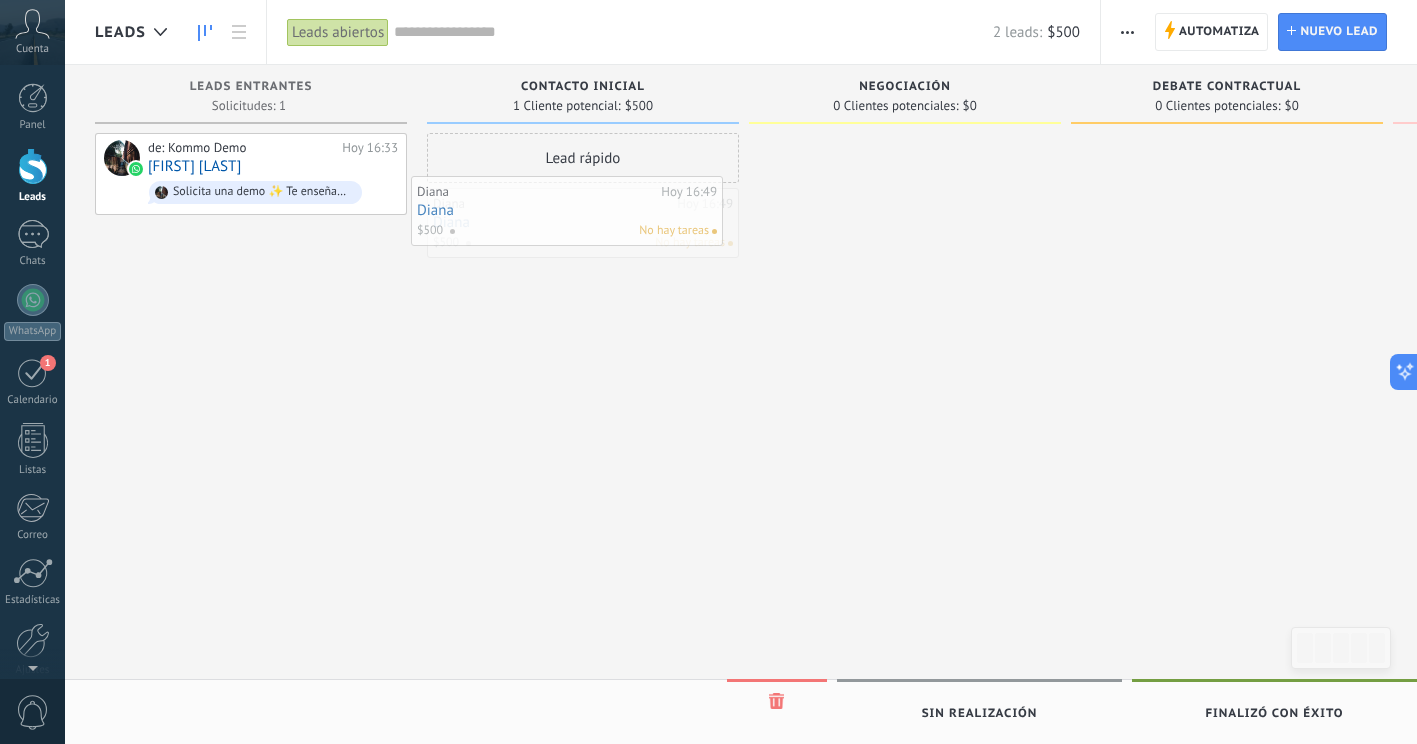 drag, startPoint x: 588, startPoint y: 224, endPoint x: 572, endPoint y: 212, distance: 20 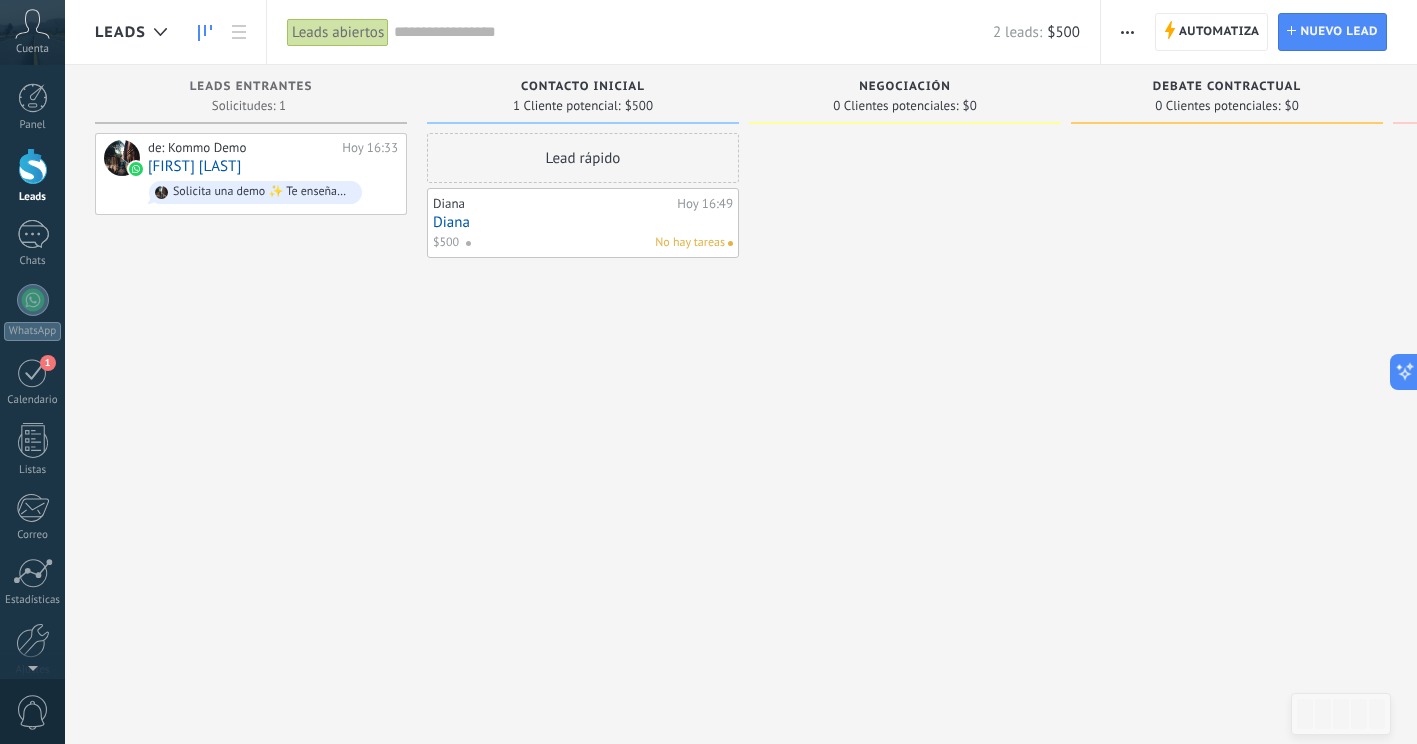 click on "Lead rápido Diana Hoy 16:49 Diana $500 No hay tareas" at bounding box center [583, 374] 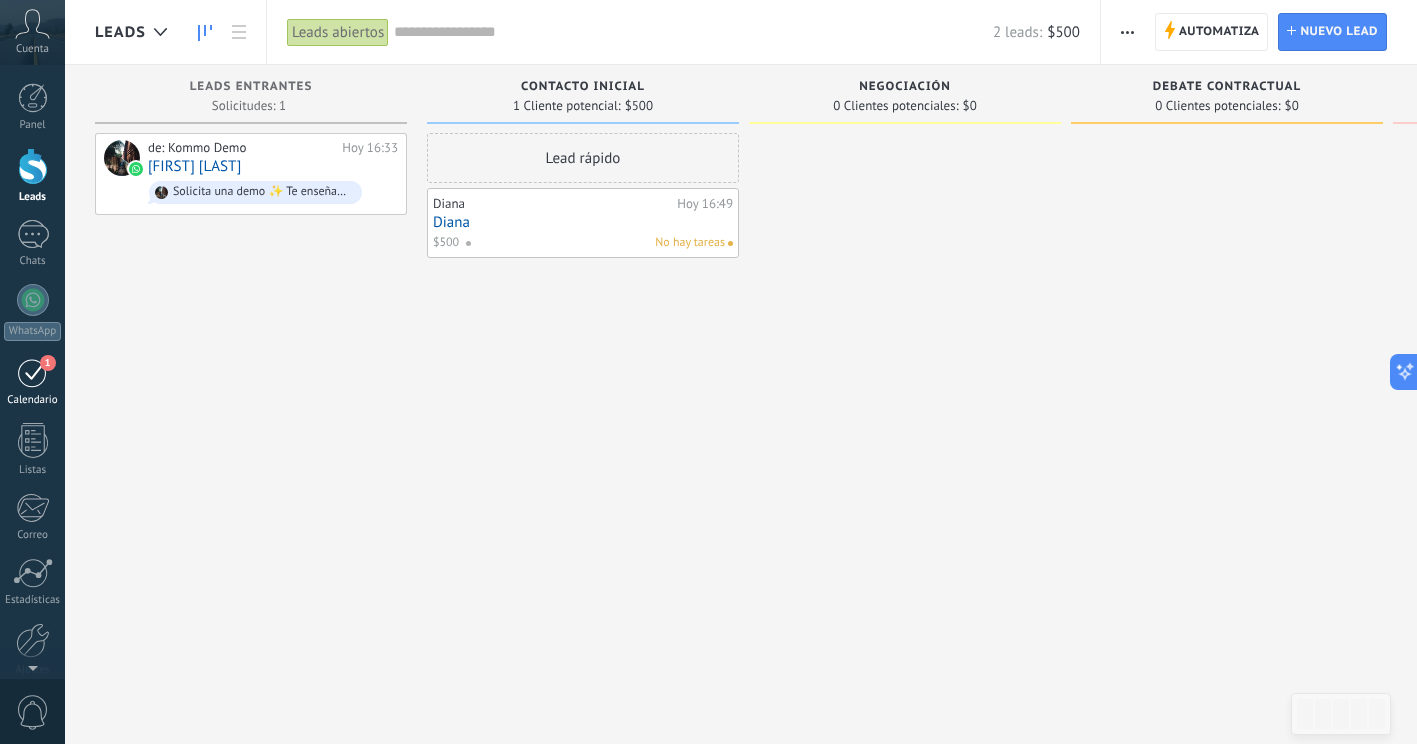 click on "1
Calendario" at bounding box center (32, 382) 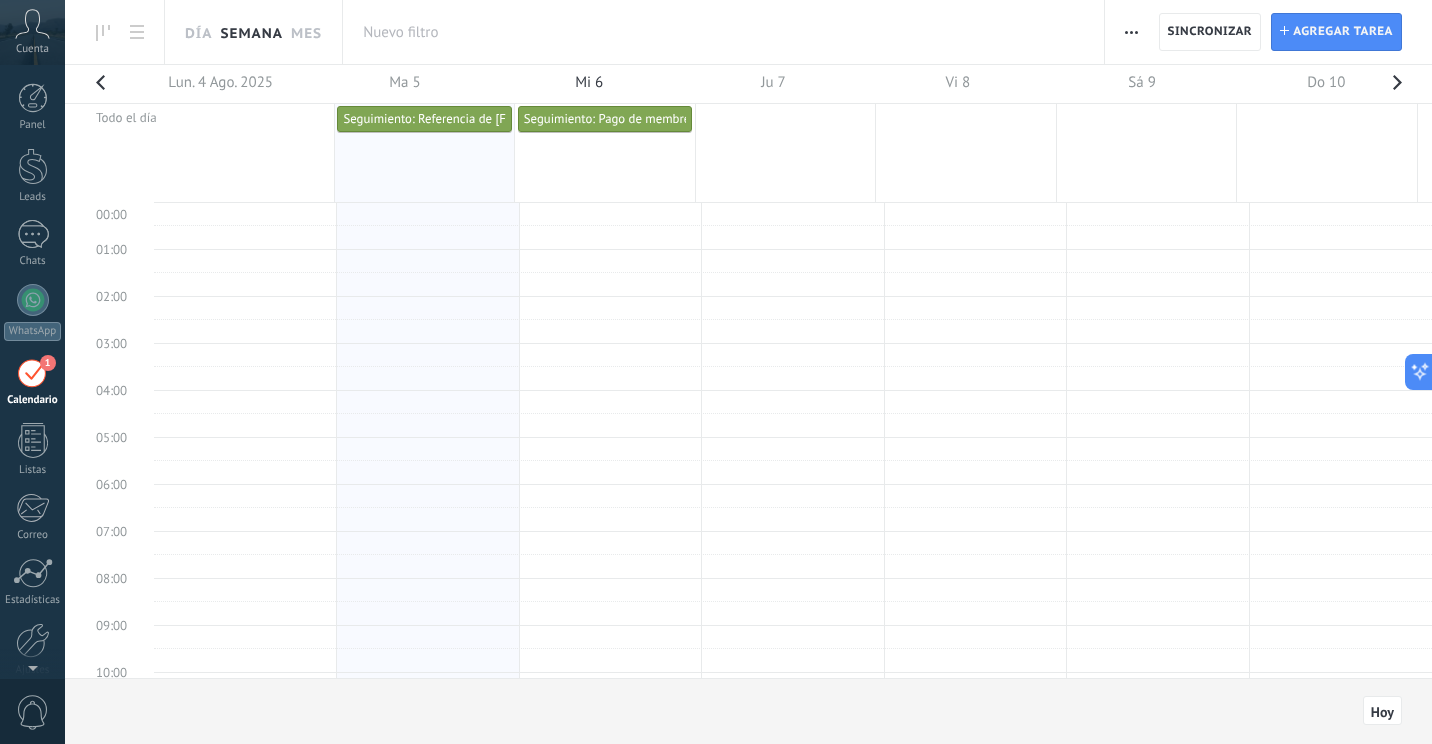 scroll, scrollTop: 377, scrollLeft: 0, axis: vertical 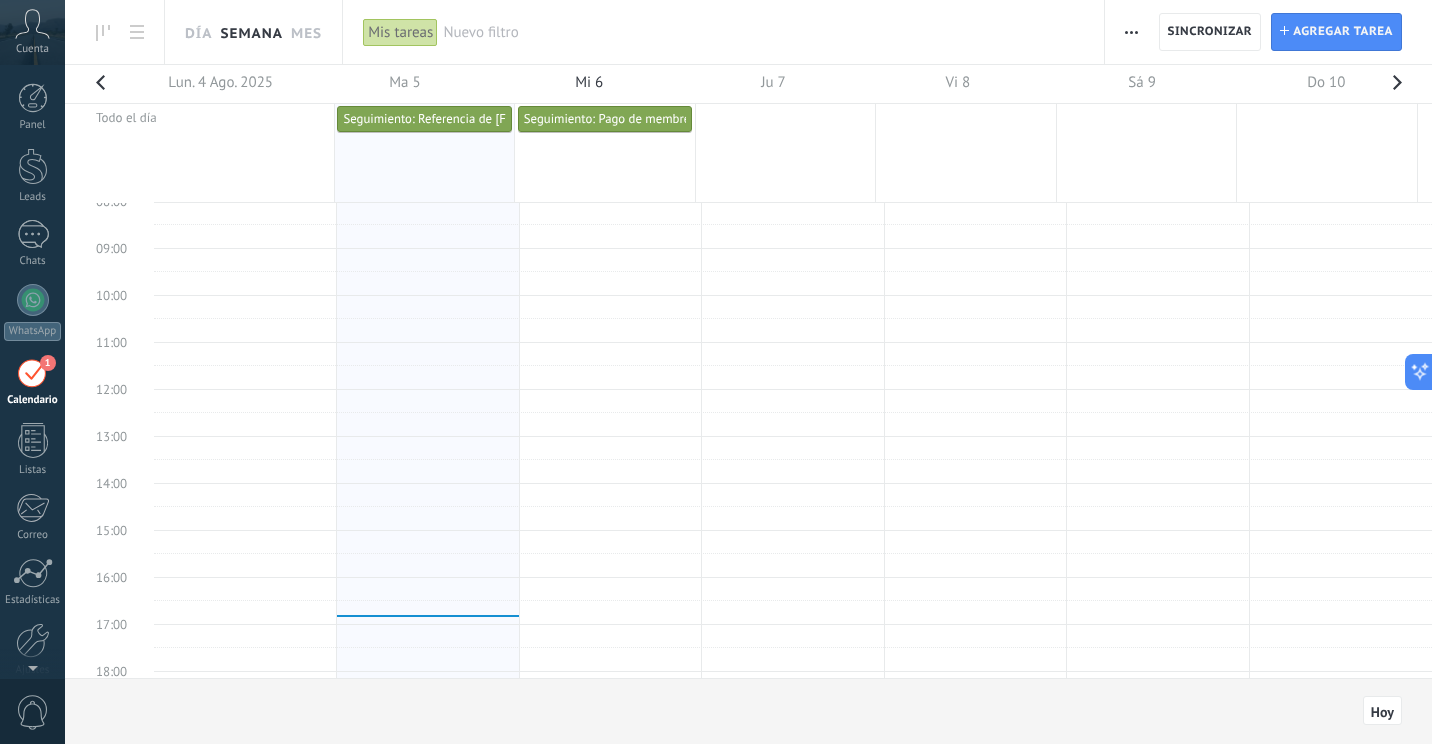 click on "Seguimiento: Referencia de [FIRST] [LAST]" at bounding box center (456, 118) 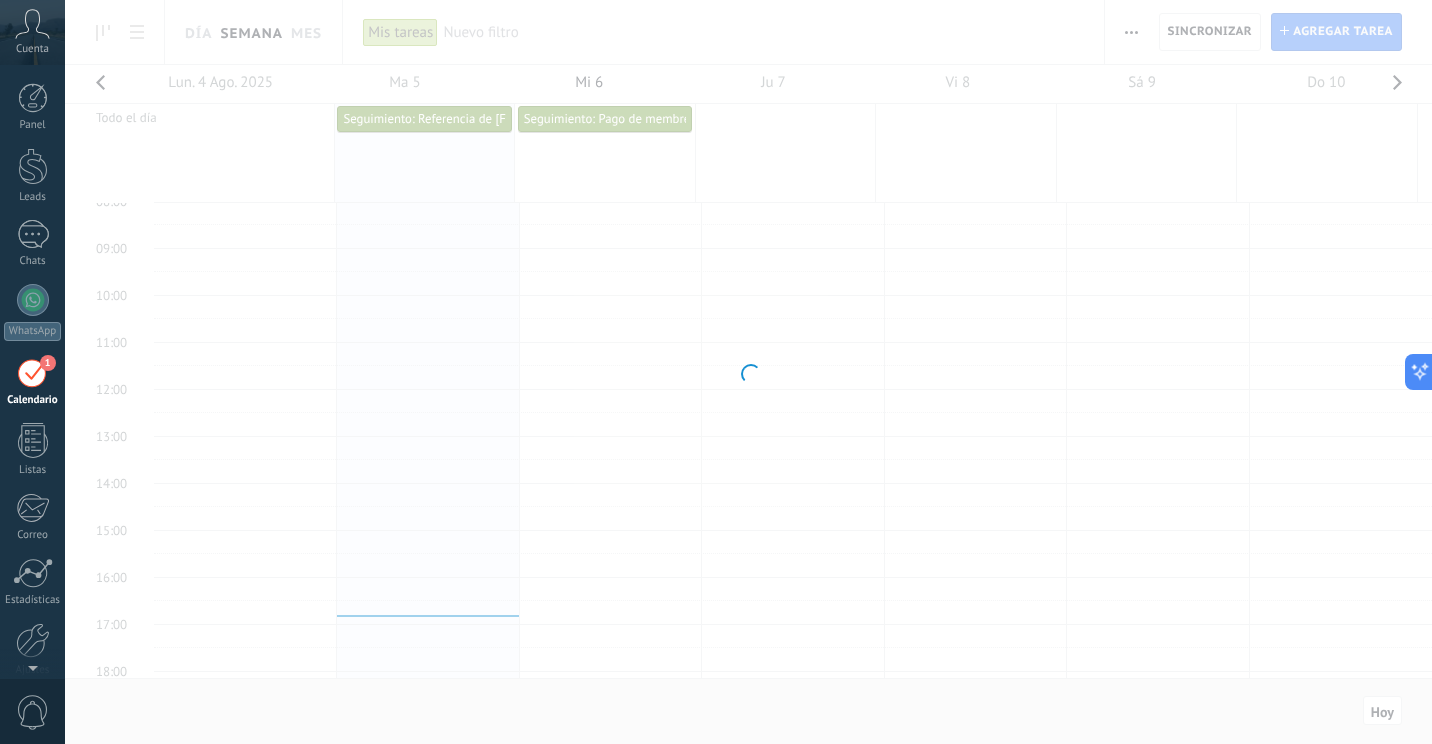 click at bounding box center (748, 372) 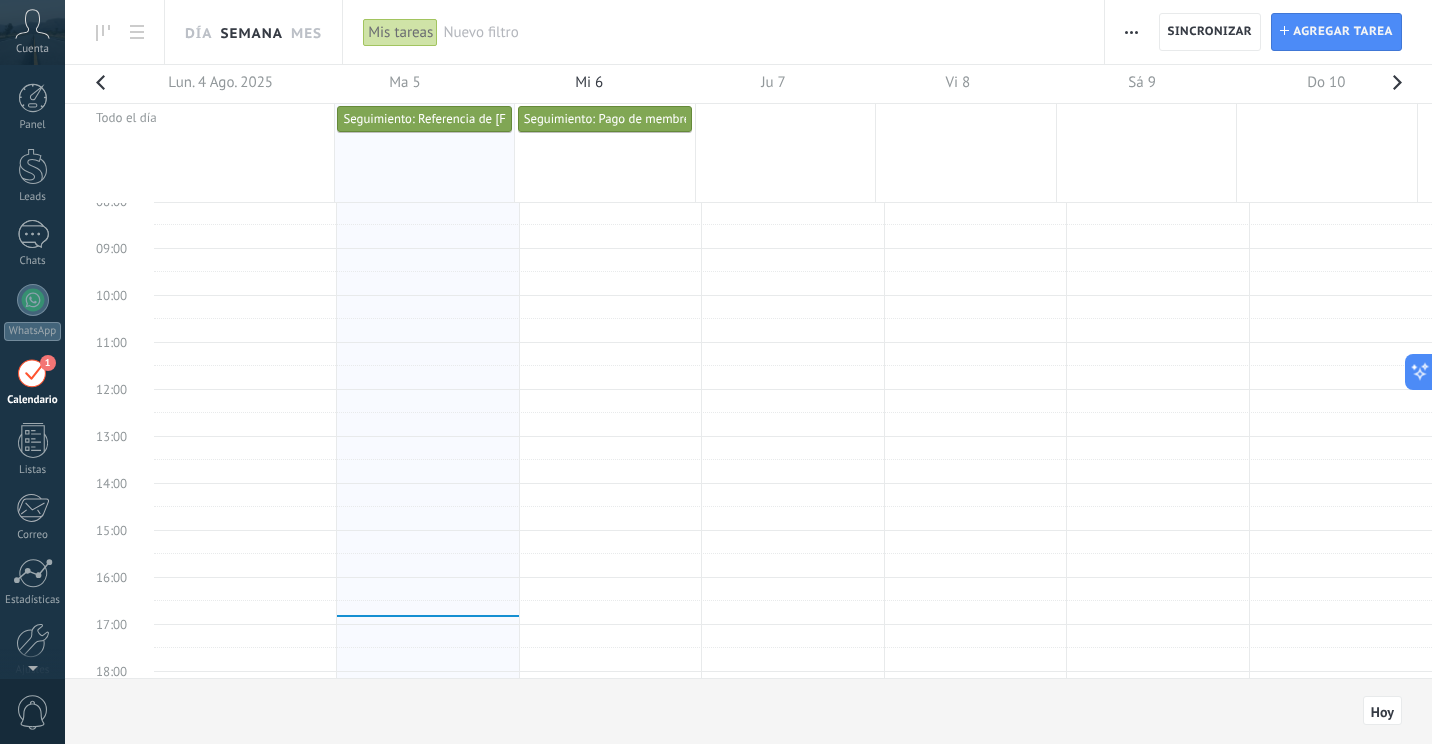 click on "Seguimiento: Referencia de [FIRST] [LAST]" at bounding box center (456, 118) 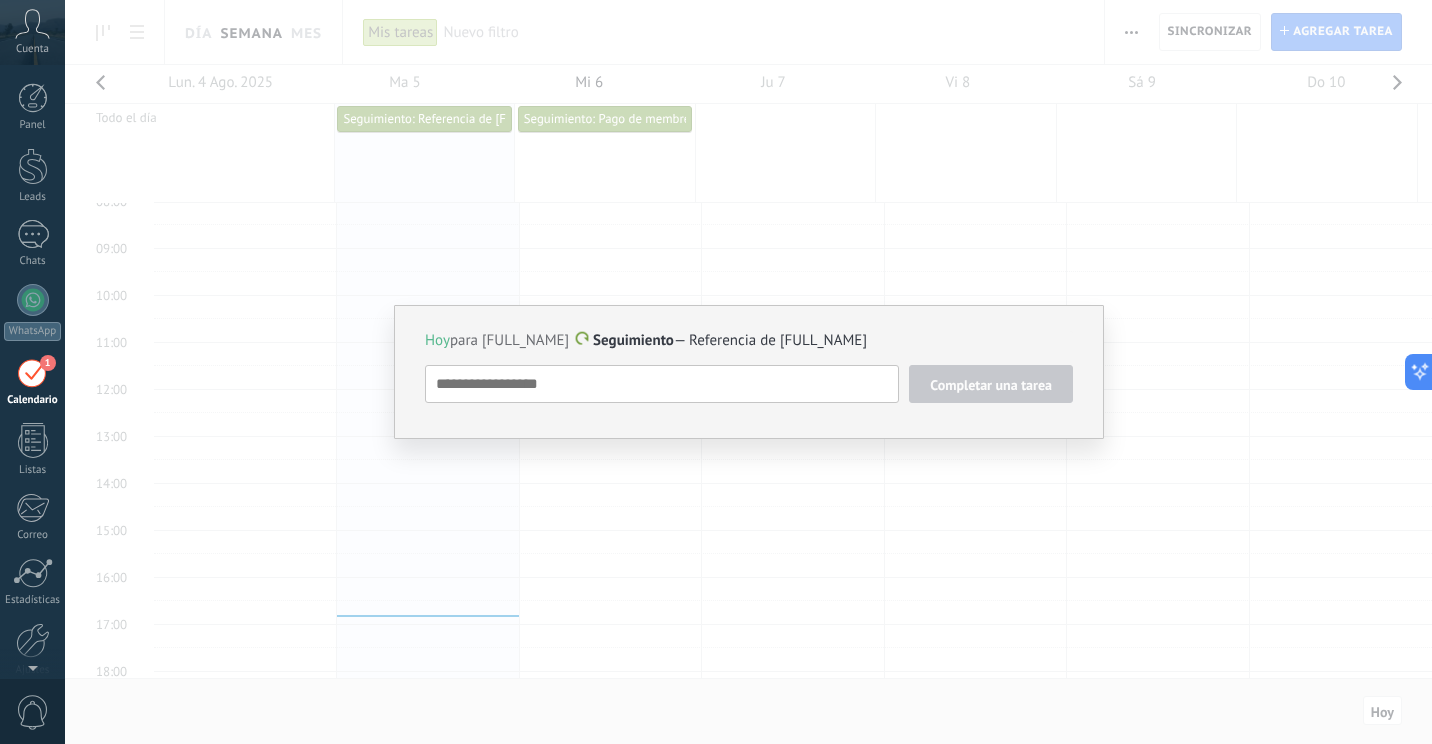 click at bounding box center (582, 339) 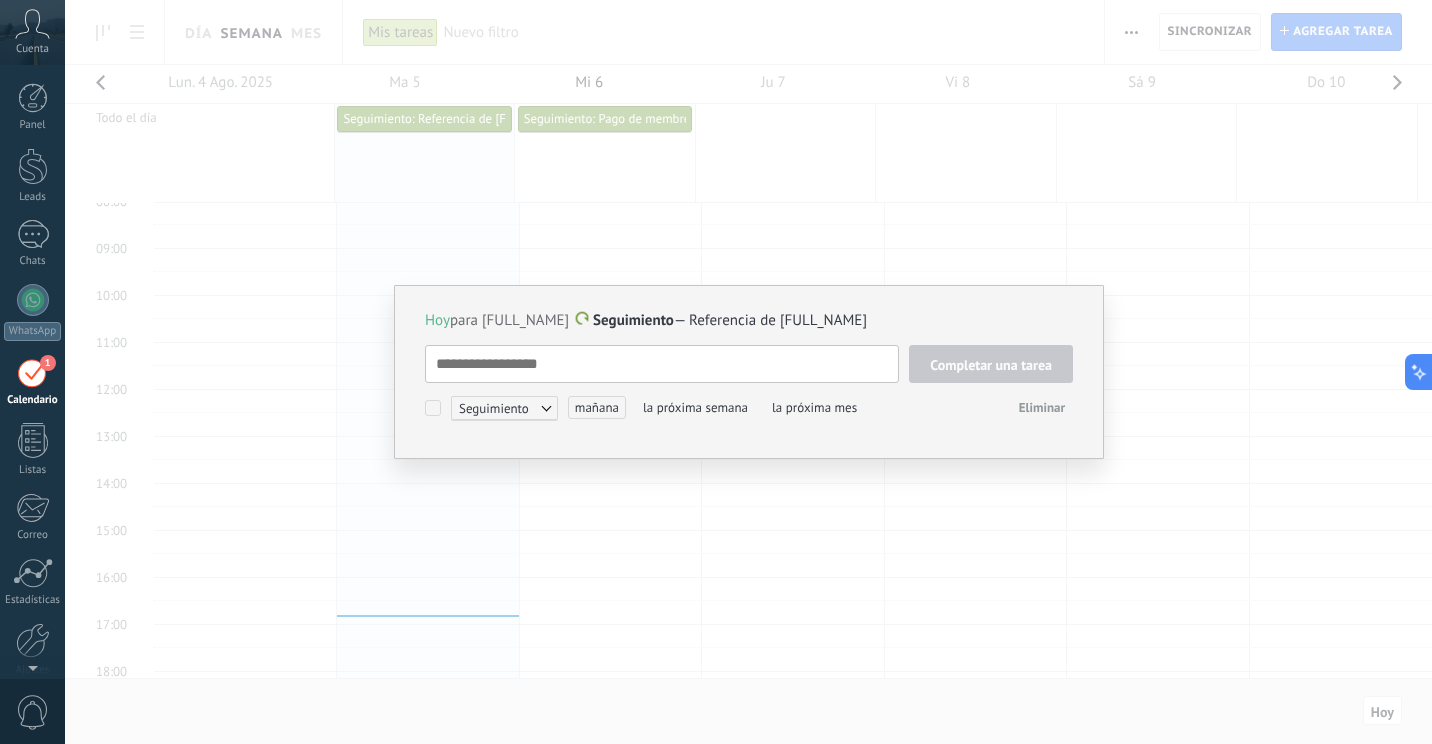 scroll, scrollTop: 20, scrollLeft: 0, axis: vertical 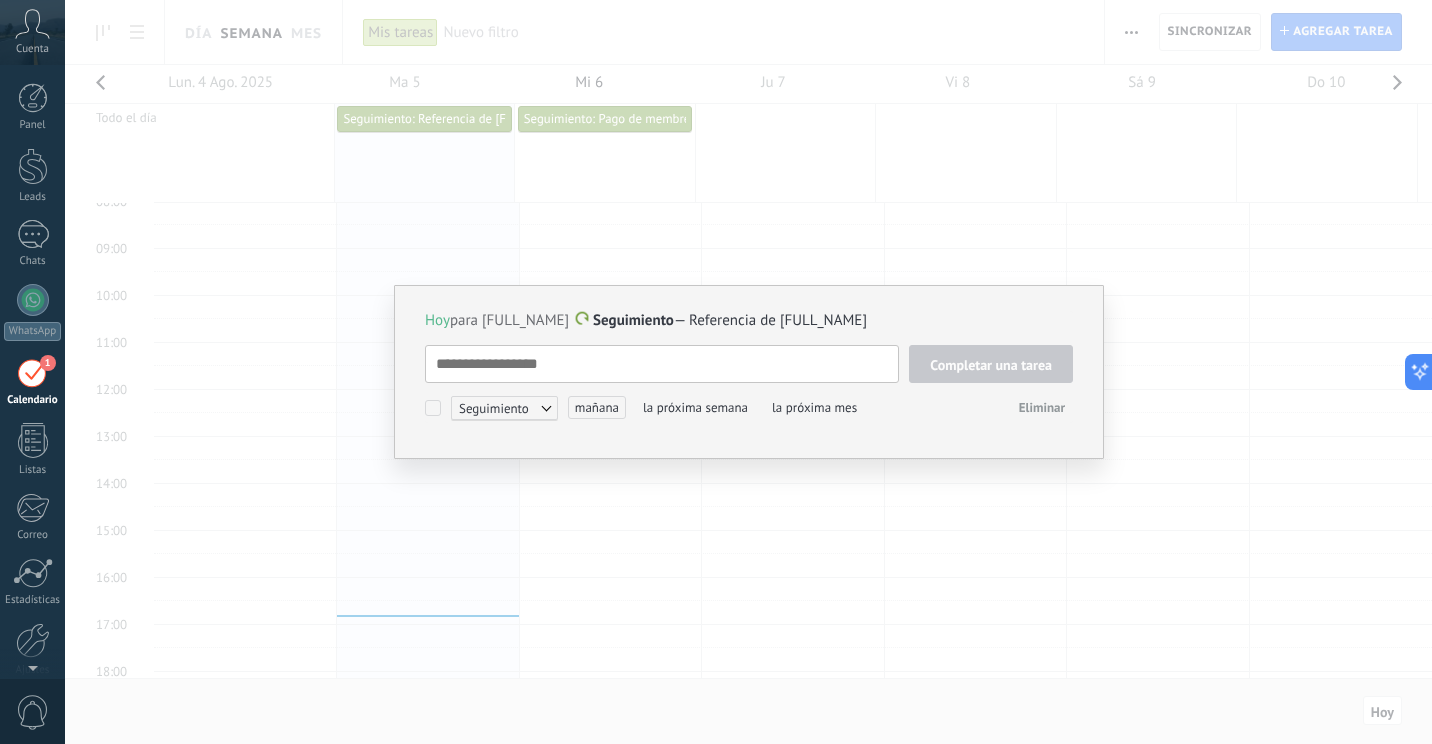 click at bounding box center (582, 319) 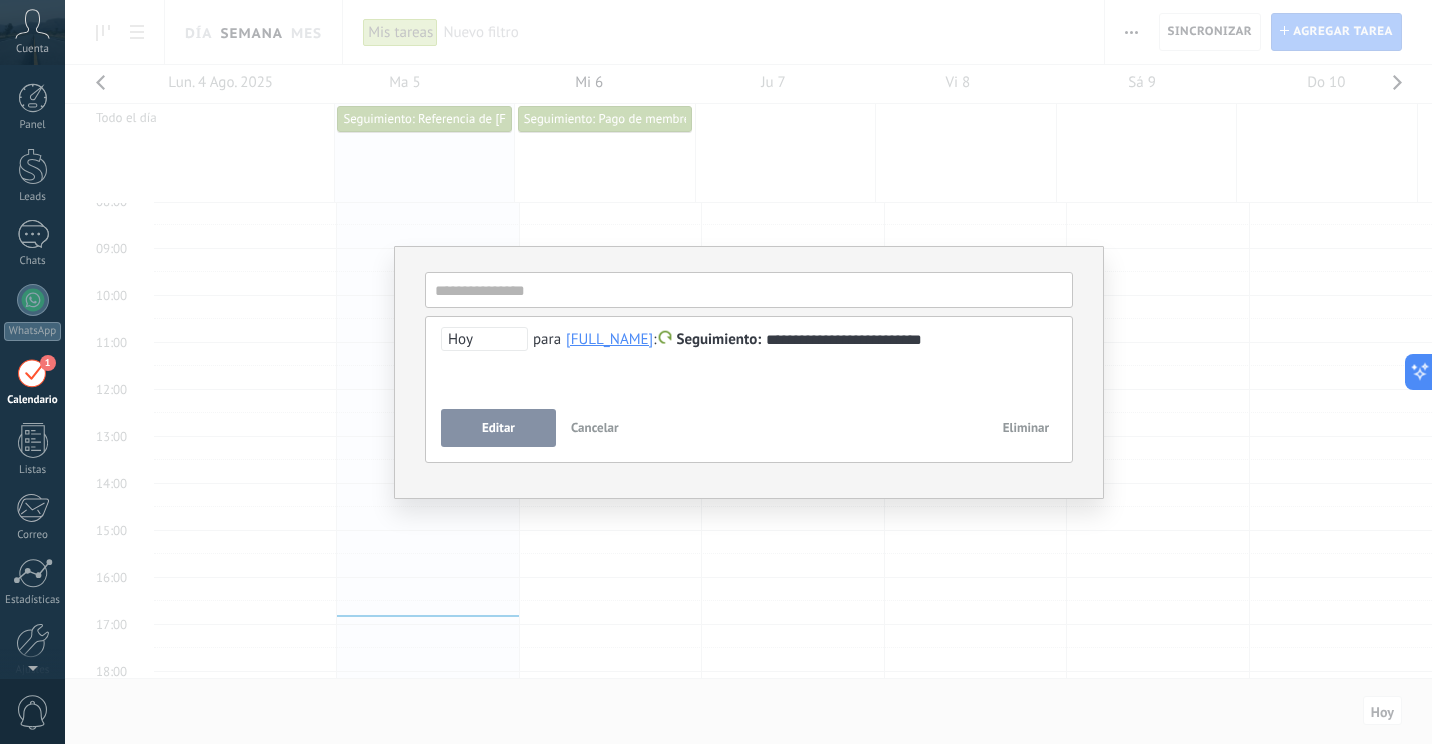 click on "Cancelar" at bounding box center (595, 428) 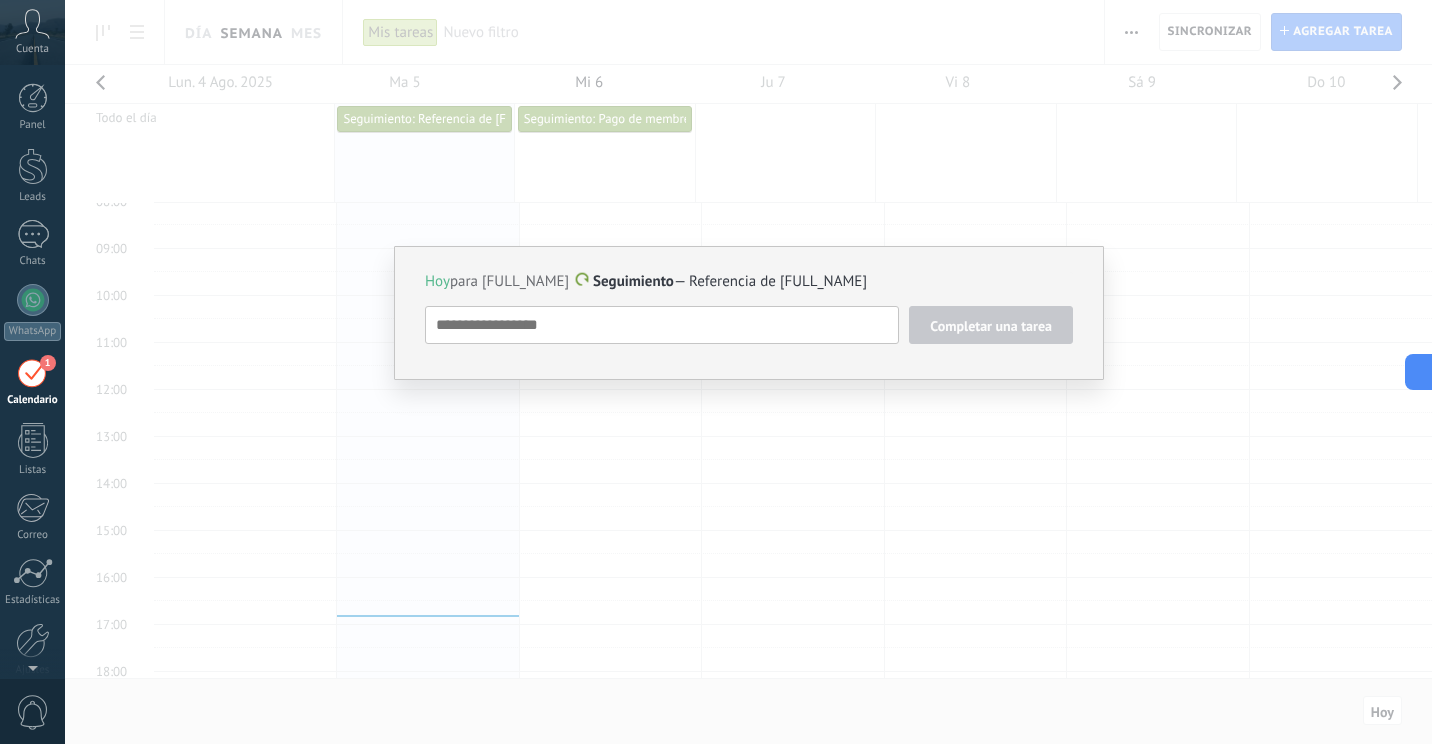 click on "Hoy  para [FIRST] [LAST] [LAST] Seguimiento  — Referencia de [FIRST] [LAST] Completar una tarea Seguimiento Seguimiento Reunión Personalizado mañana la próxima semana la próxima mes Eliminar" at bounding box center (748, 372) 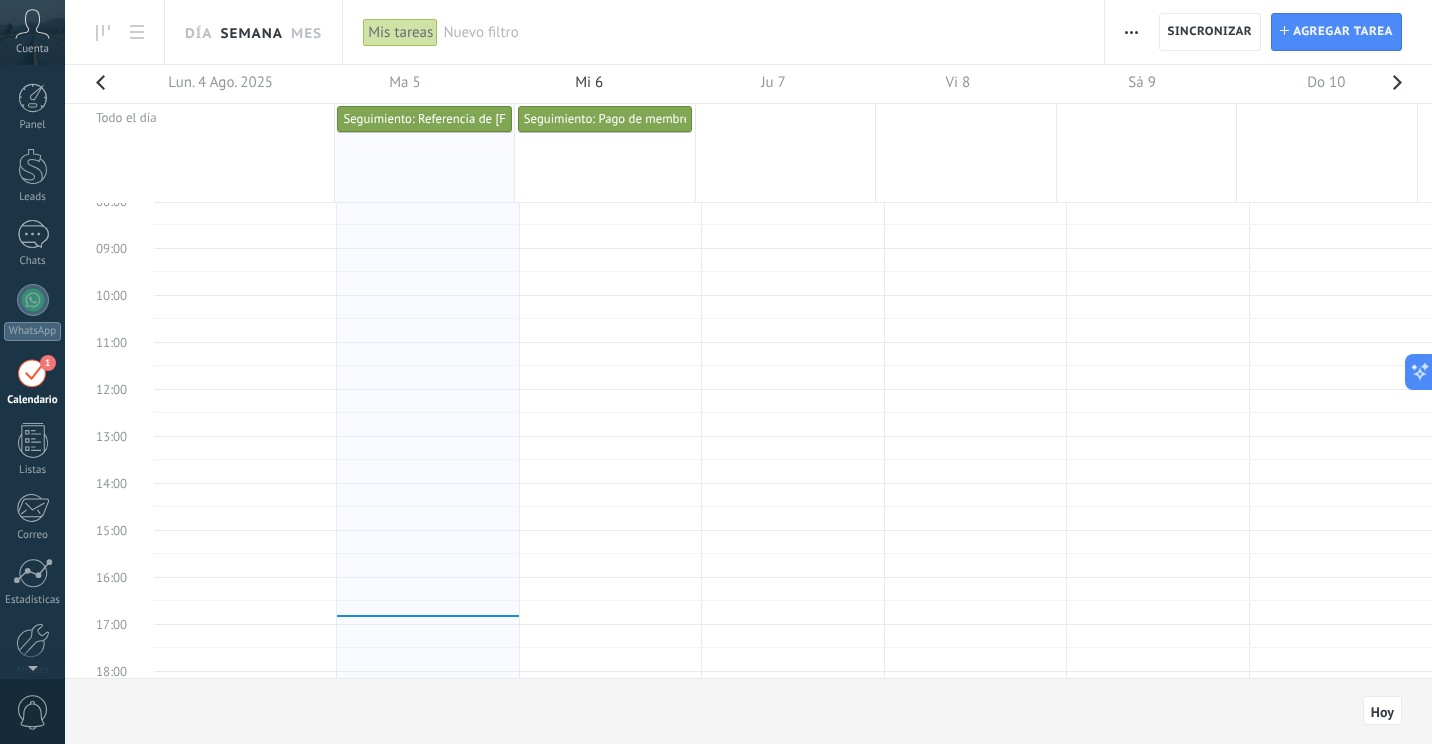click on "Seguimiento: Pago de membresia" at bounding box center (615, 118) 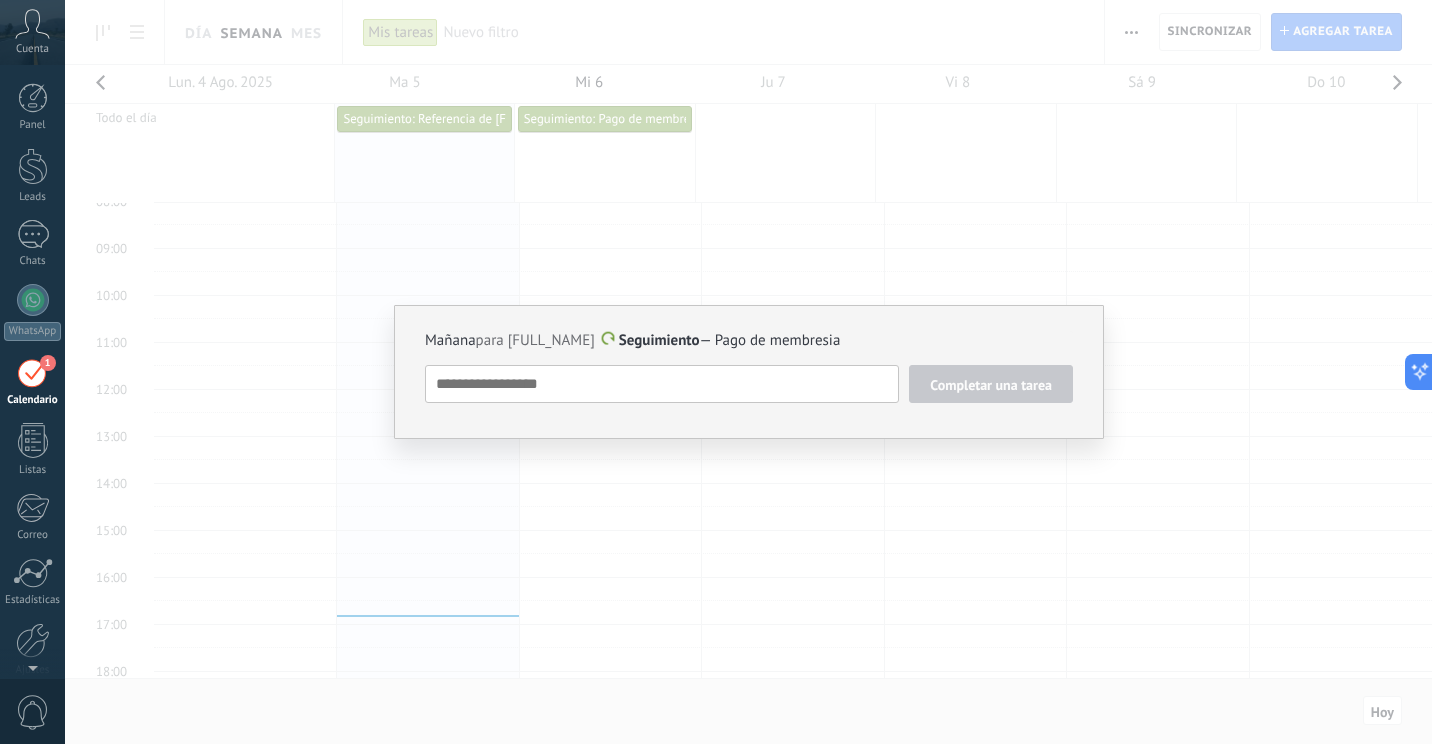click on "Mañana  para [FIRST] [LAST] [LAST] Seguimiento  — Pago de membresia Completar una tarea Seguimiento Seguimiento Reunión Personalizado mañana la próxima semana la próxima mes Eliminar" at bounding box center (748, 372) 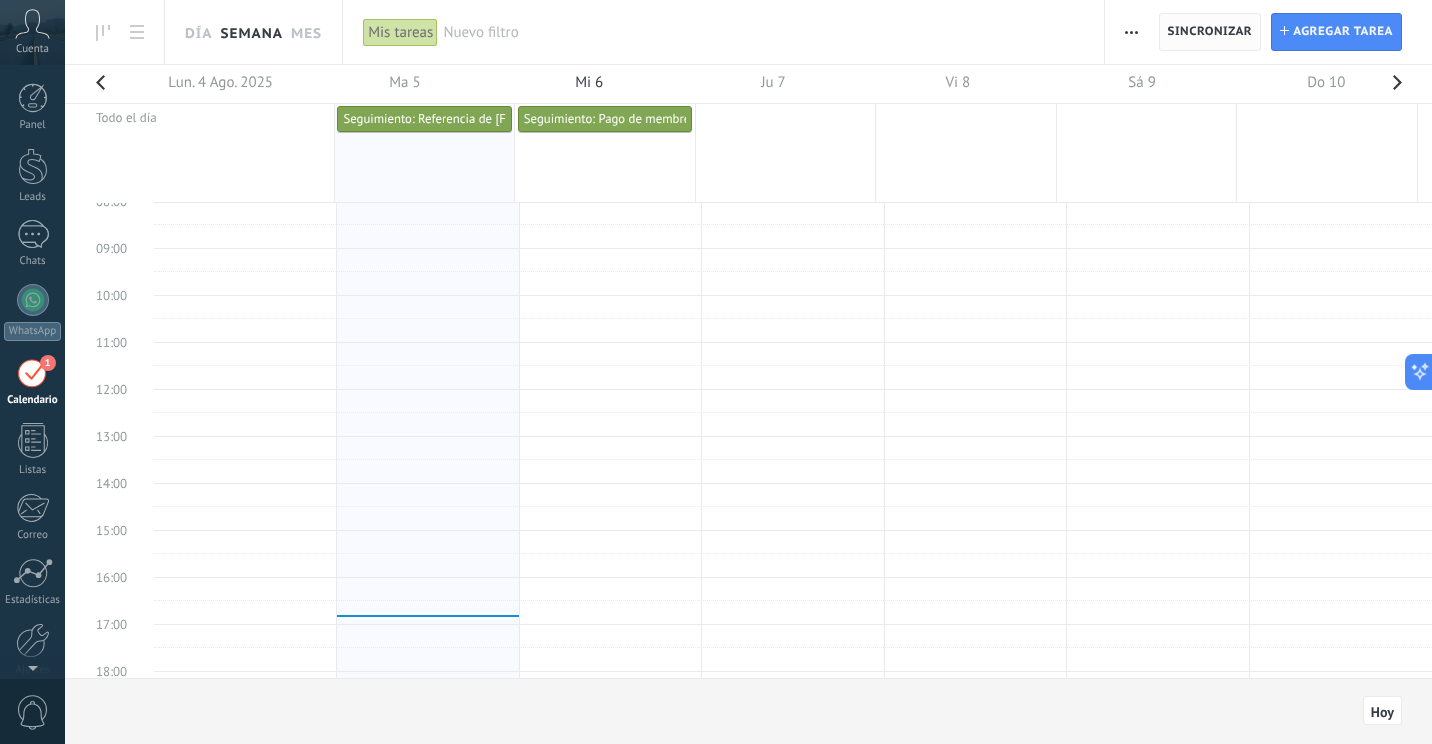 click on "Sincronizar" at bounding box center [1210, 32] 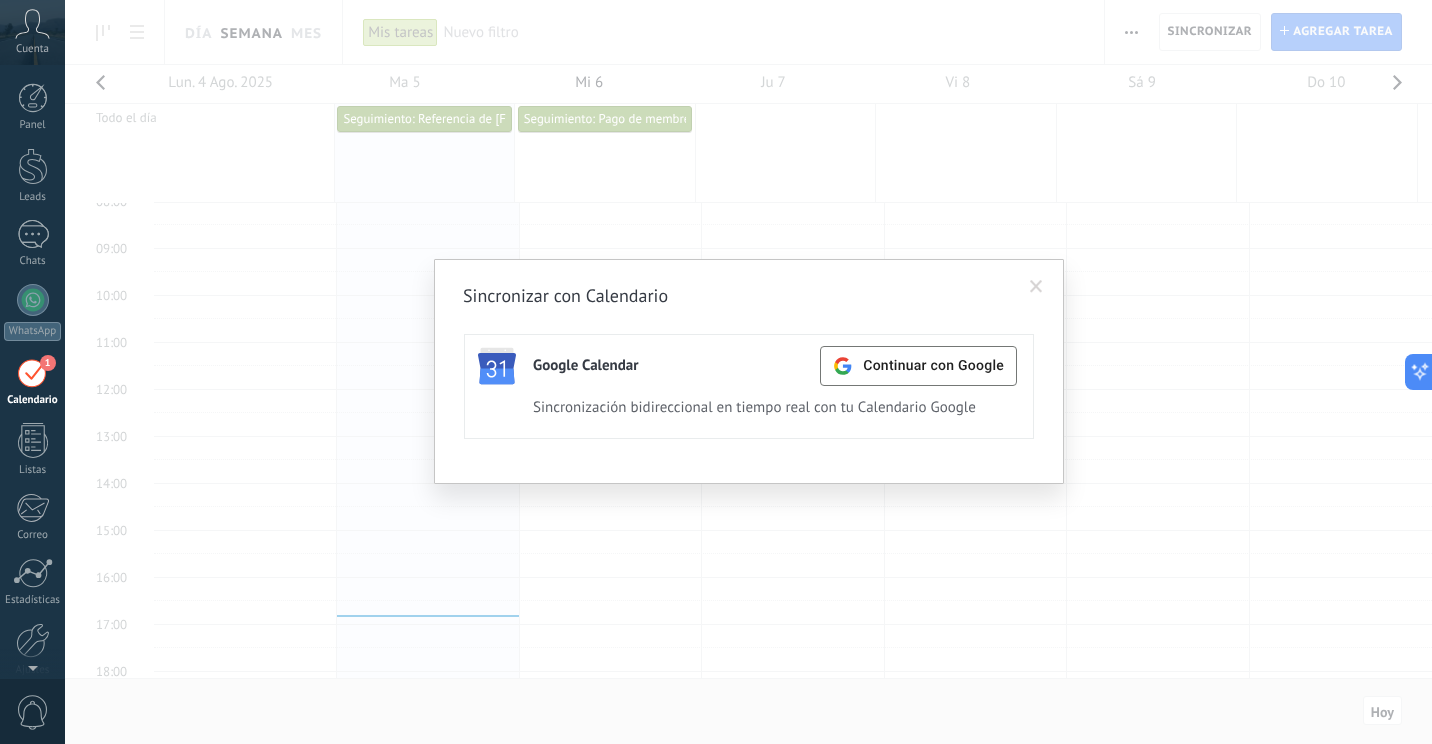 click at bounding box center [1036, 287] 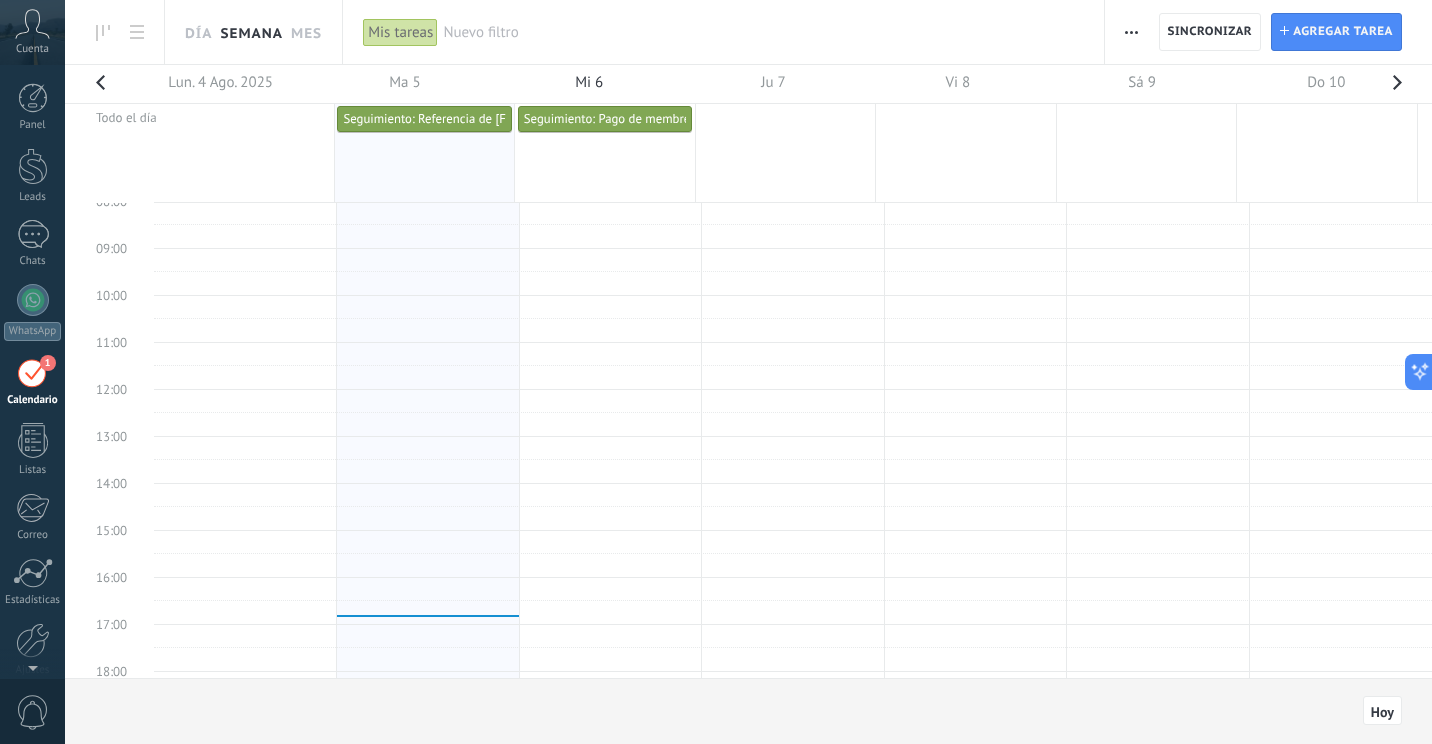 click at bounding box center [1131, 32] 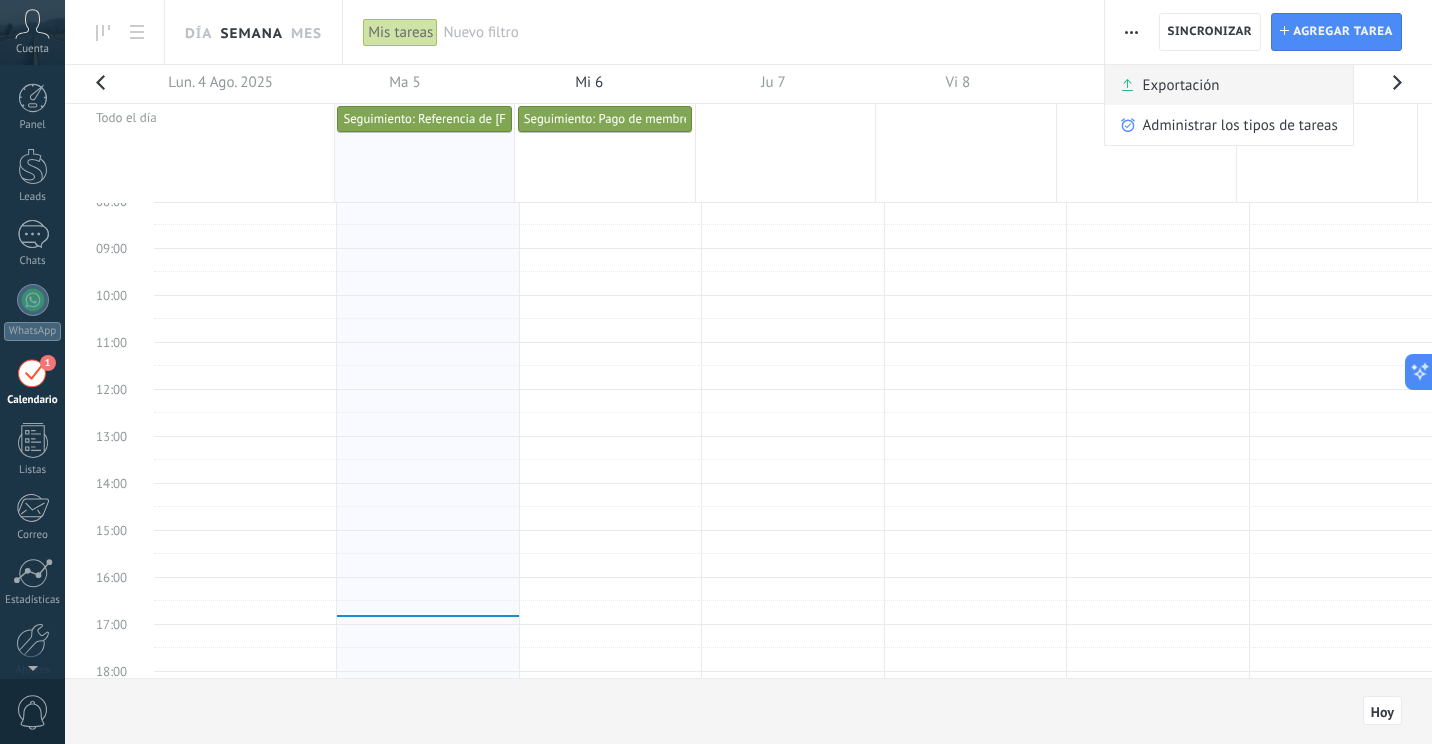 click on "Exportación" at bounding box center [1181, 85] 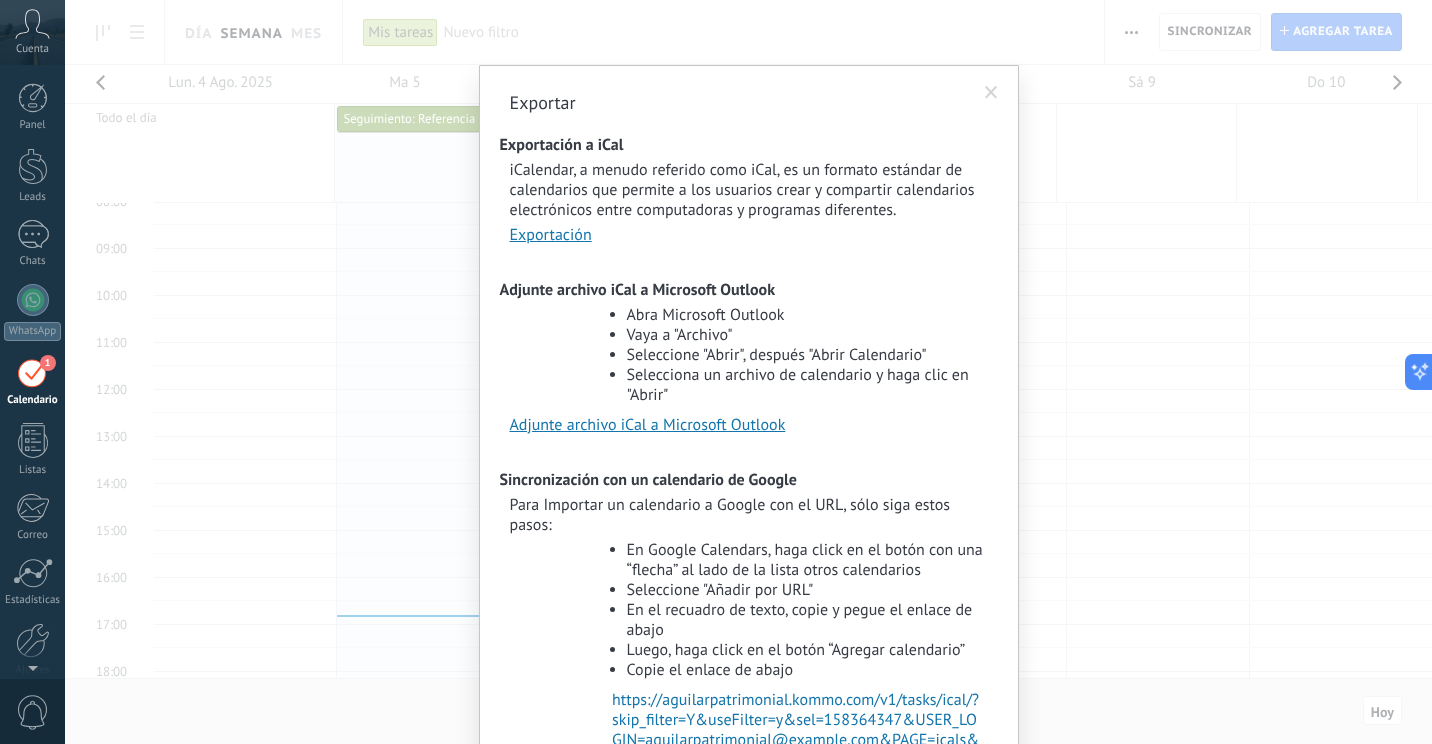 click on "Exportar Exportación a iCal iCalendar, a menudo referido como iCal, es un formato estándar de calendarios que permite a los usuarios crear y compartir calendarios electrónicos entre computadoras y programas diferentes. Exportación Adjunte archivo iCal a Microsoft Outlook Abra Microsoft Outlook Vaya a "Archivo" Seleccione "Abrir", después "Abrir Calendario" Selecciona un archivo de calendario y haga clic en "Abrir" Adjunte archivo iCal a Microsoft Outlook Sincronización con un calendario de Google Para Importar un calendario a Google con el URL, sólo siga estos pasos: En Google Calendars, haga click en el botón con una “flecha” al lado de la lista otros calendarios Seleccione "Añadir por URL" En el recuadro de texto, copie y pegue el enlace de abajo Luego, haga click en el botón “Agregar calendario” Copie el enlace de abajo" at bounding box center (748, 372) 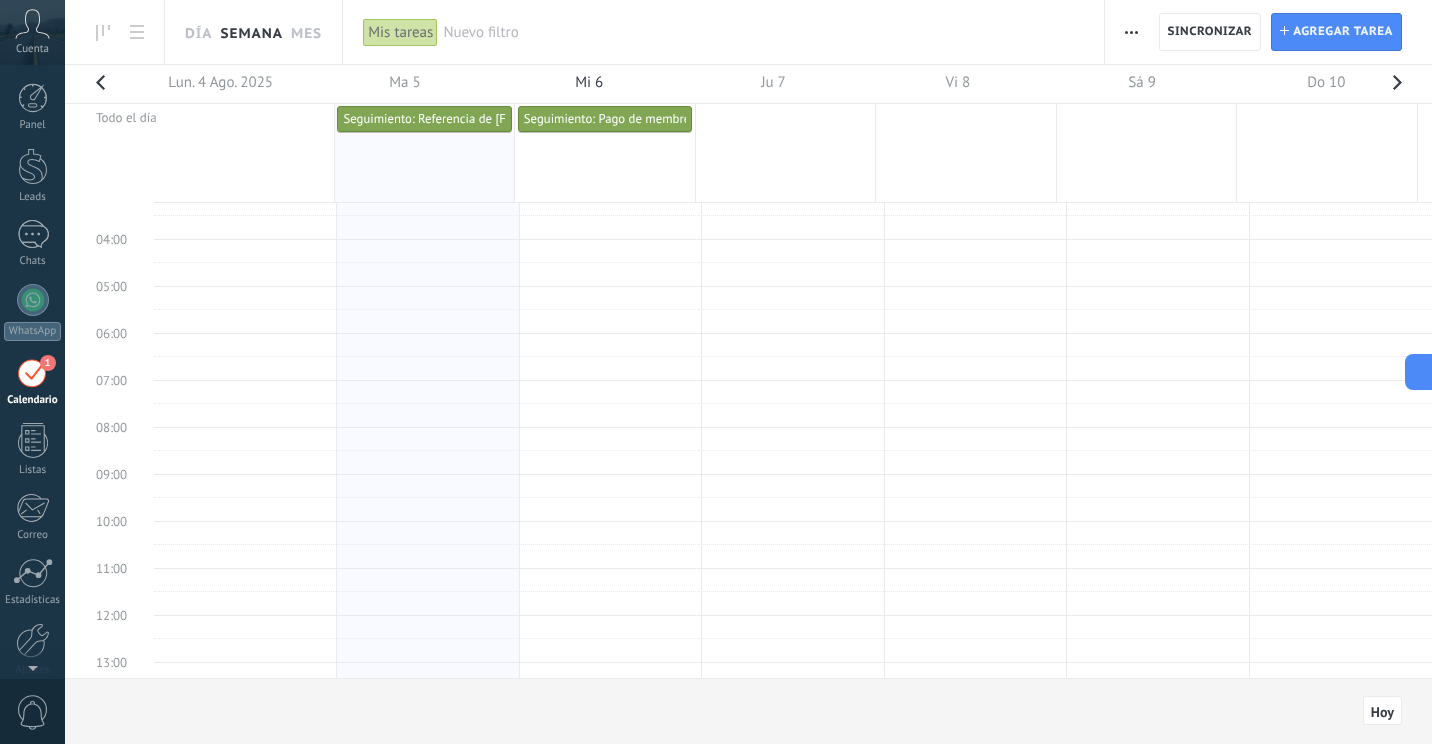 scroll, scrollTop: 0, scrollLeft: 0, axis: both 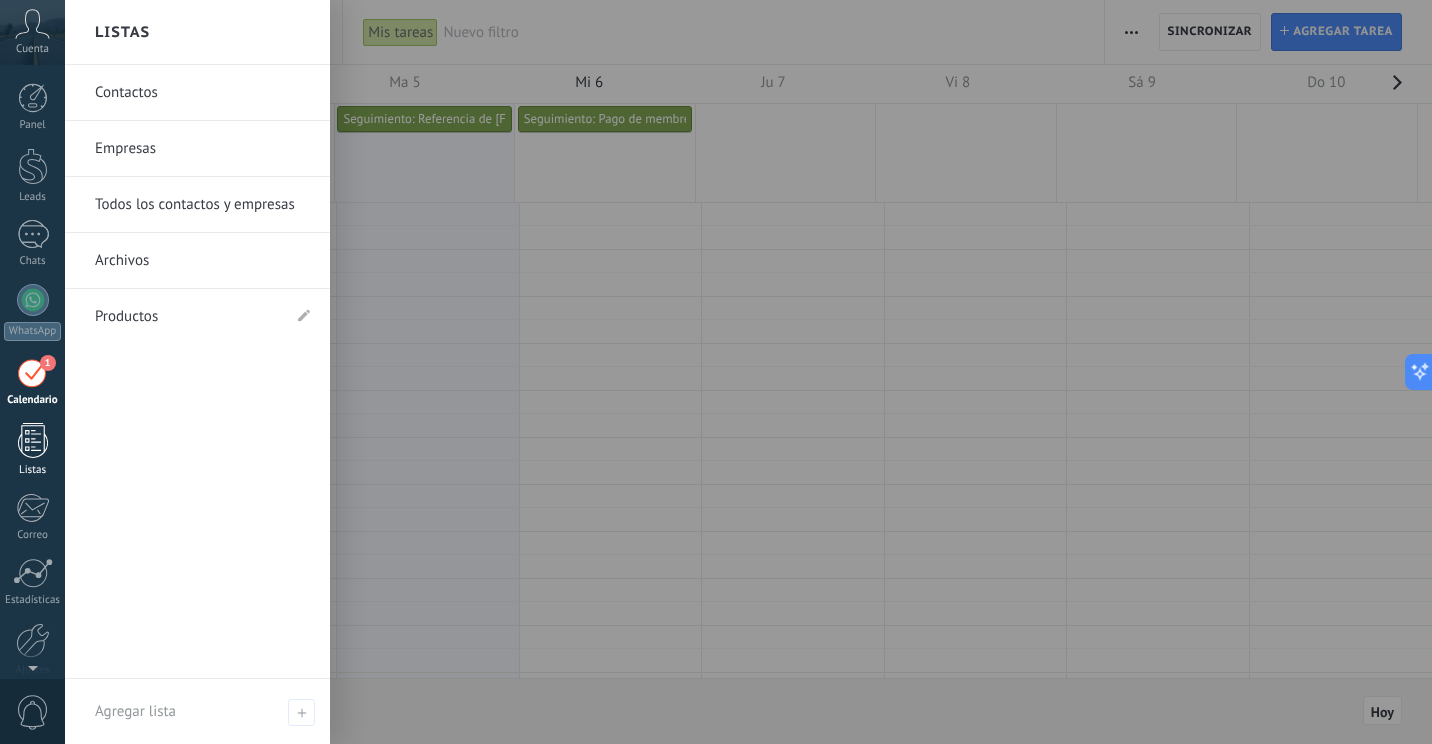 click at bounding box center (33, 440) 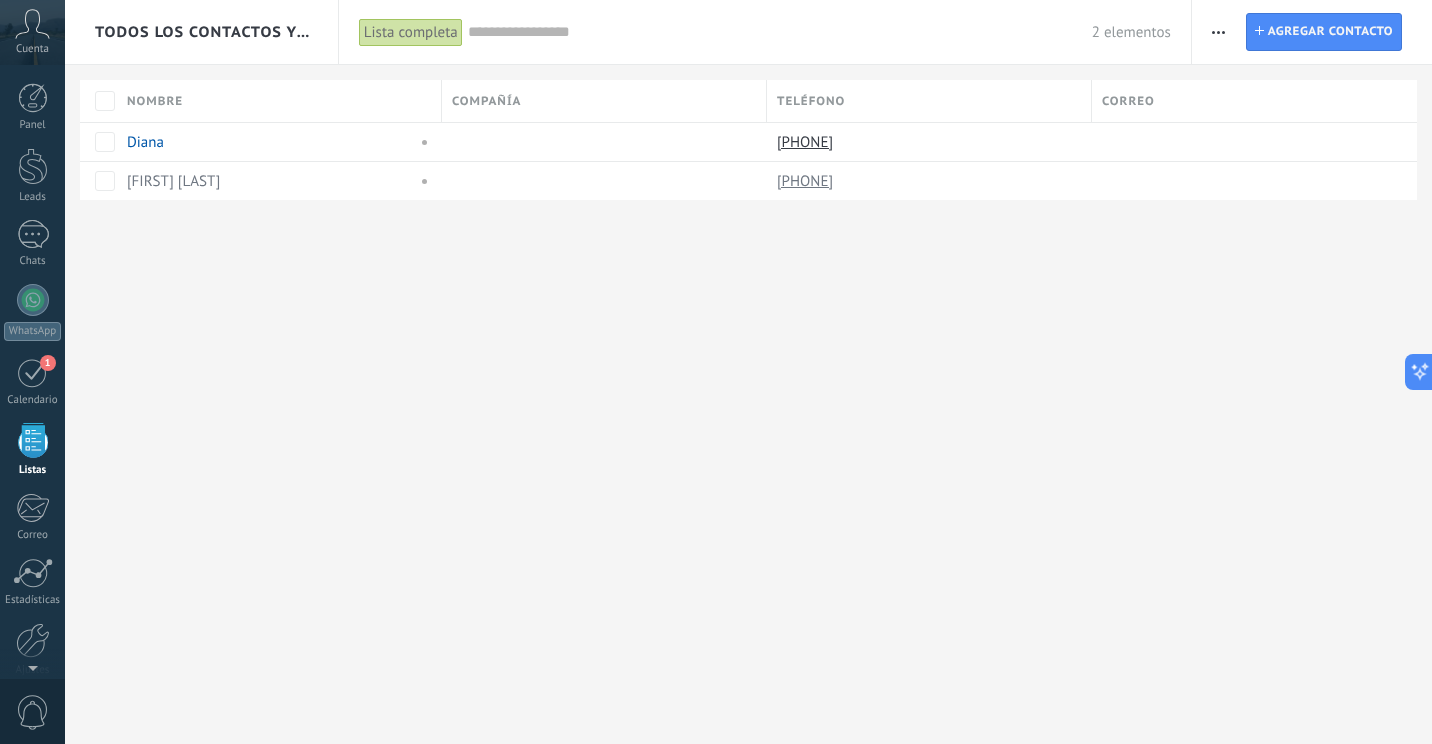 scroll, scrollTop: 52, scrollLeft: 0, axis: vertical 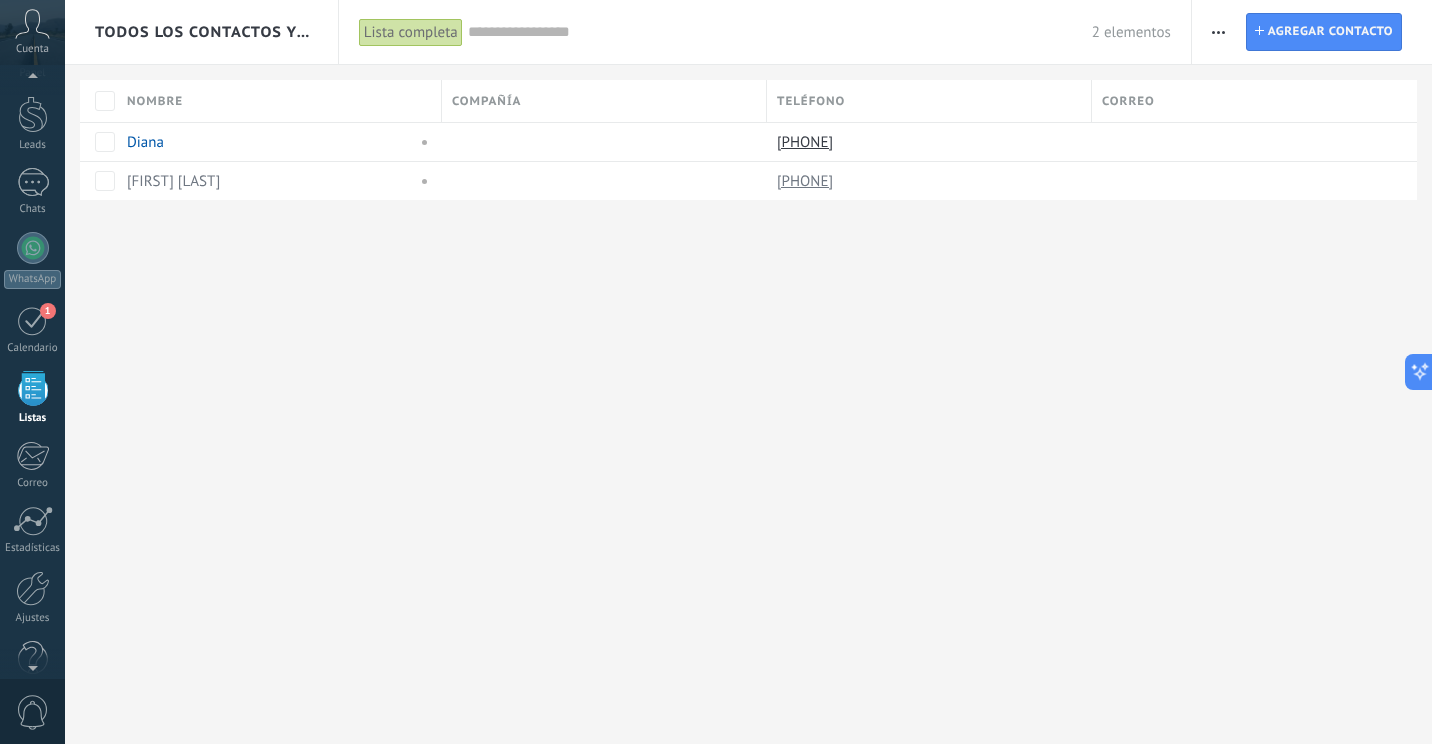 click on "Lista completa" at bounding box center [411, 32] 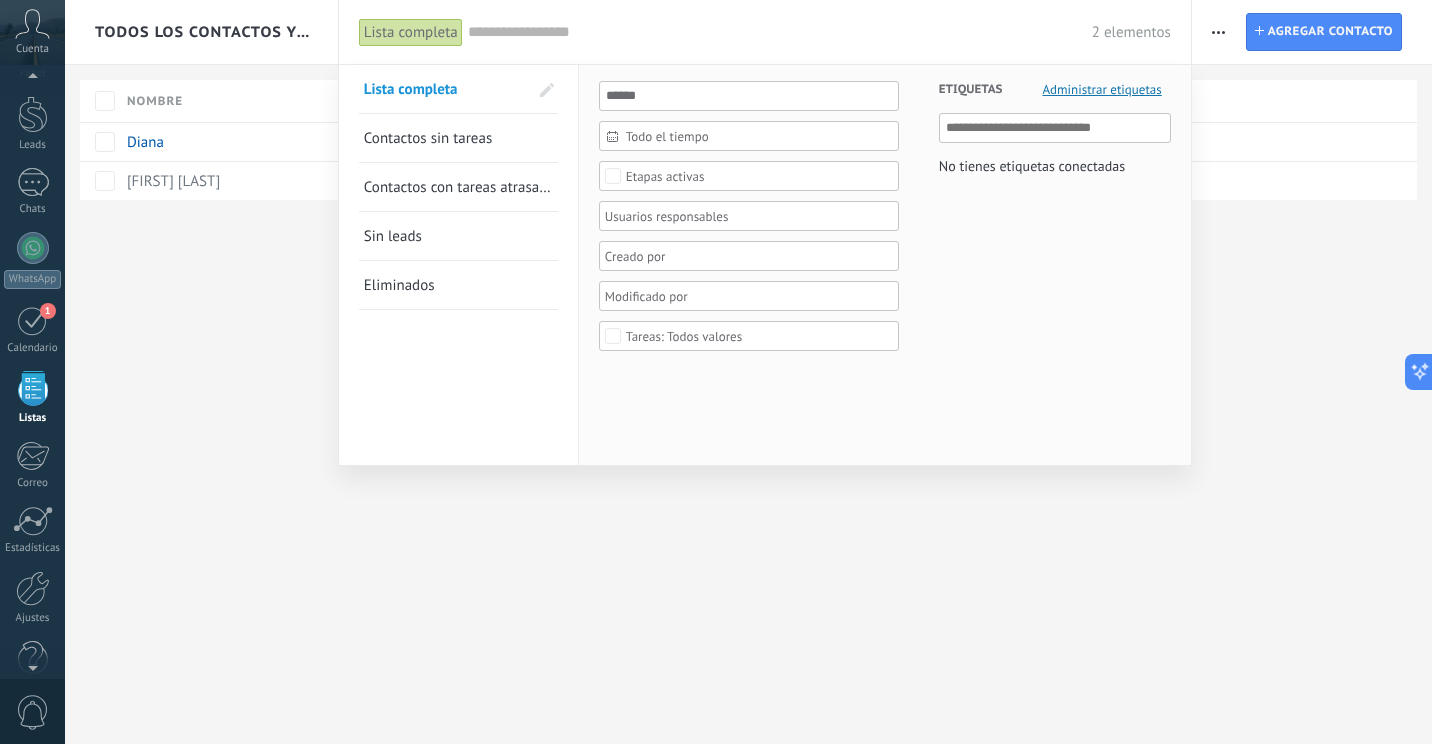 click at bounding box center [716, 372] 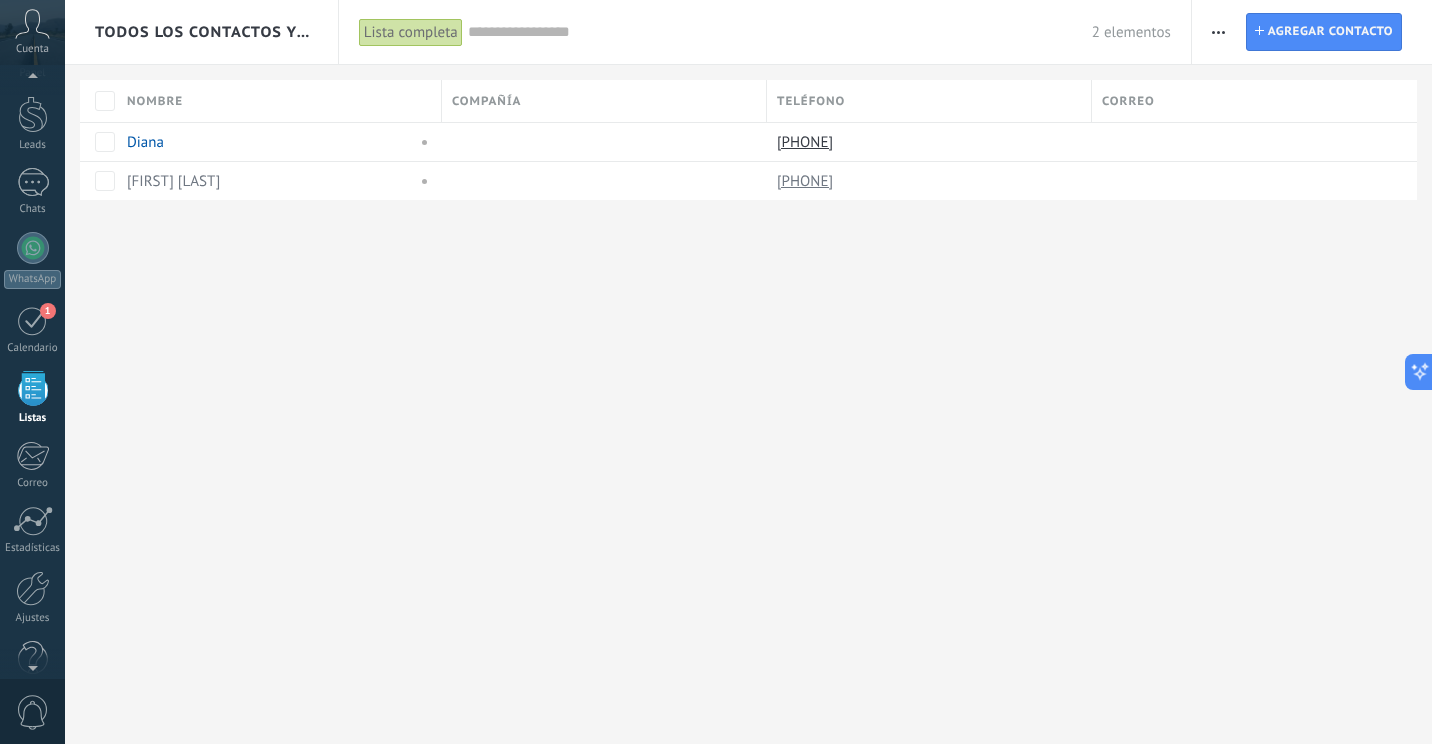 scroll, scrollTop: 43, scrollLeft: 0, axis: vertical 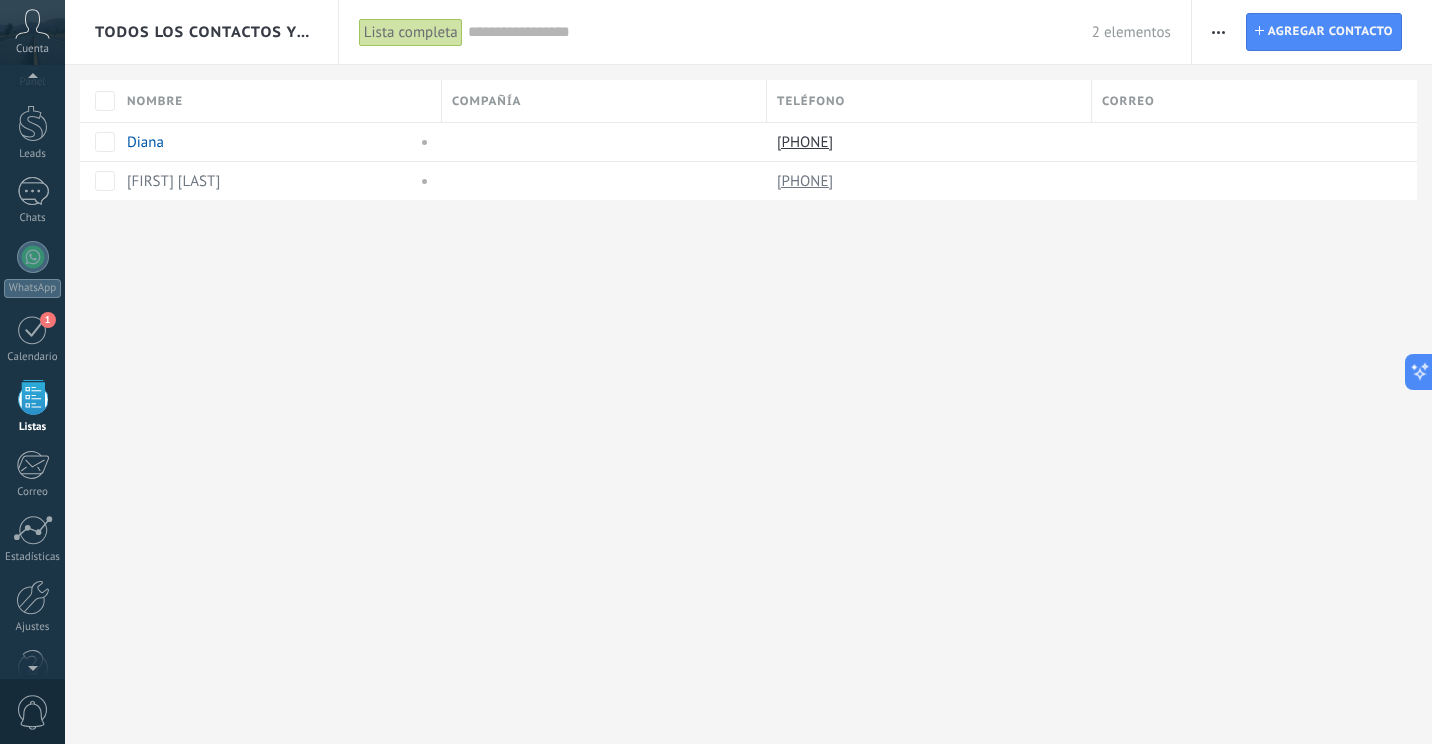 click 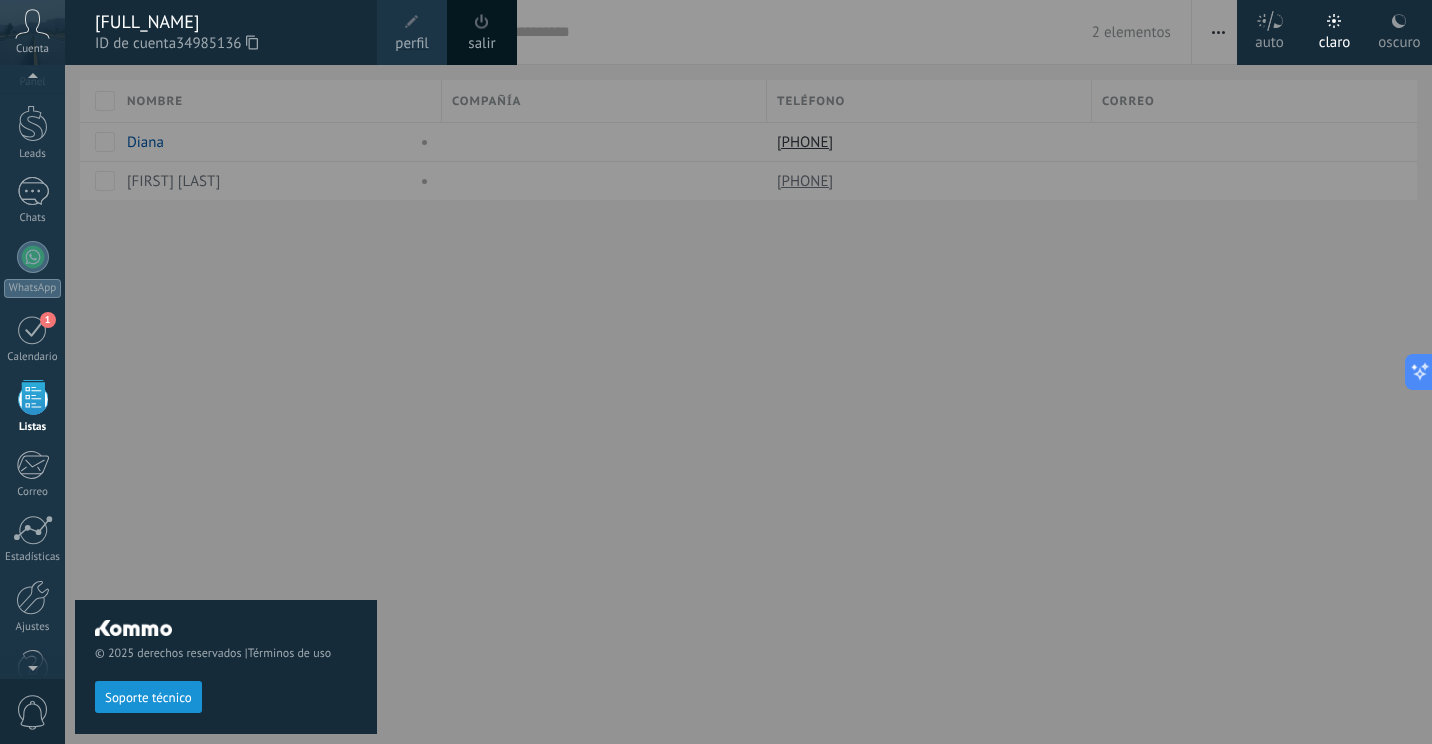 scroll, scrollTop: 52, scrollLeft: 0, axis: vertical 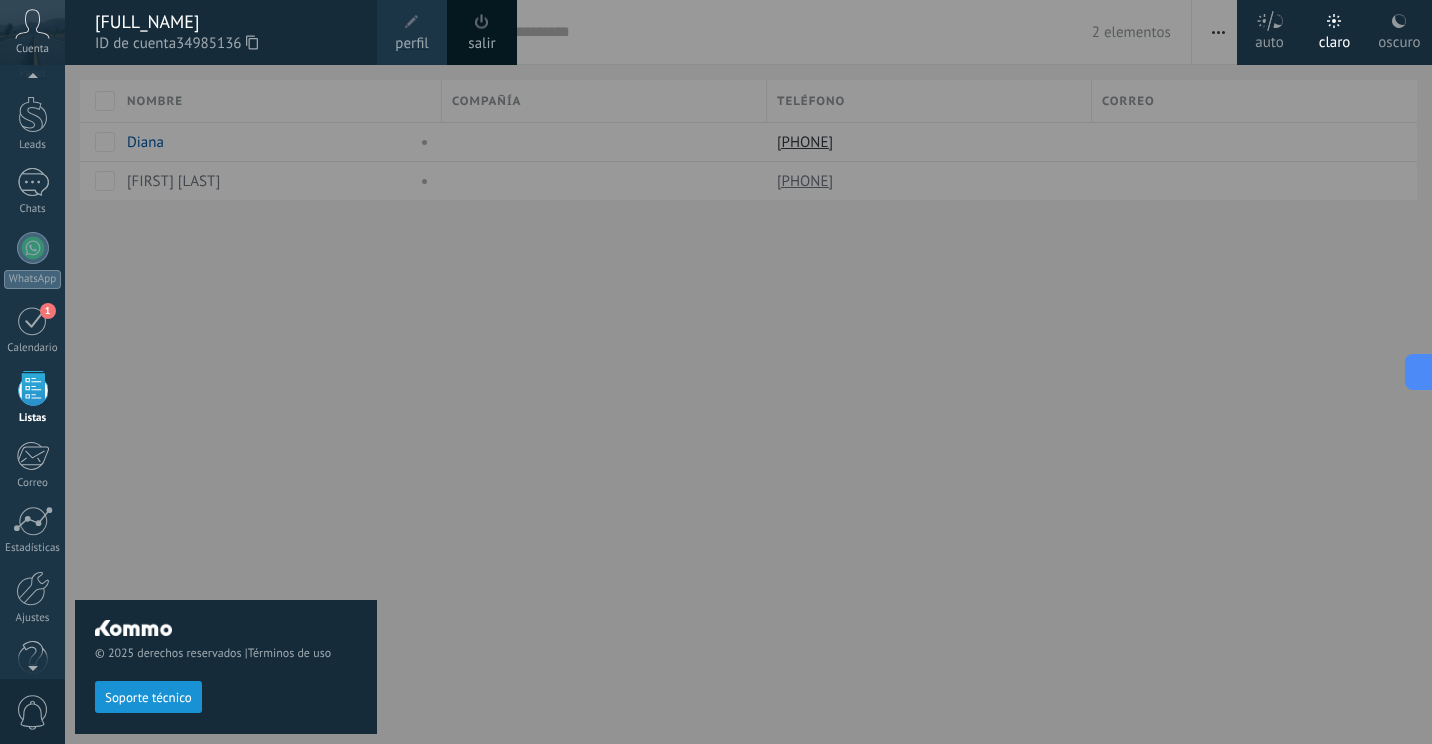 click on "oscuro" at bounding box center [1399, 39] 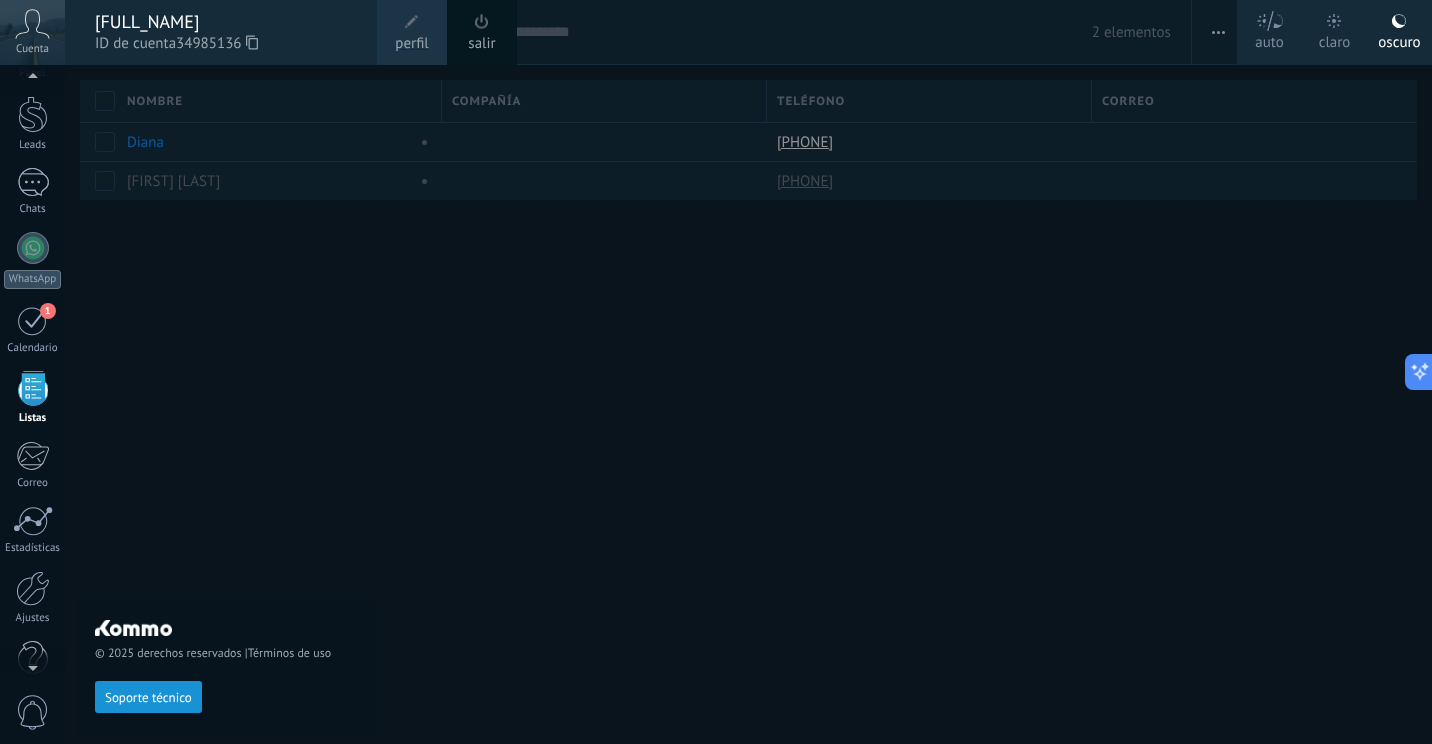 click on "claro" at bounding box center [1335, 39] 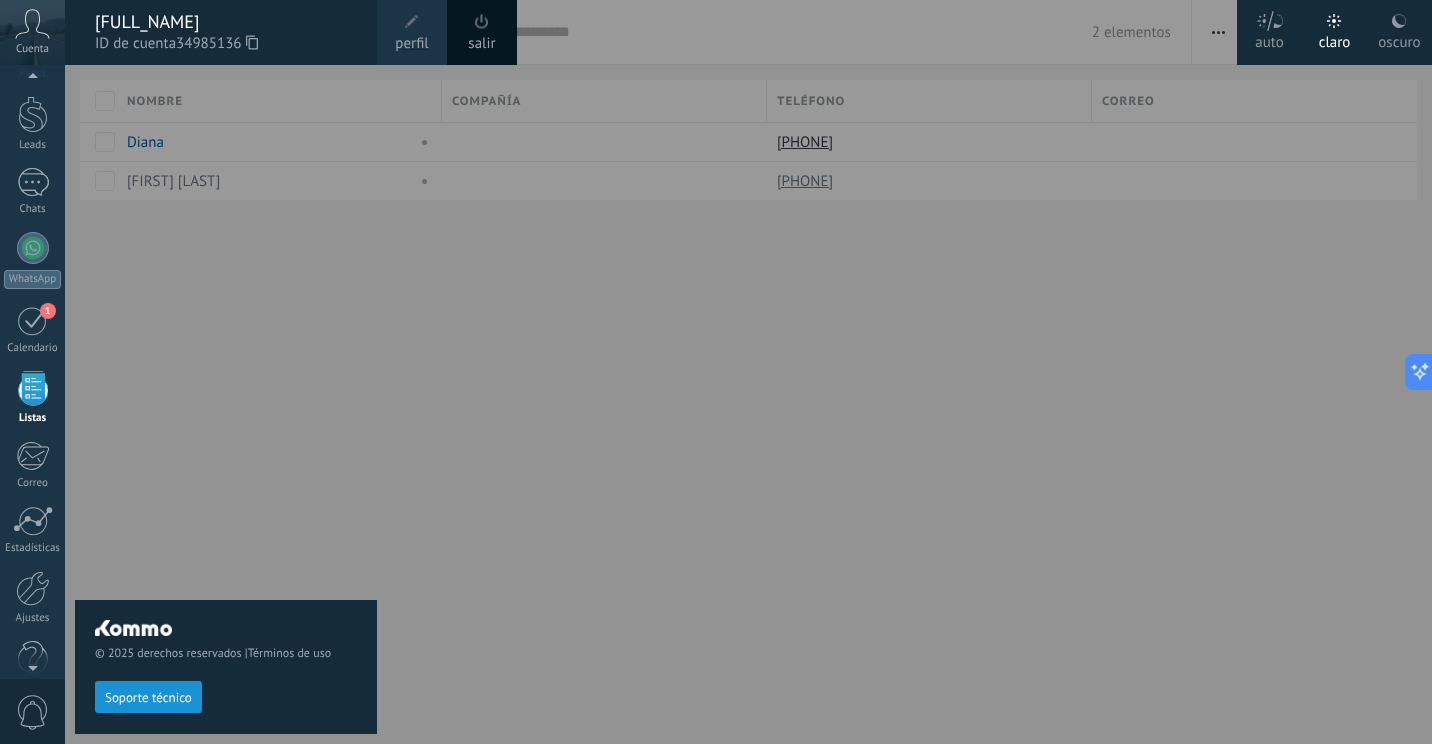 click at bounding box center [781, 372] 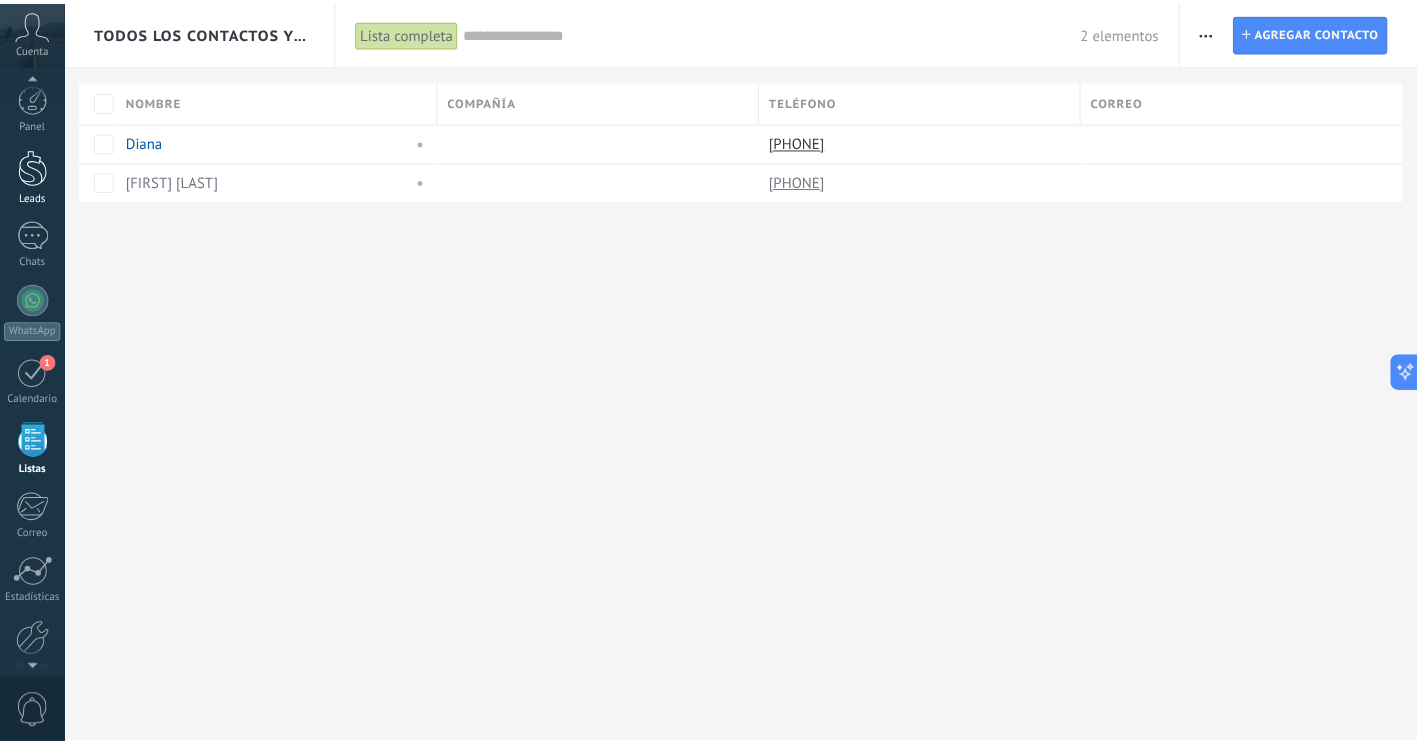 scroll, scrollTop: 0, scrollLeft: 0, axis: both 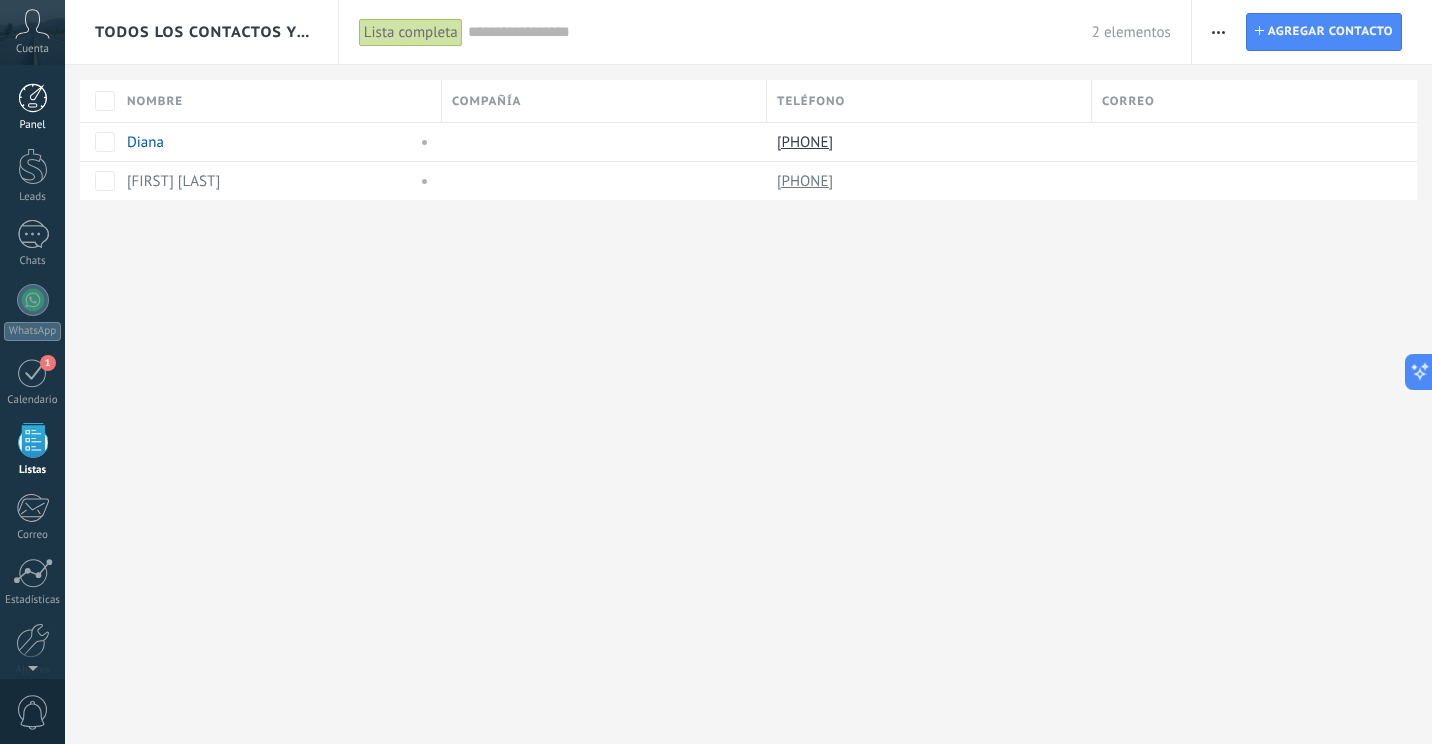 click on "Panel" at bounding box center (32, 107) 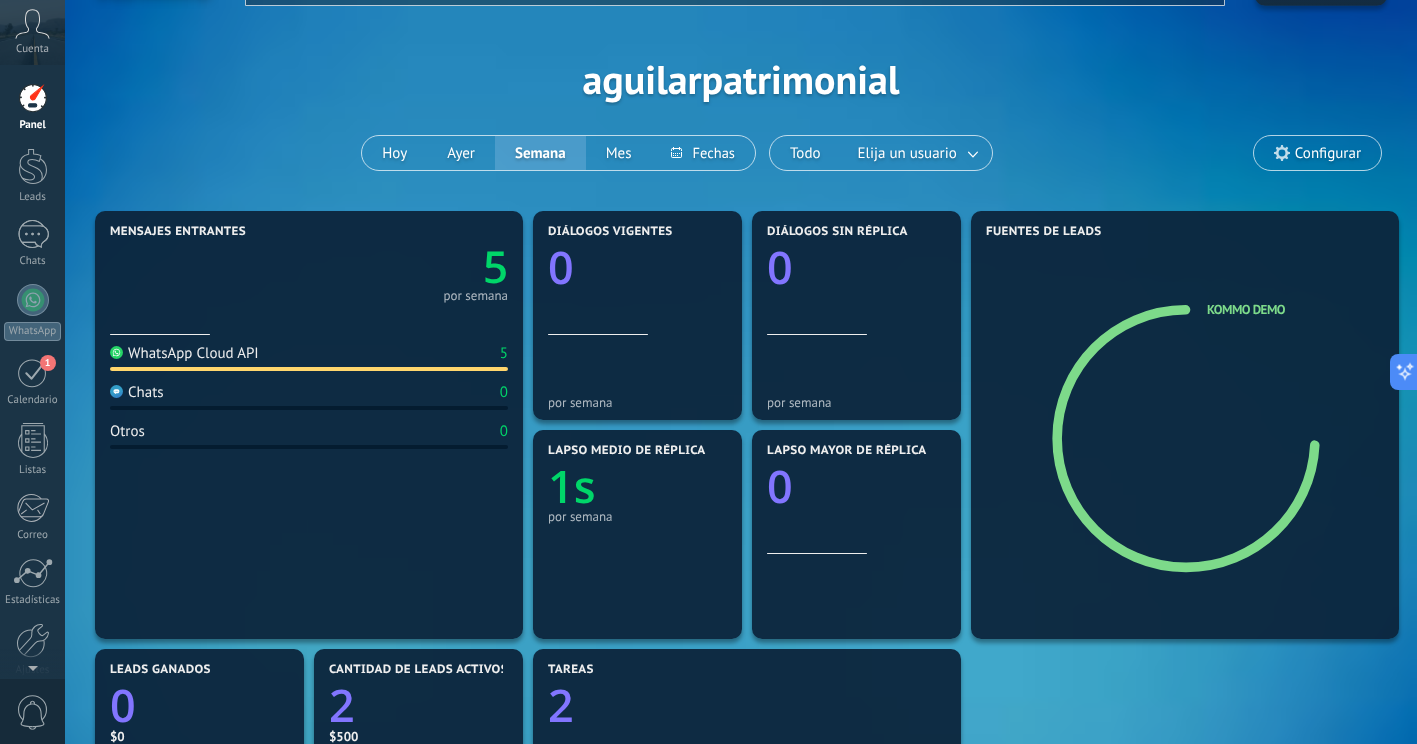 scroll, scrollTop: 0, scrollLeft: 0, axis: both 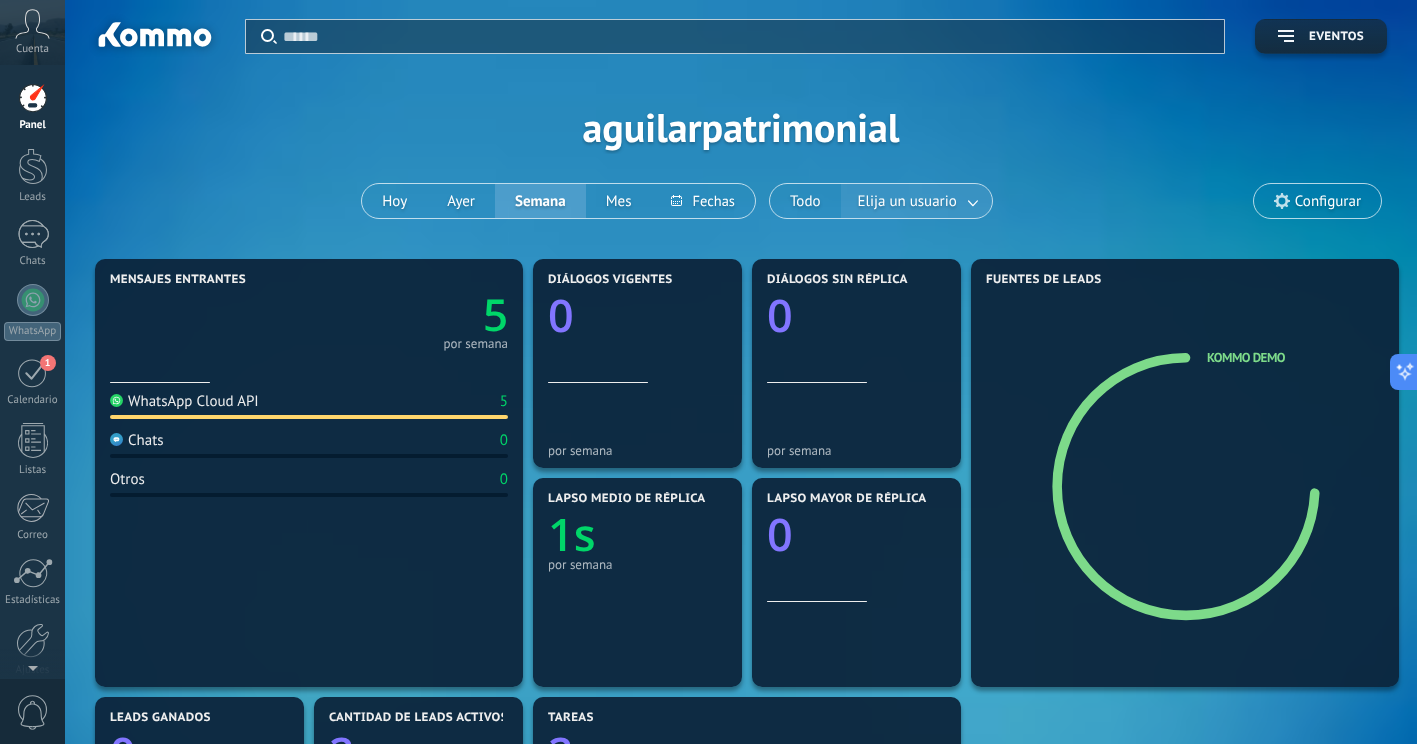 click at bounding box center (974, 201) 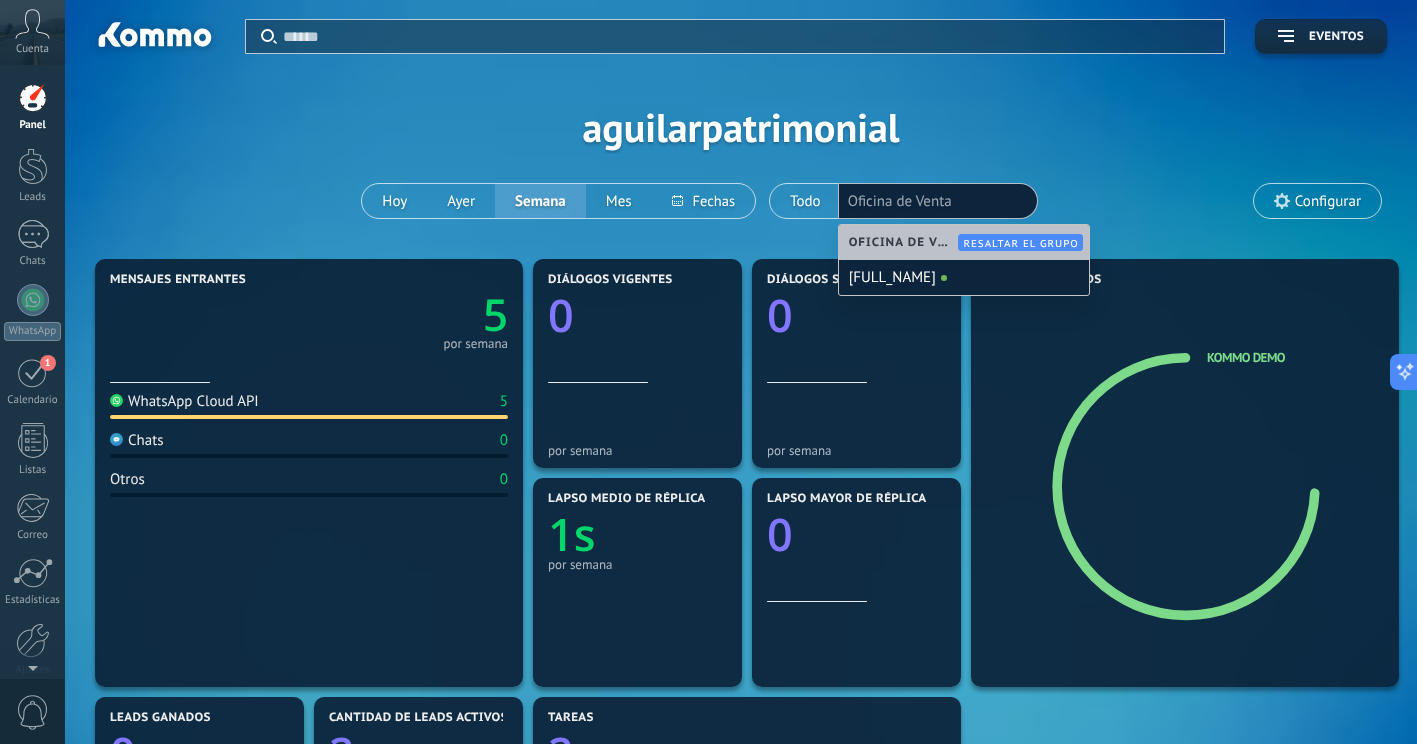 click on "Aplicar Eventos aguilarpatrimonial Hoy Ayer Semana Mes Todo Elija un usuario Oficina de Venta Configurar" at bounding box center [741, 127] 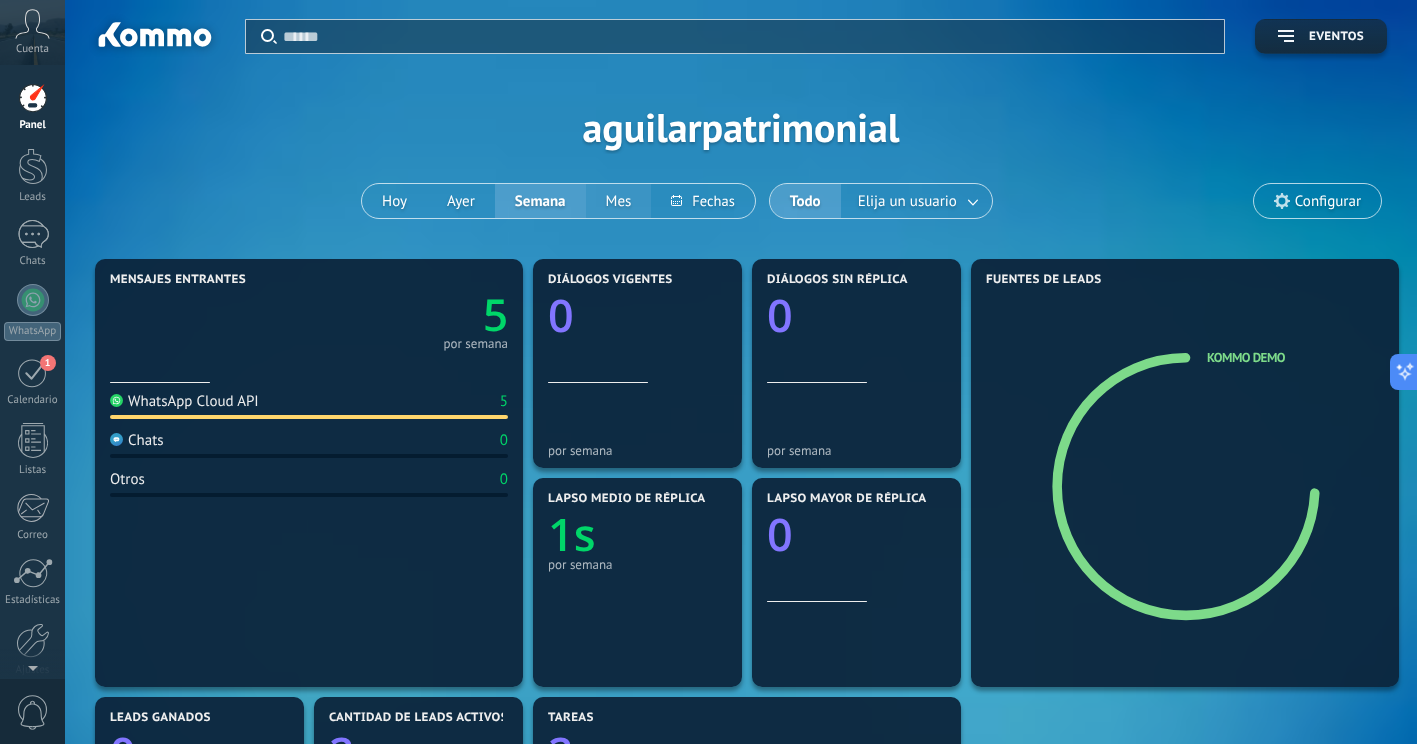 click on "Mes" at bounding box center [619, 201] 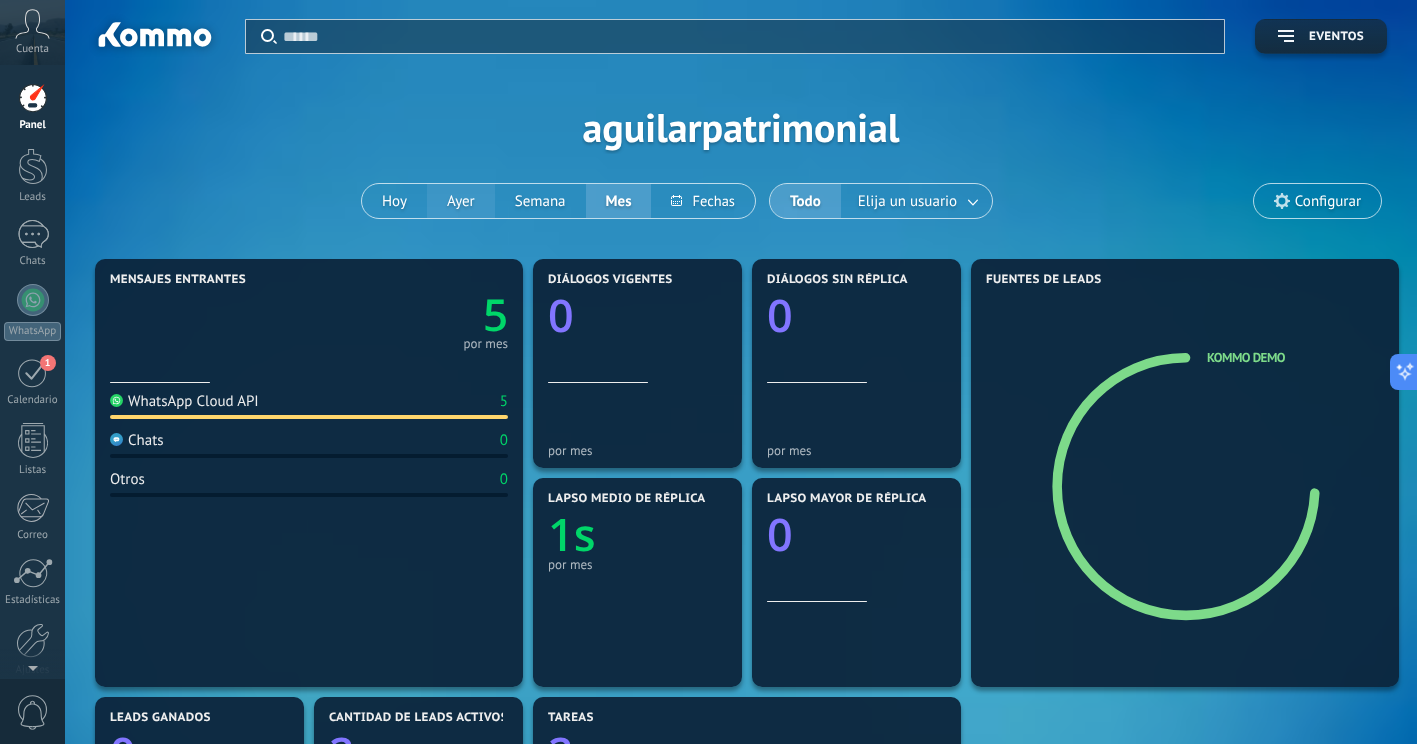 click on "Ayer" at bounding box center [461, 201] 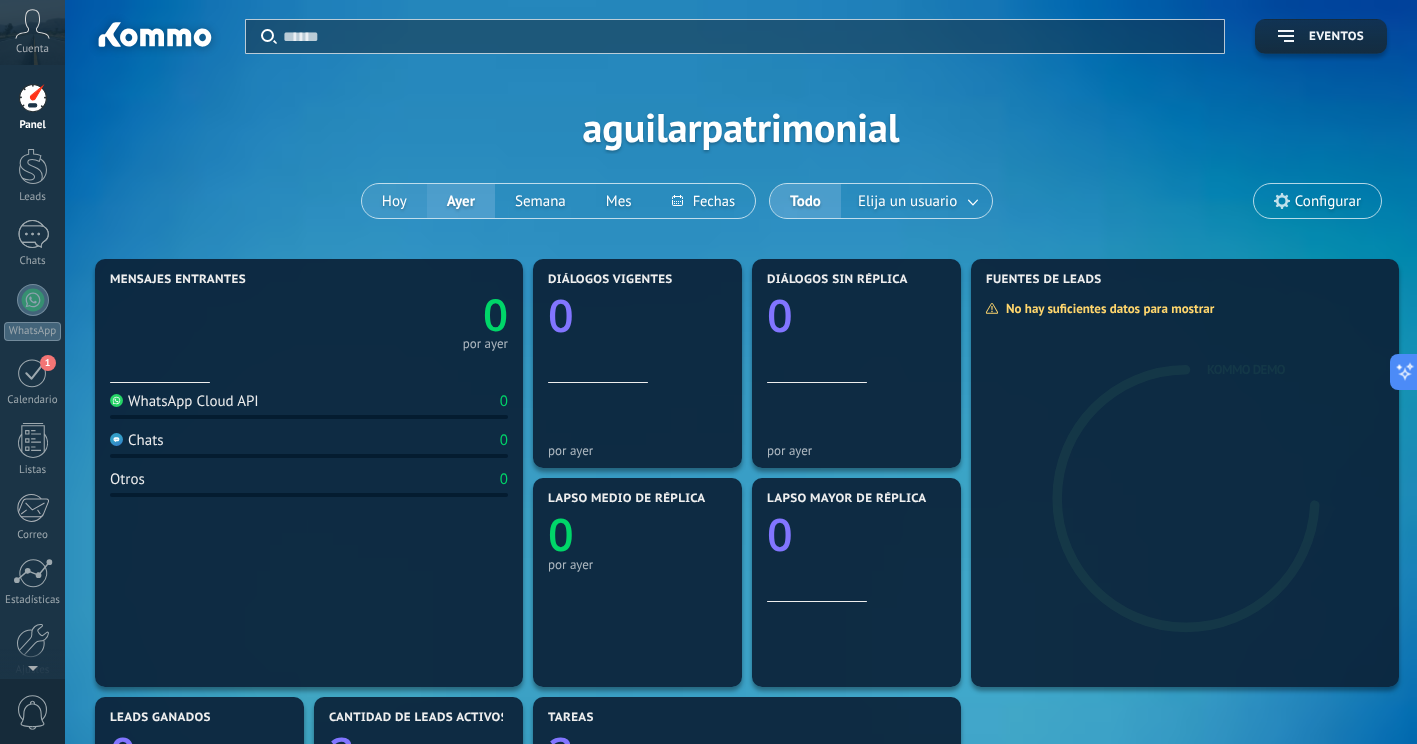 click on "Hoy" at bounding box center (394, 201) 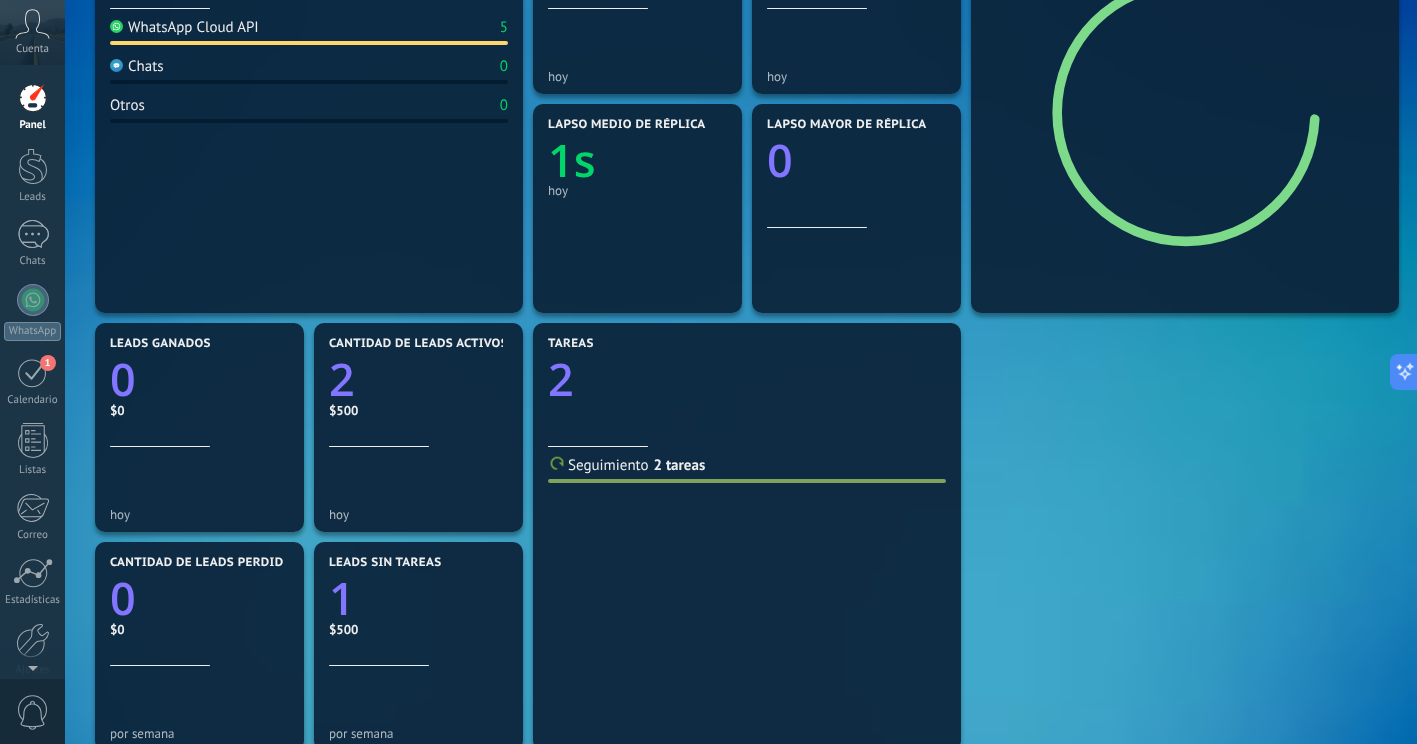 scroll, scrollTop: 400, scrollLeft: 0, axis: vertical 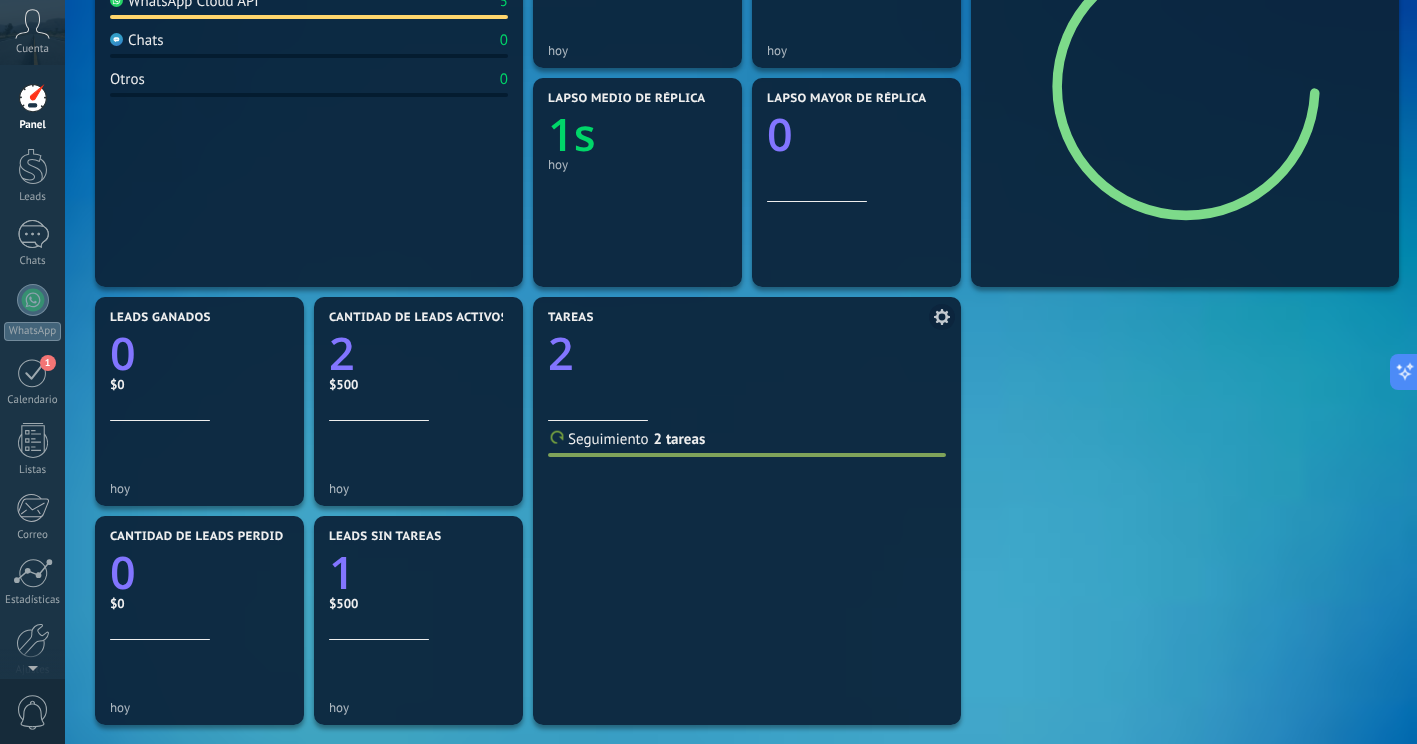 click on "2 tareas" at bounding box center (680, 439) 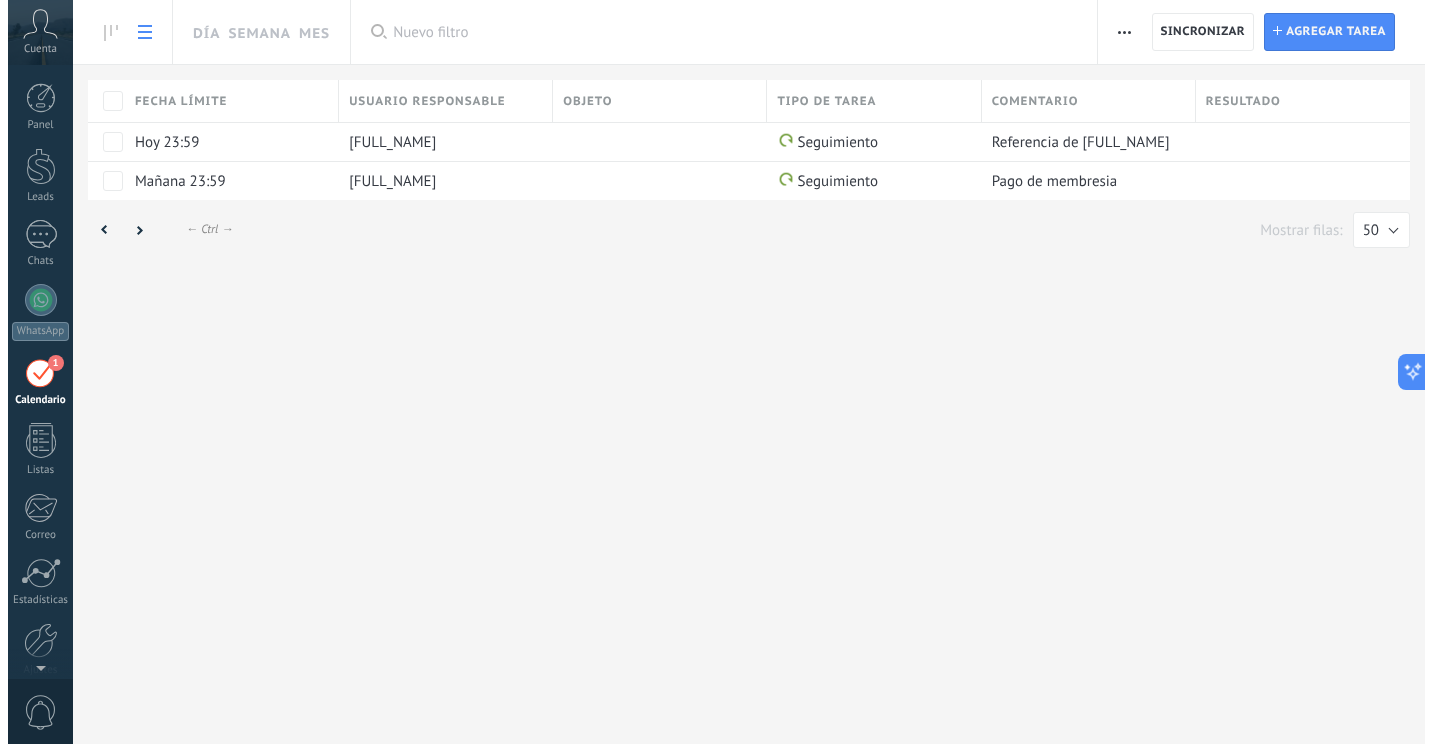 scroll, scrollTop: 0, scrollLeft: 0, axis: both 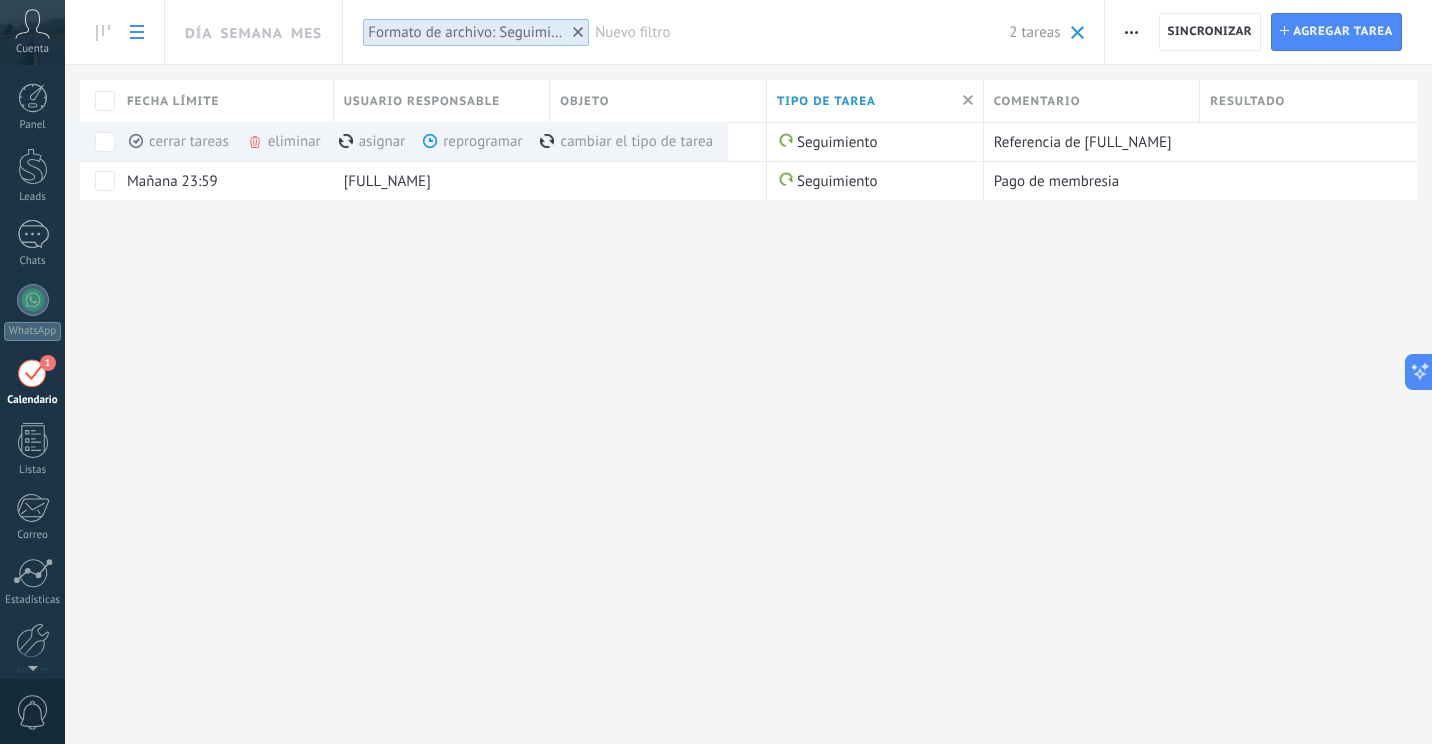 click on "Día Semana Mes Imprimir Exportación Administrar los tipos de tareas Sincronizar Ajustes de la lista Sincronizar Tarea Agregar tarea Formato de archivo: Seguimiento Aplicar Nuevo filtro 2 tareas Mis tareas Tareas caducadas Tareas completadas Todas las tareas Eliminadas Guardar Todo el tiempo Todo el tiempo Hoy Ayer Últimos  ** 30  dias Esta semana La última semana Este mes El mes pasado Este trimestre Este año Ninguno Seguimiento Reunión Seguimiento Incoming leads Contacto inicial Negociación Debate contractual Discusión de contrato Logrado con éxito Venta Perdido   Seleccionar todo No completas Completas Todo  estatus FRANCISCO JAVIER AGUILAR VARGAS Aplicar Restablecer Columnas adicionales Autor Autor del cambio Día Estatus Fecha de Creación Hecho Cancelar Para todos los usuarios de la cuenta Fecha límite Usuario responsable Objeto Tipo de tarea Comentario Resultado         cerrar tareas màs eliminar màs asignar màs reprogramar màs cambiar el tipo de tarea màs Hoy 23:59 Seguimiento" at bounding box center [748, 372] 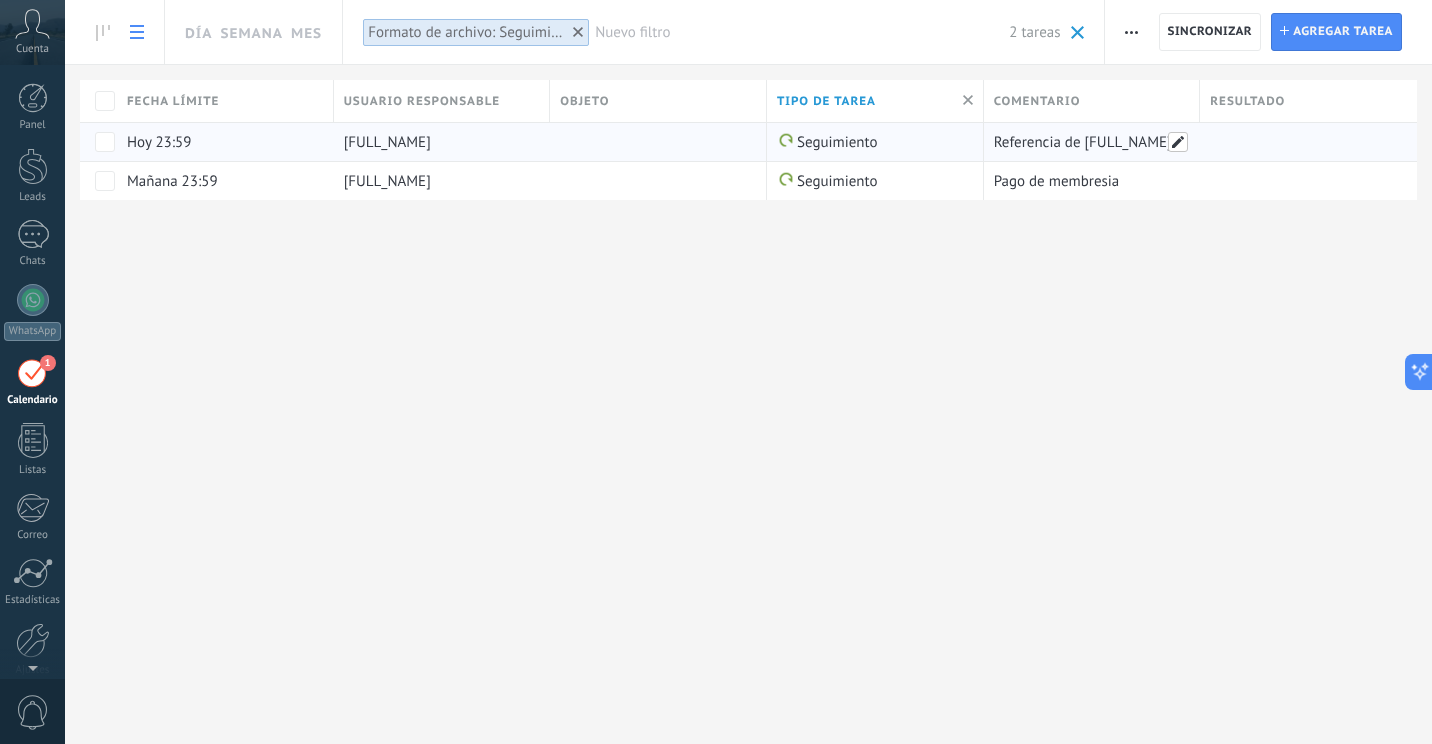 click at bounding box center [1178, 142] 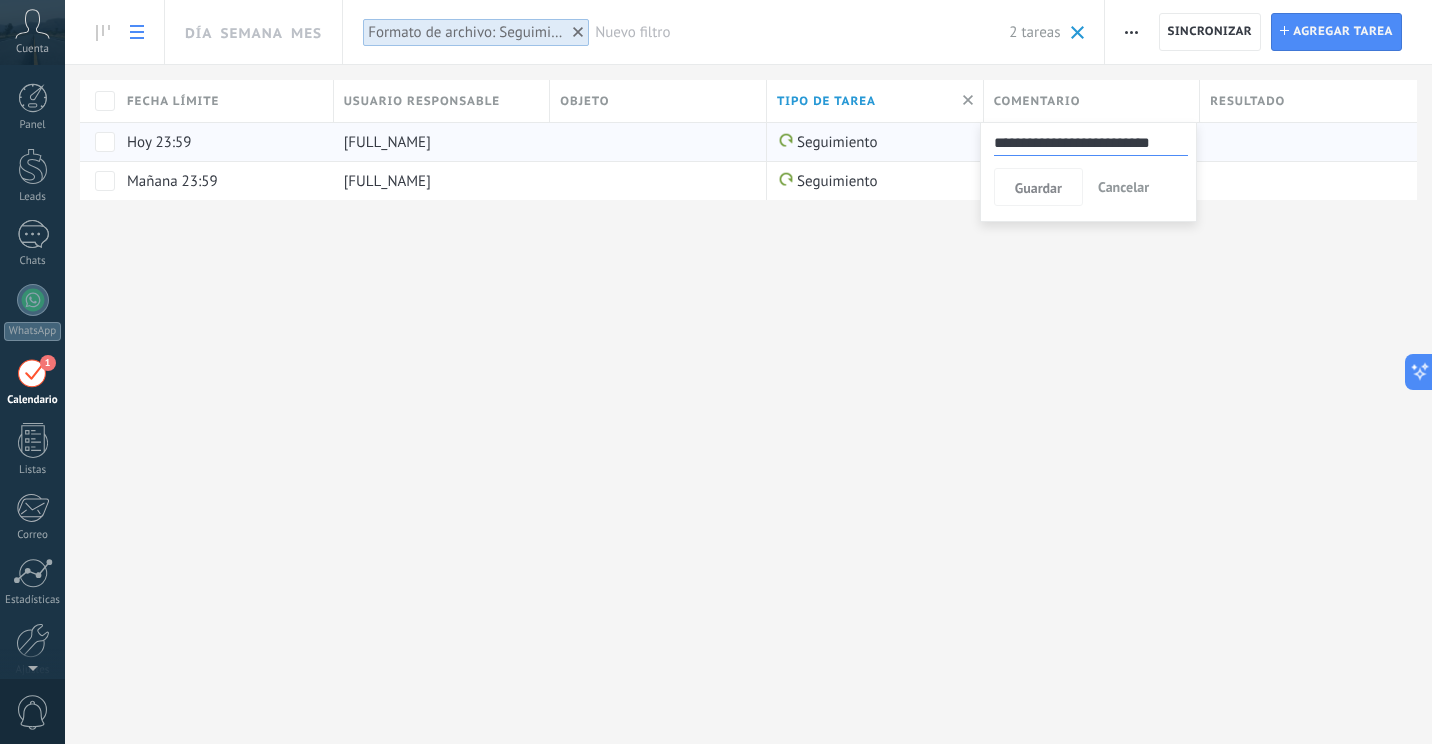 click on "Cancelar" at bounding box center (1123, 187) 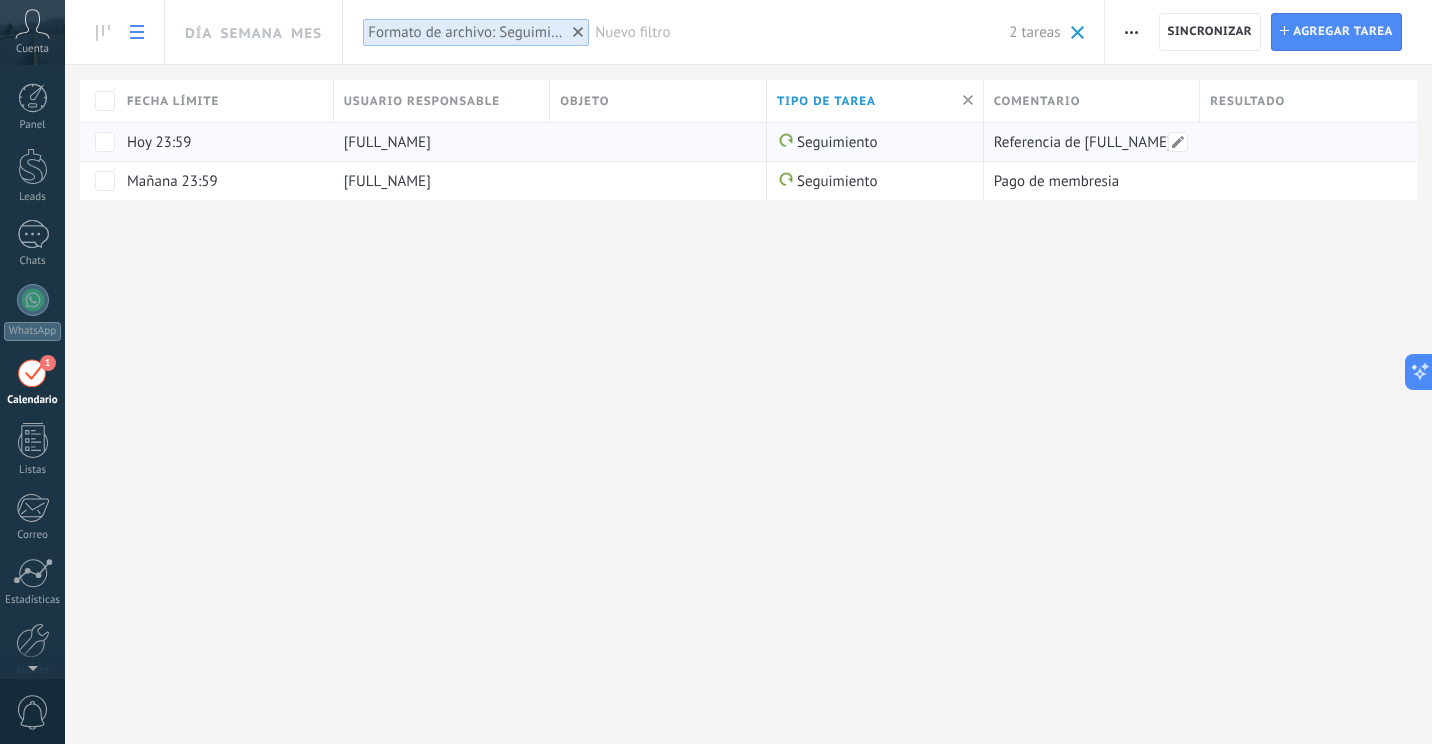 click on "Referencia de Jesús Adrián" at bounding box center (1087, 142) 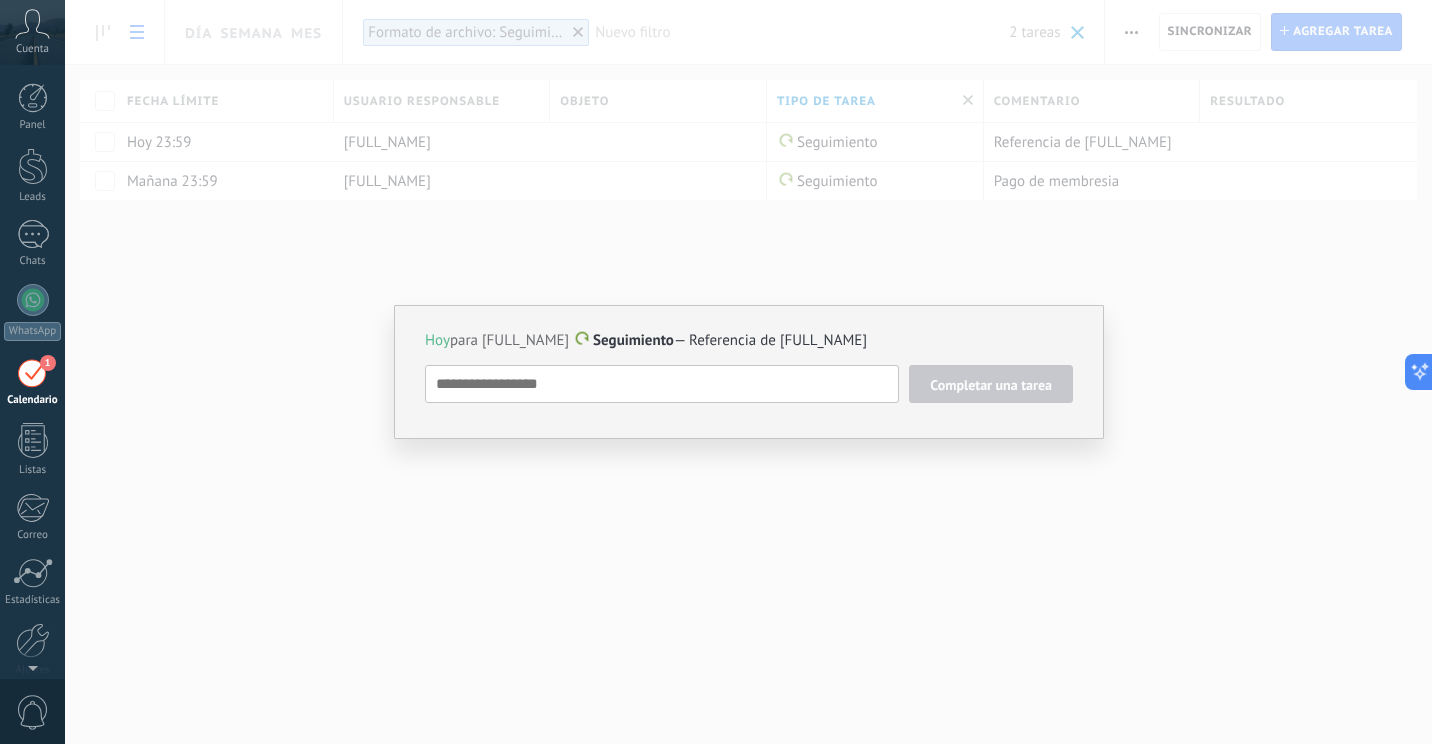 click on "Hoy  para [FIRST] [LAST] [LAST] Seguimiento  — Referencia de [FIRST] [LAST] Completar una tarea Seguimiento Seguimiento Reunión Personalizado mañana la próxima semana la próxima mes Eliminar" at bounding box center [748, 372] 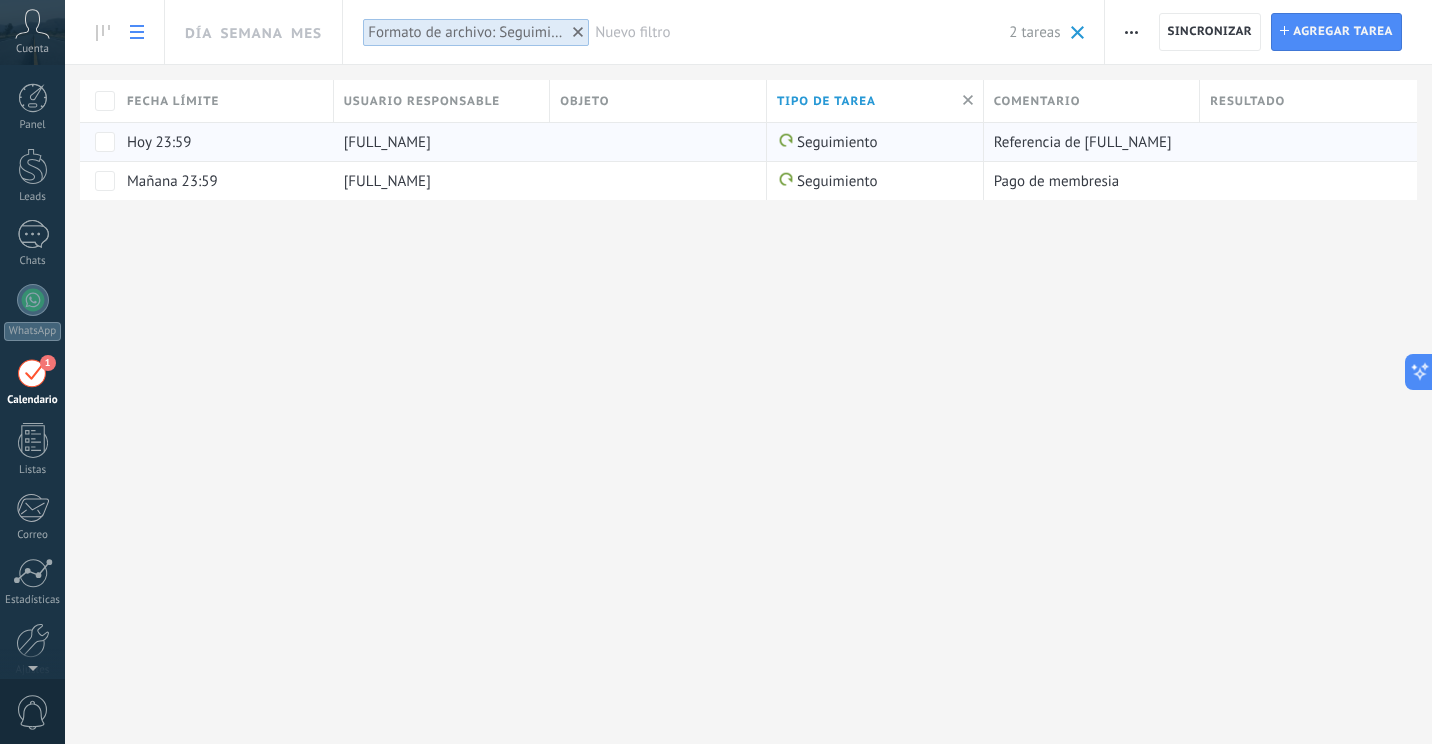 click at bounding box center [653, 142] 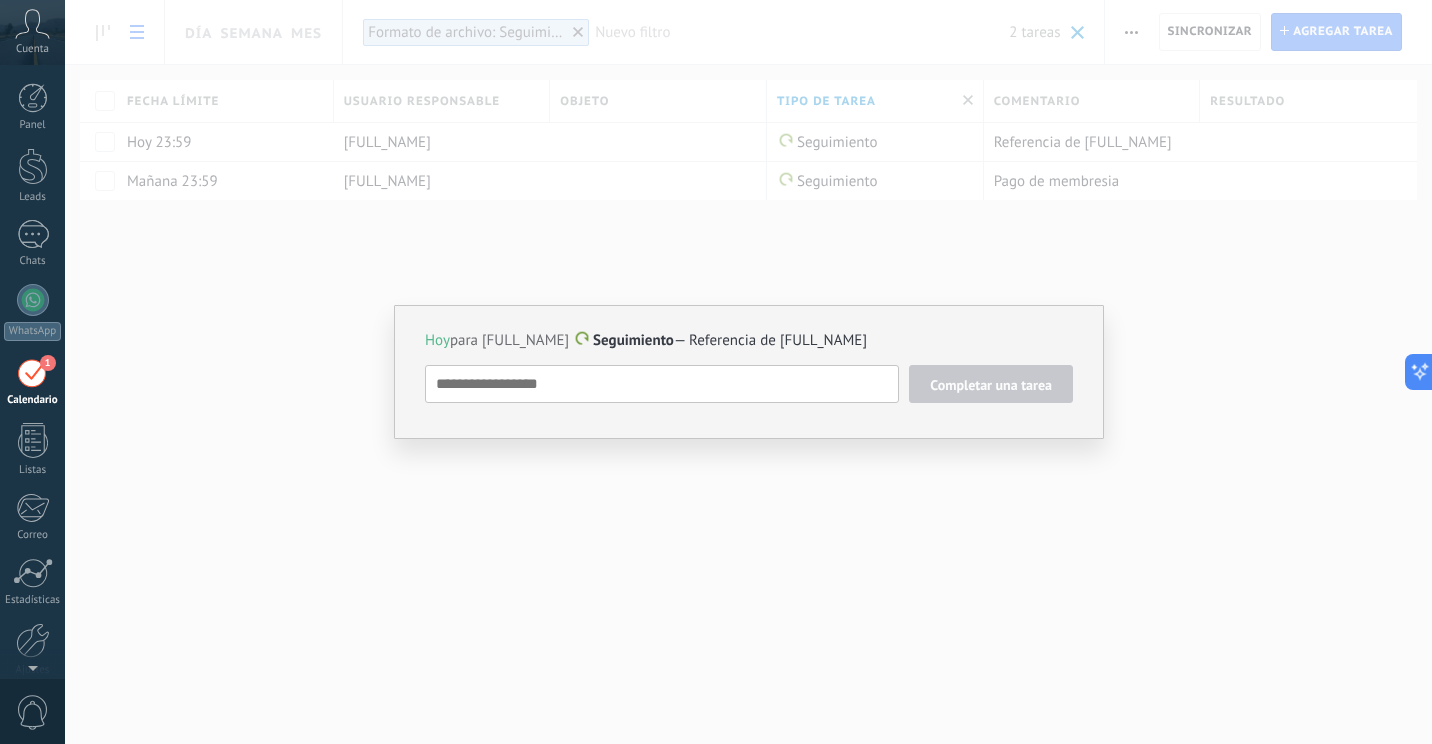 click on "Hoy  para [FIRST] [LAST] [LAST] Seguimiento  — Referencia de [FIRST] [LAST] Completar una tarea Seguimiento Seguimiento Reunión Personalizado mañana la próxima semana la próxima mes Eliminar" at bounding box center (748, 372) 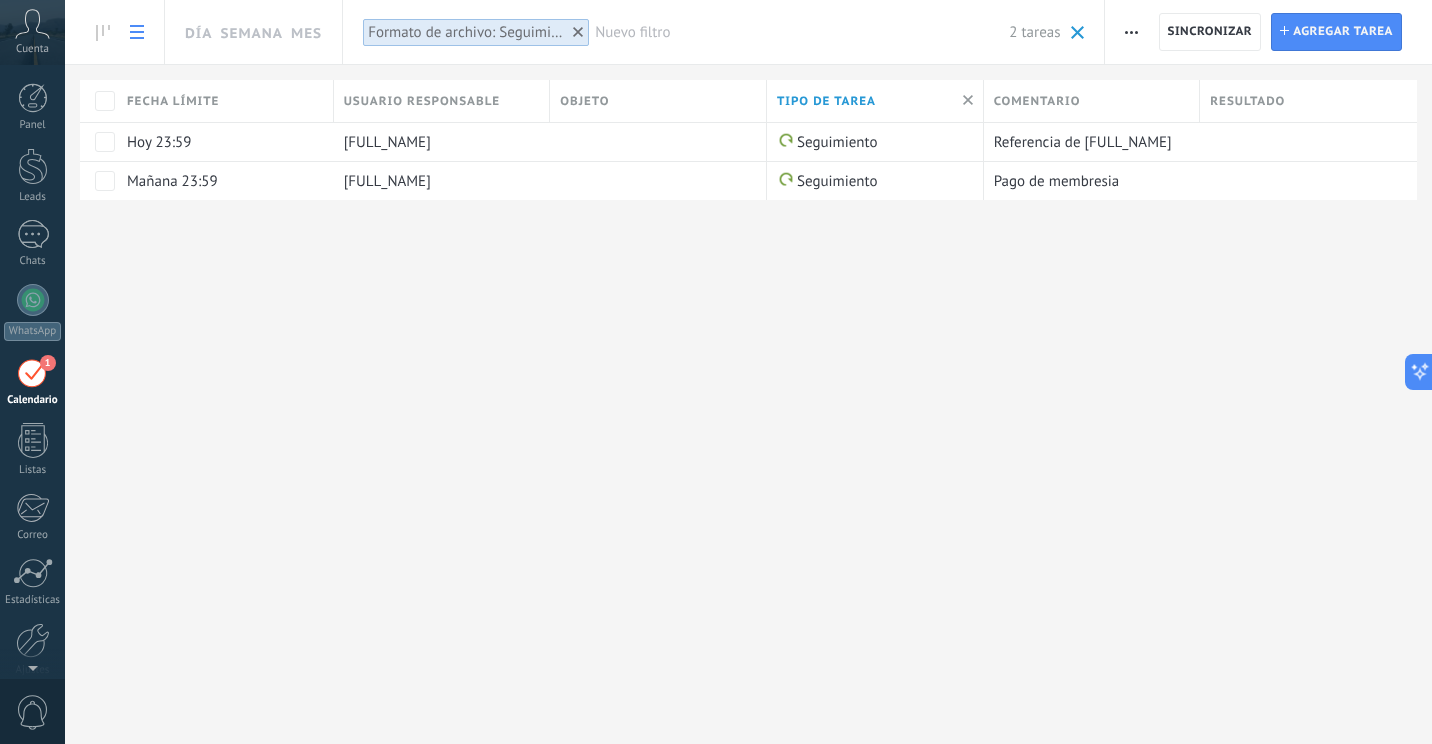 click 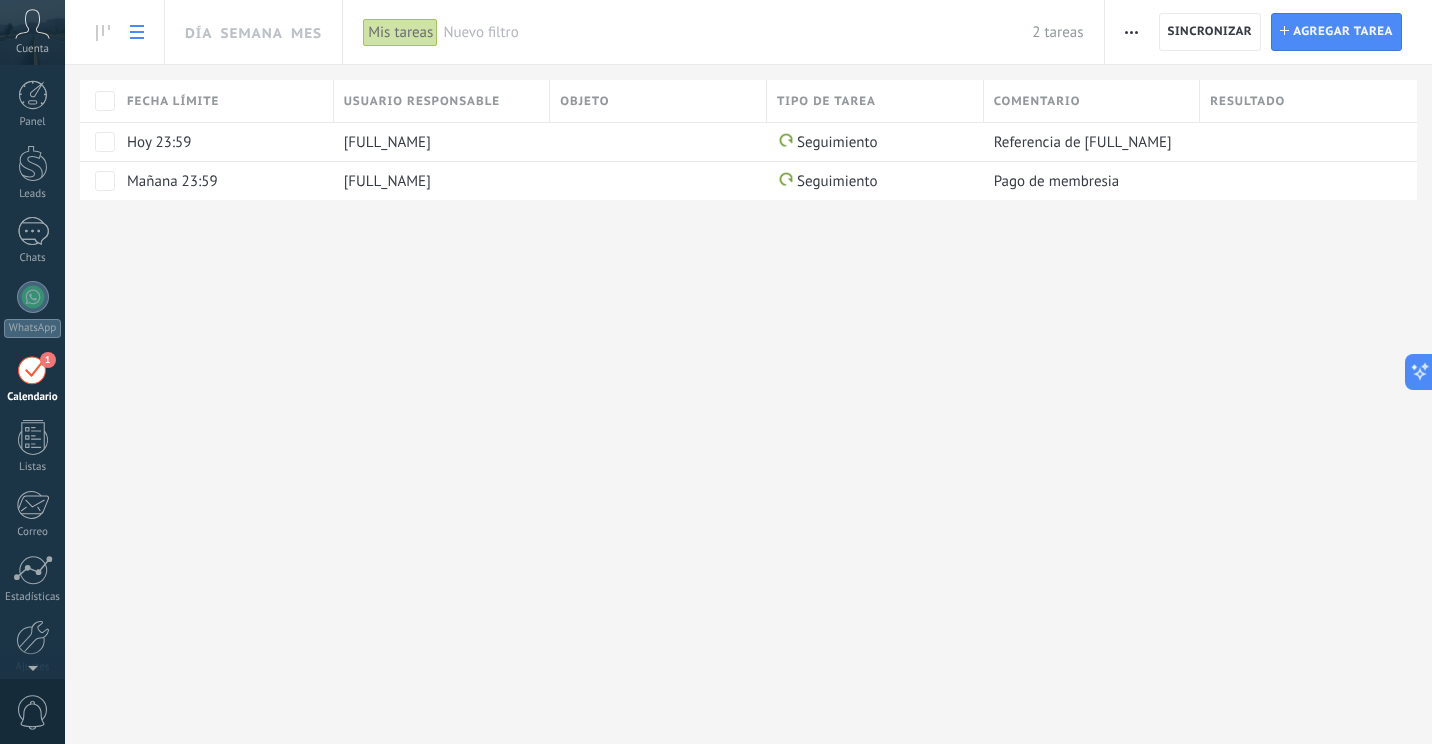 scroll, scrollTop: 0, scrollLeft: 0, axis: both 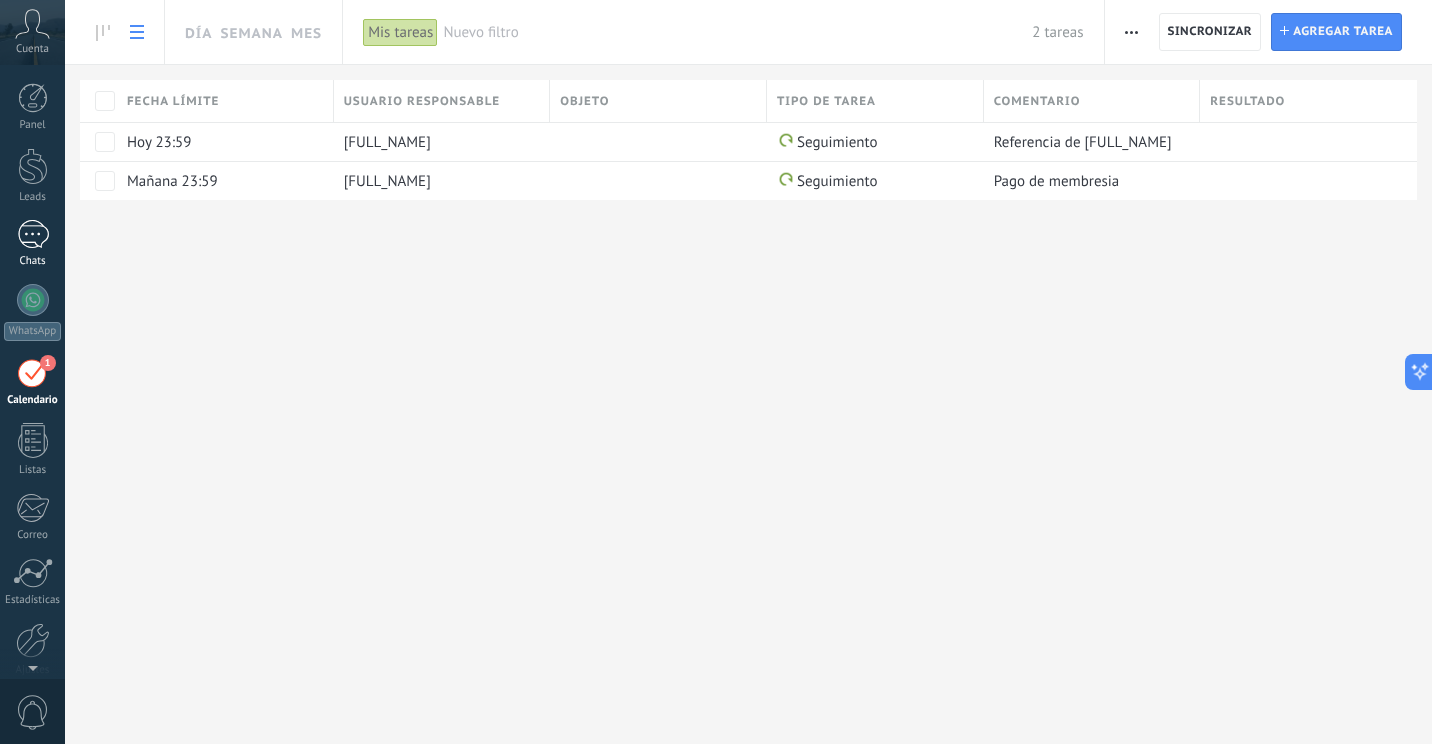click at bounding box center [33, 234] 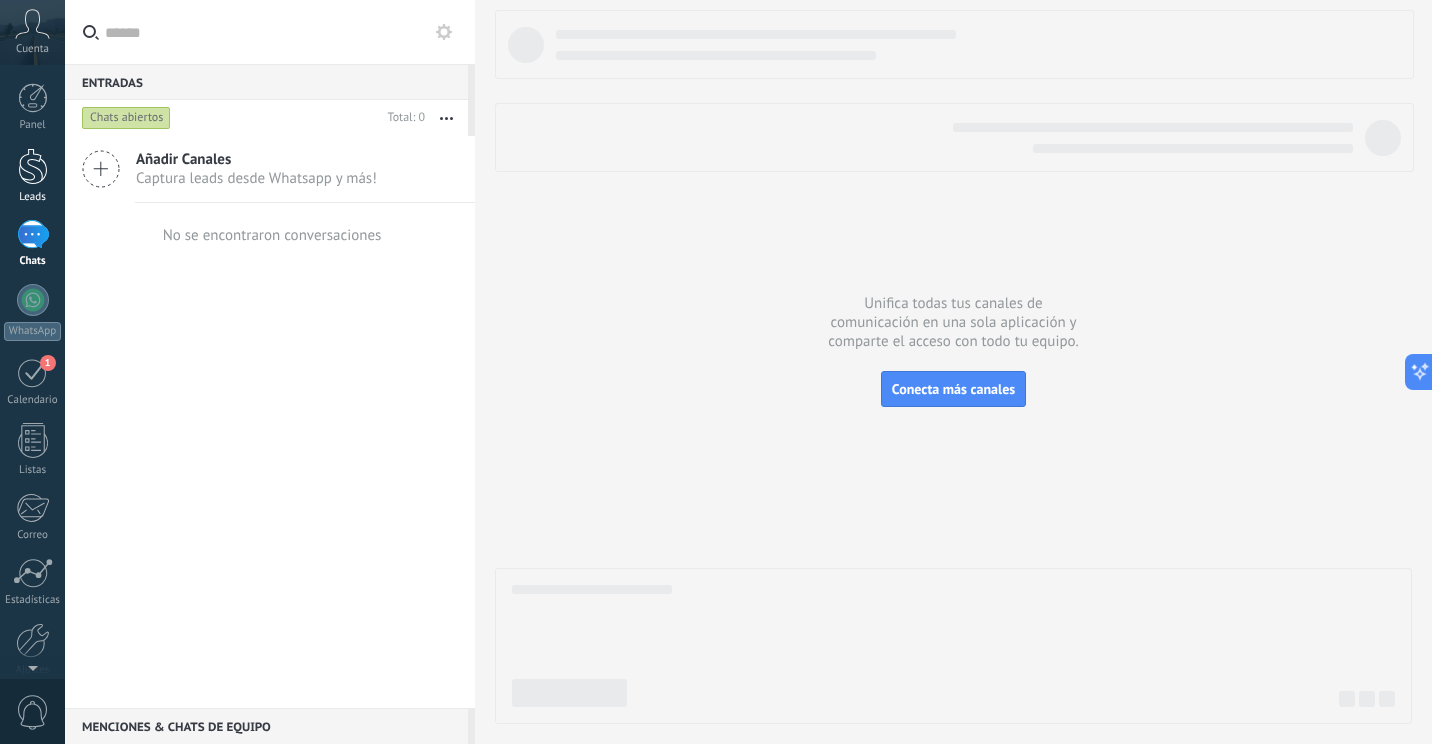 click at bounding box center (33, 166) 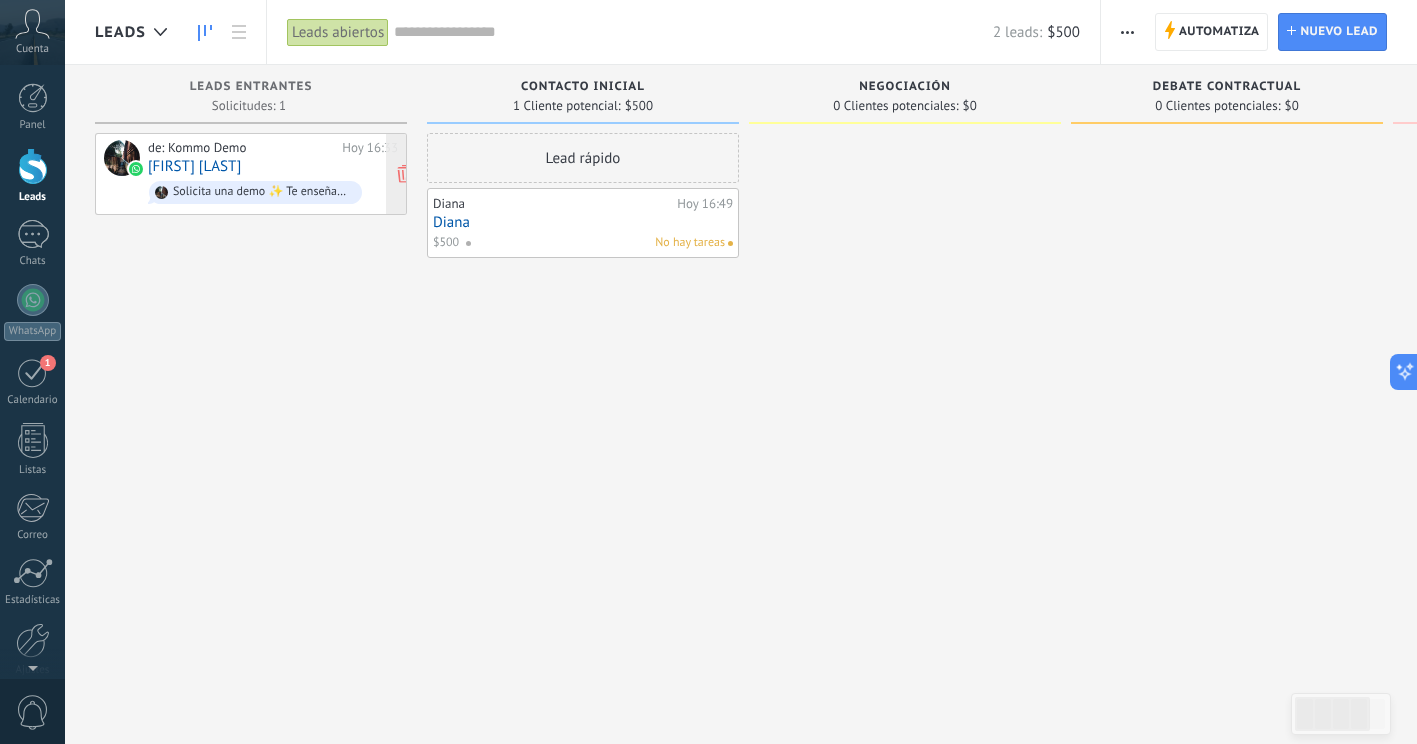 click at bounding box center [122, 158] 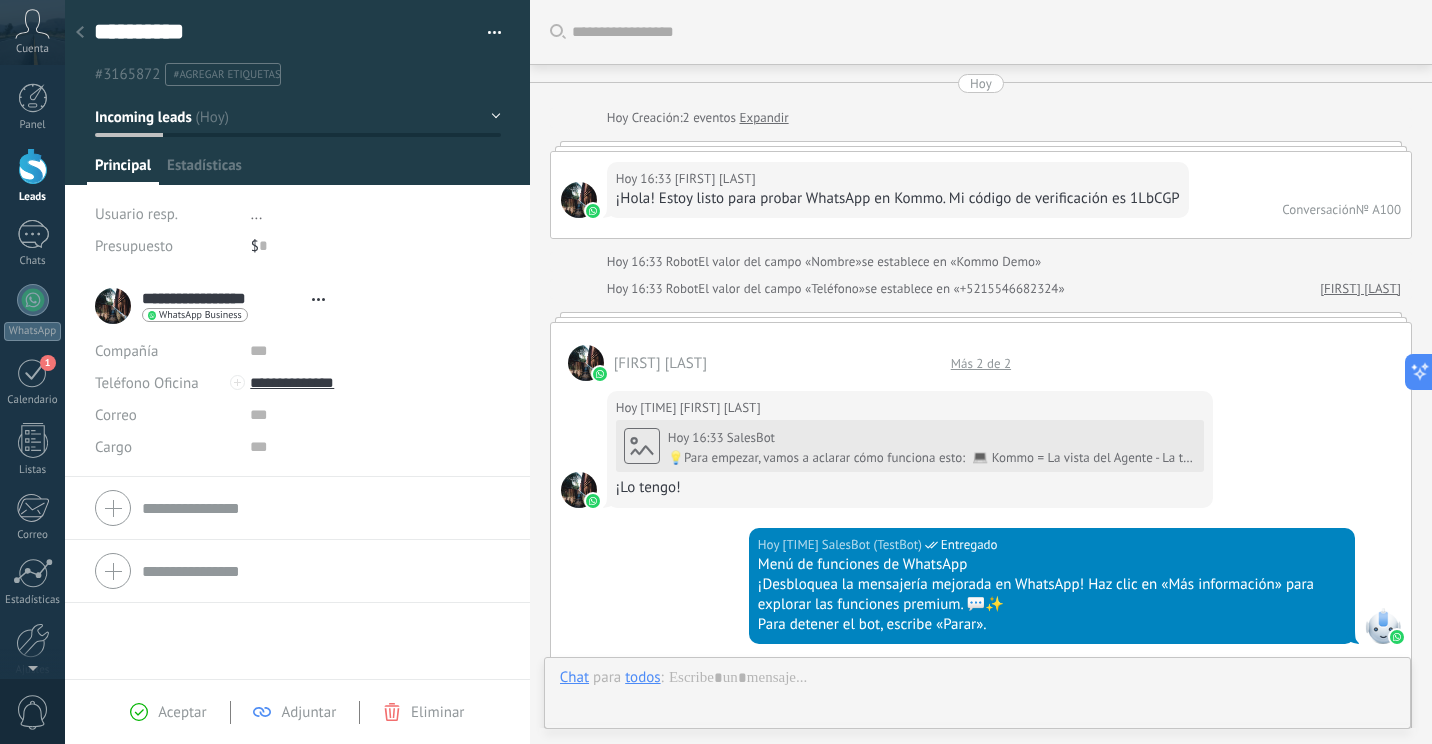 type on "**********" 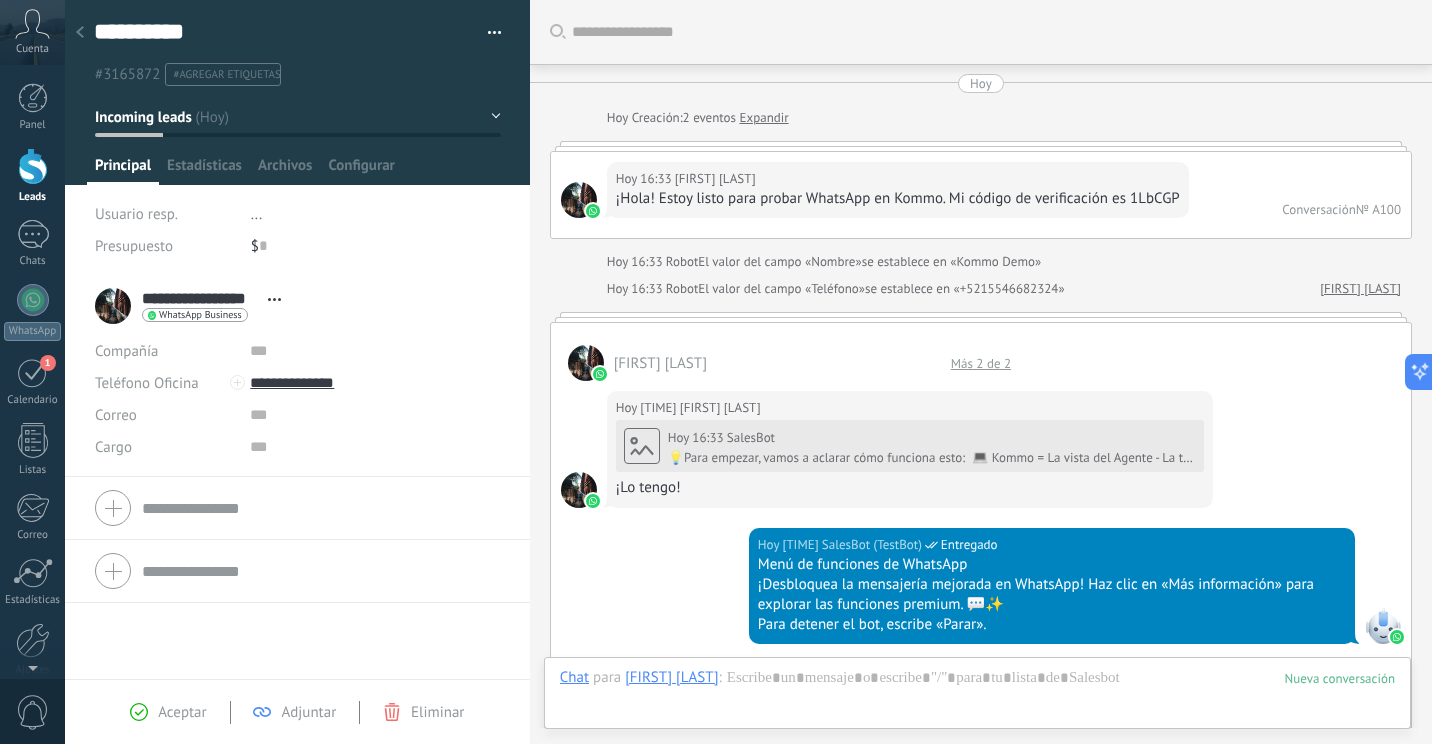 scroll, scrollTop: 1808, scrollLeft: 0, axis: vertical 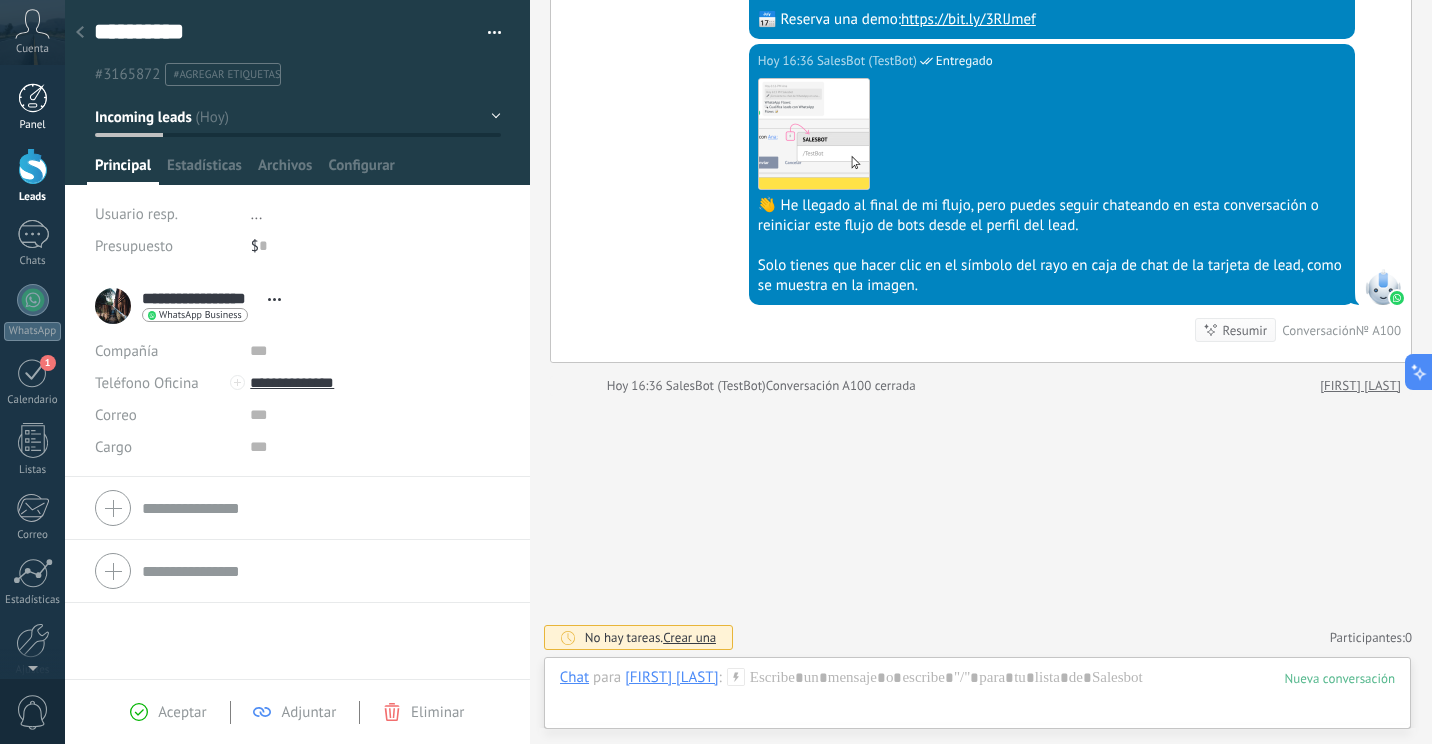 click at bounding box center [33, 98] 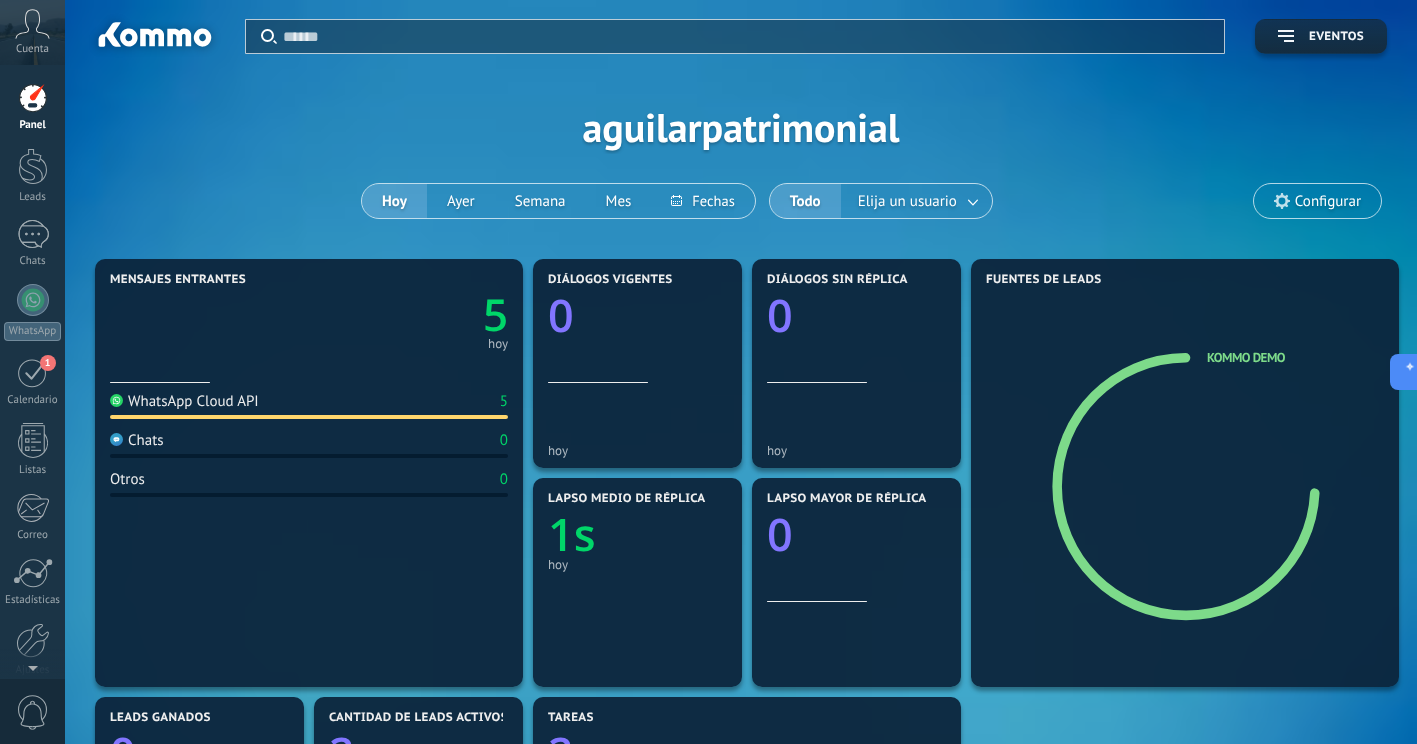 click on "Aplicar Eventos aguilarpatrimonial Hoy Ayer Semana Mes Todo Elija un usuario Configurar" at bounding box center (741, 127) 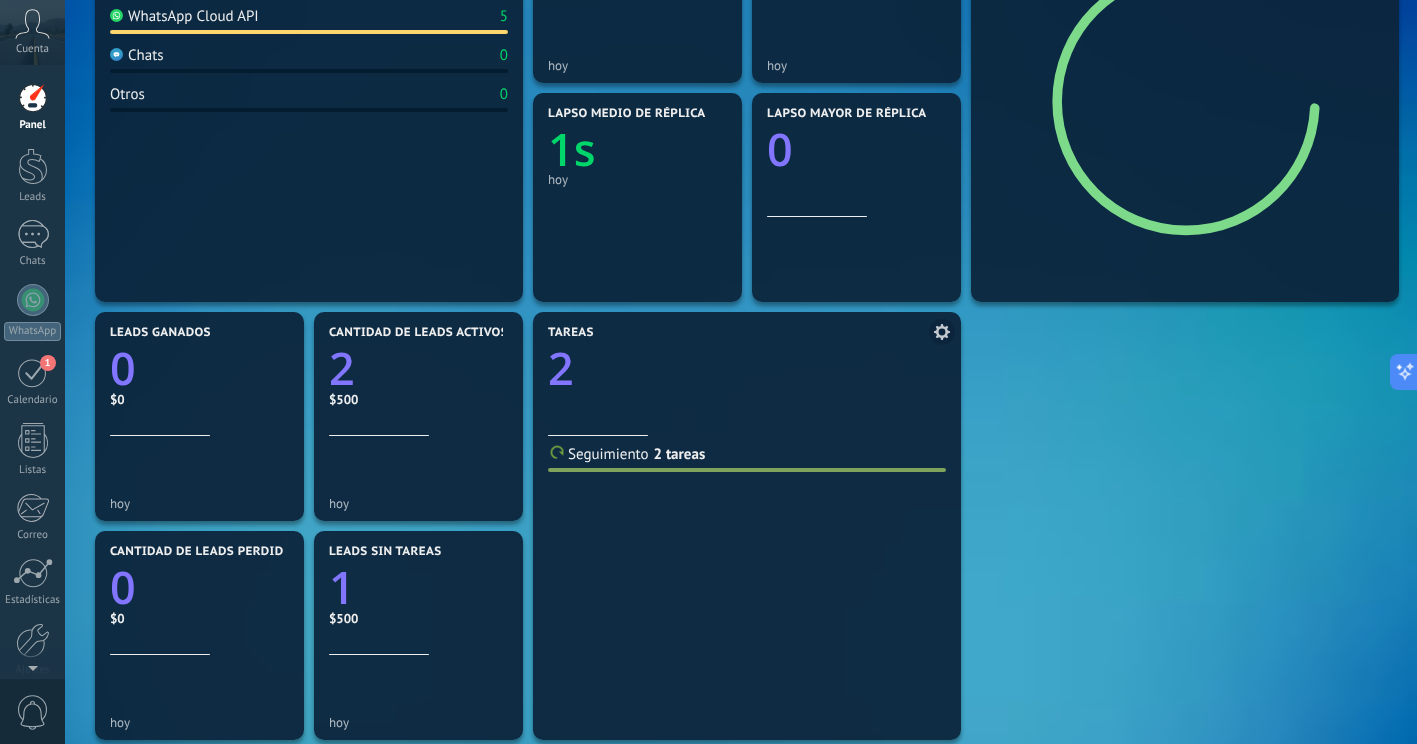 scroll, scrollTop: 400, scrollLeft: 0, axis: vertical 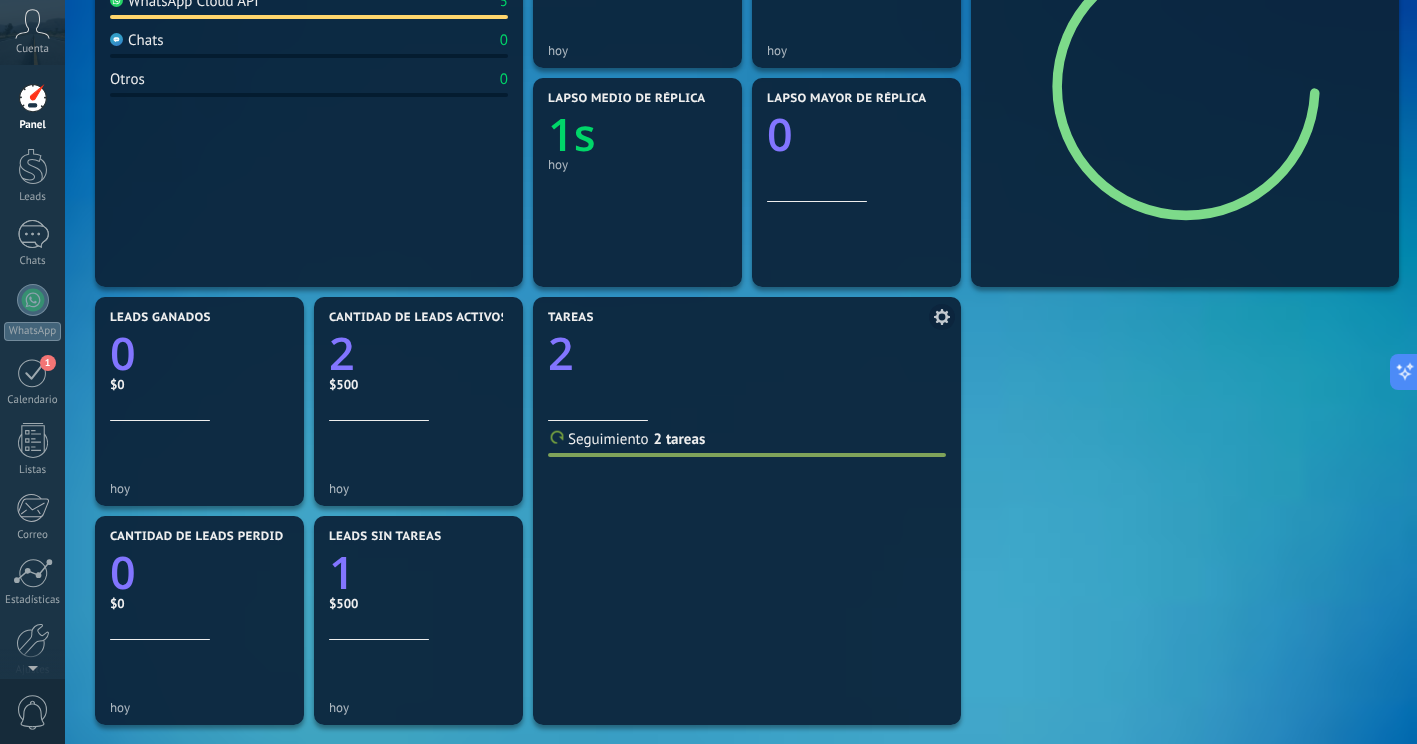 click on "Seguimiento" at bounding box center (608, 439) 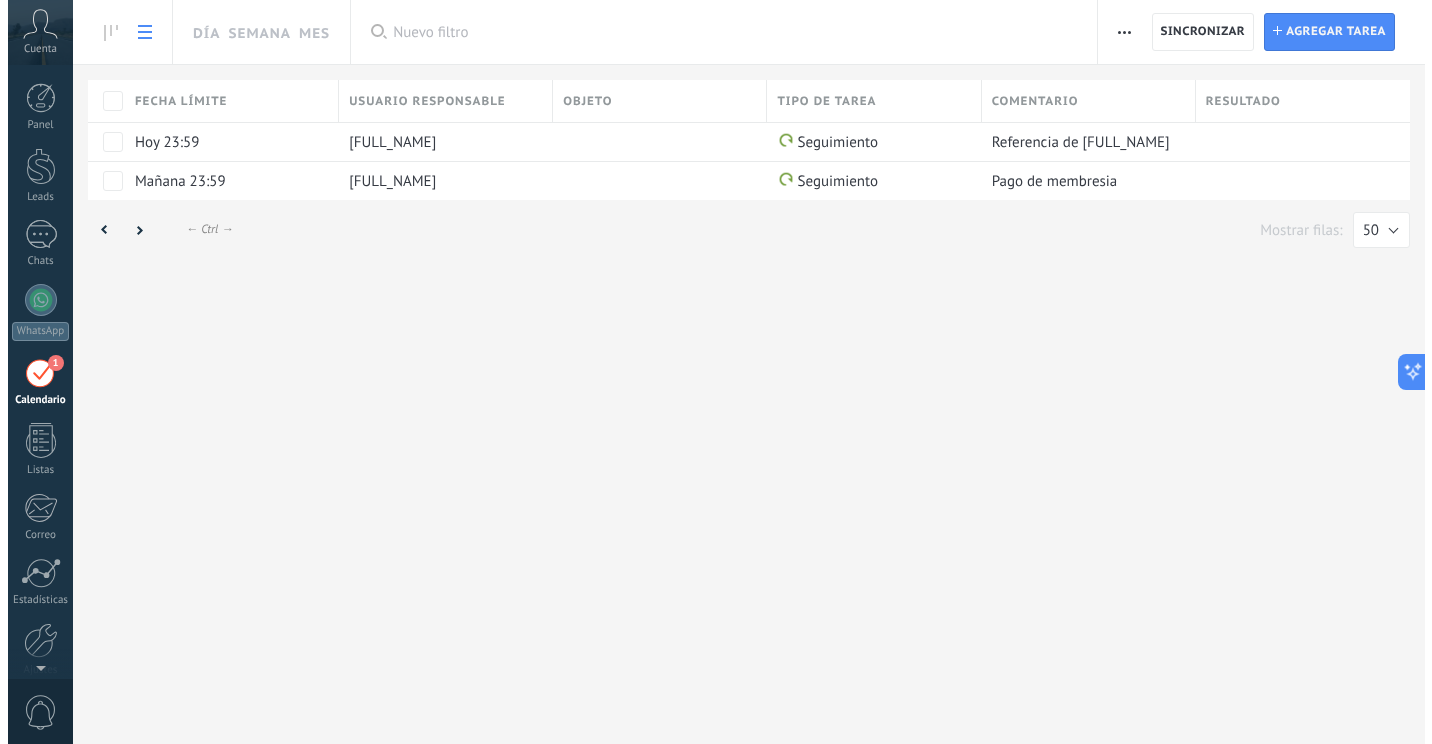 scroll, scrollTop: 0, scrollLeft: 0, axis: both 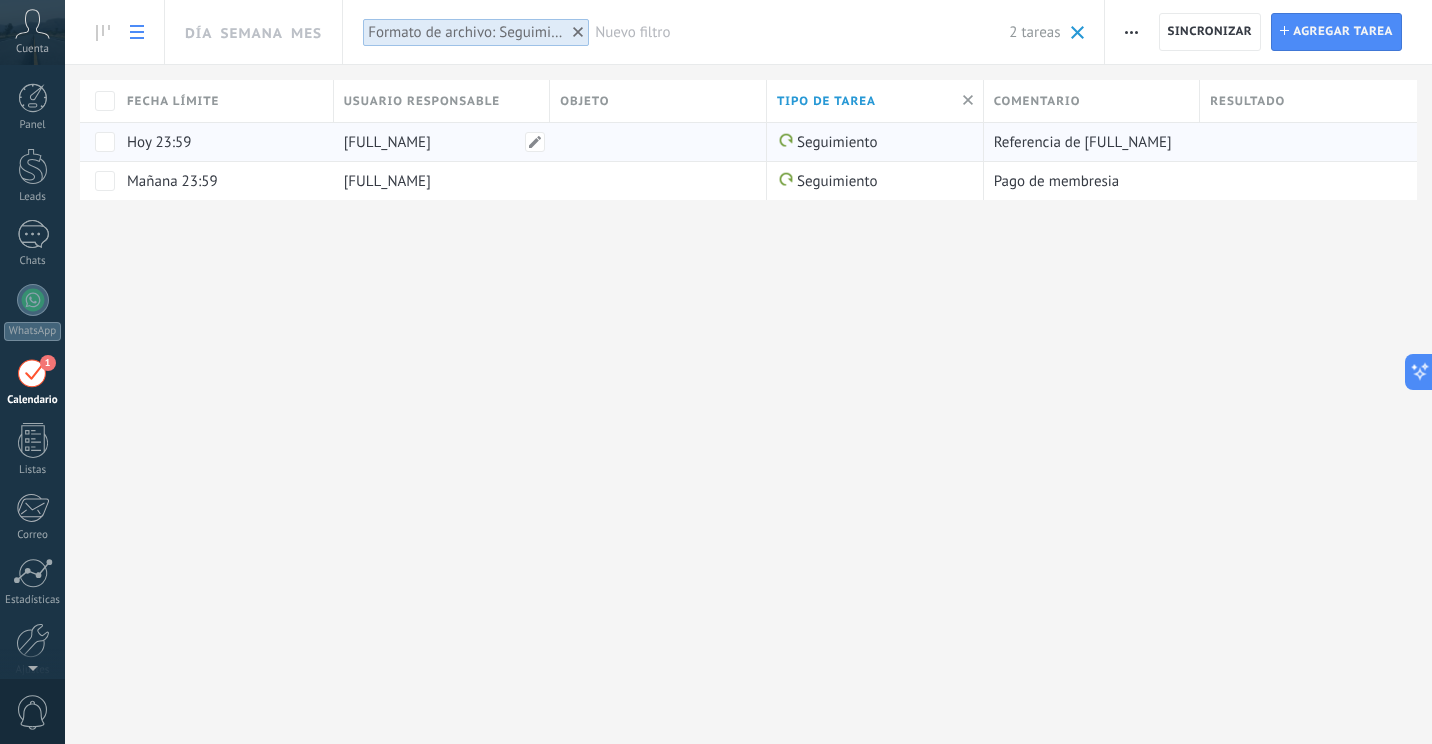 click on "[FIRST] [LAST] [LAST]" at bounding box center (387, 142) 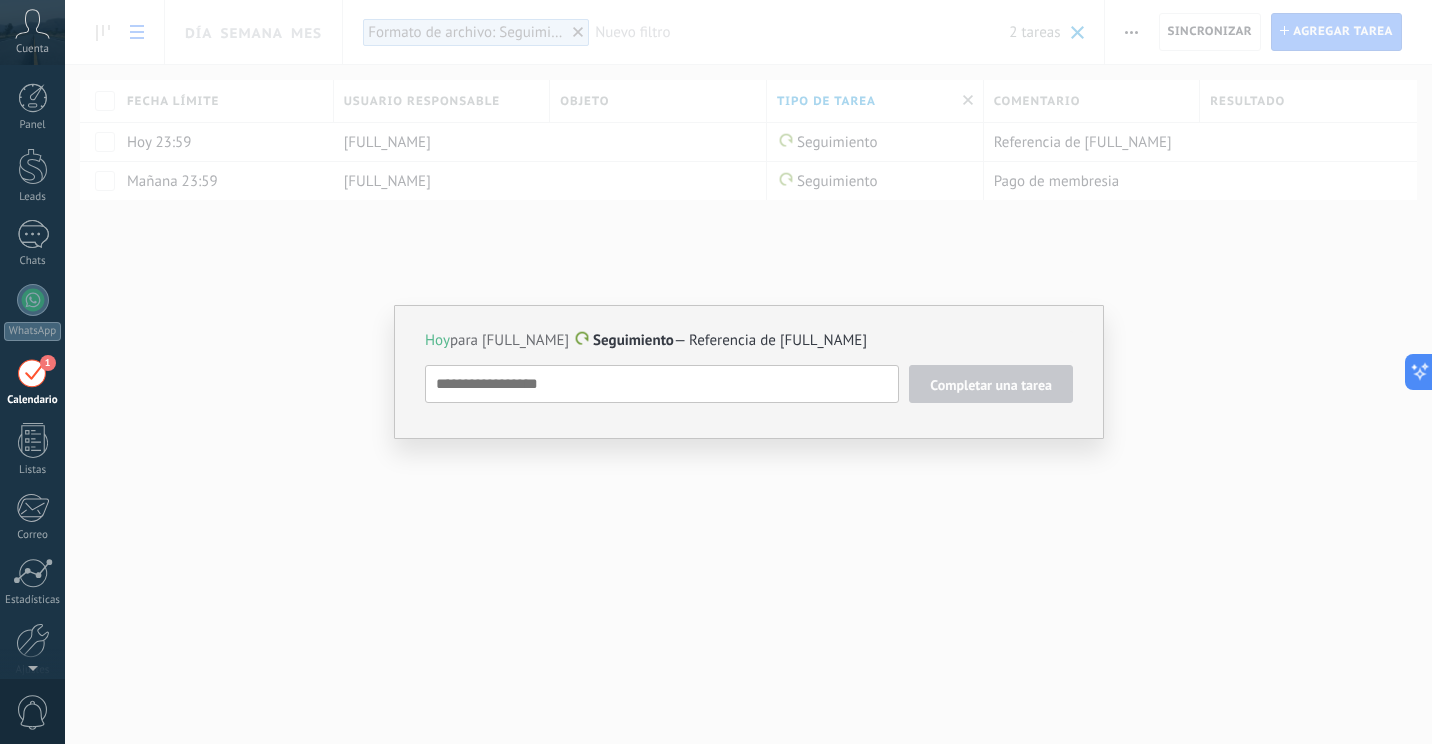 click on "Hoy  para [FIRST] [LAST] [LAST] Seguimiento  — Referencia de [FIRST] [LAST] Completar una tarea Seguimiento Seguimiento Reunión Personalizado mañana la próxima semana la próxima mes Eliminar" at bounding box center [748, 372] 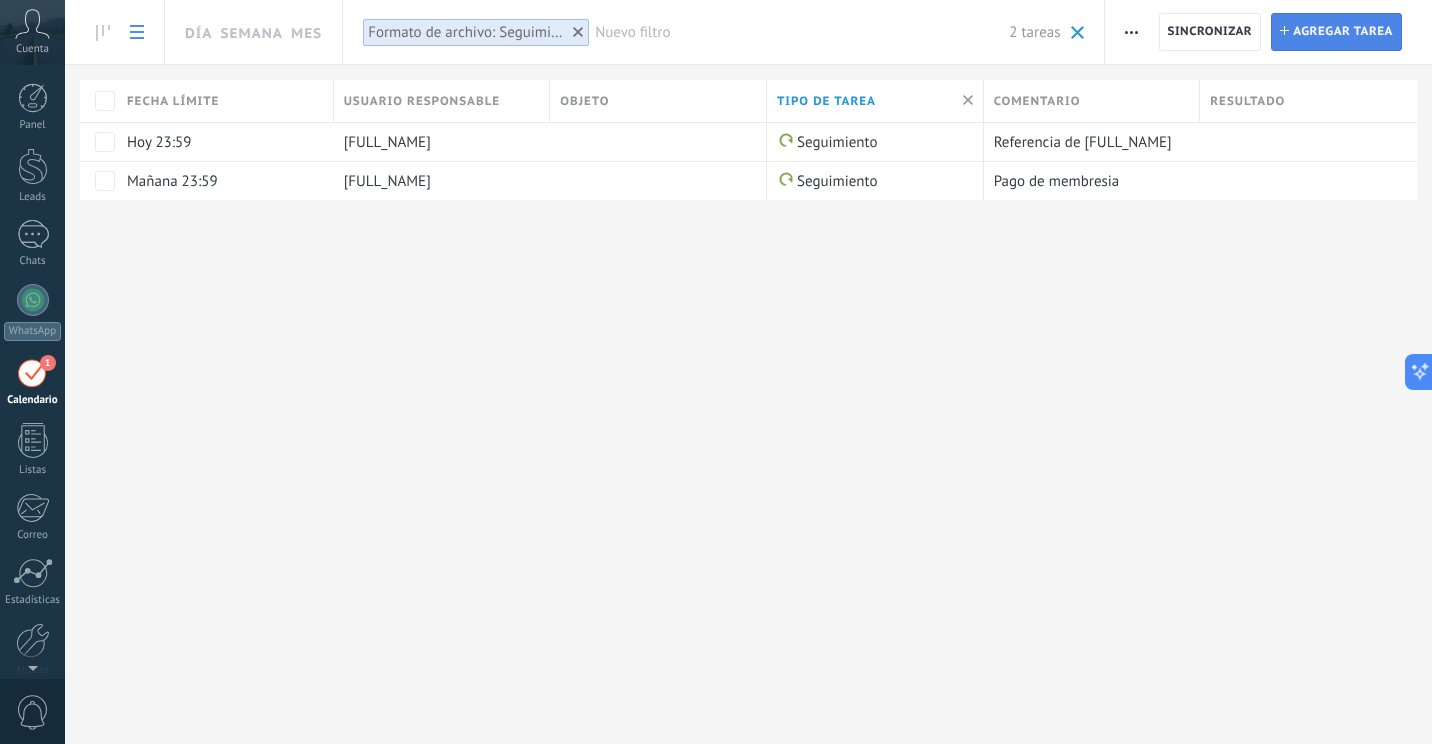 click on "Agregar tarea" at bounding box center [1343, 32] 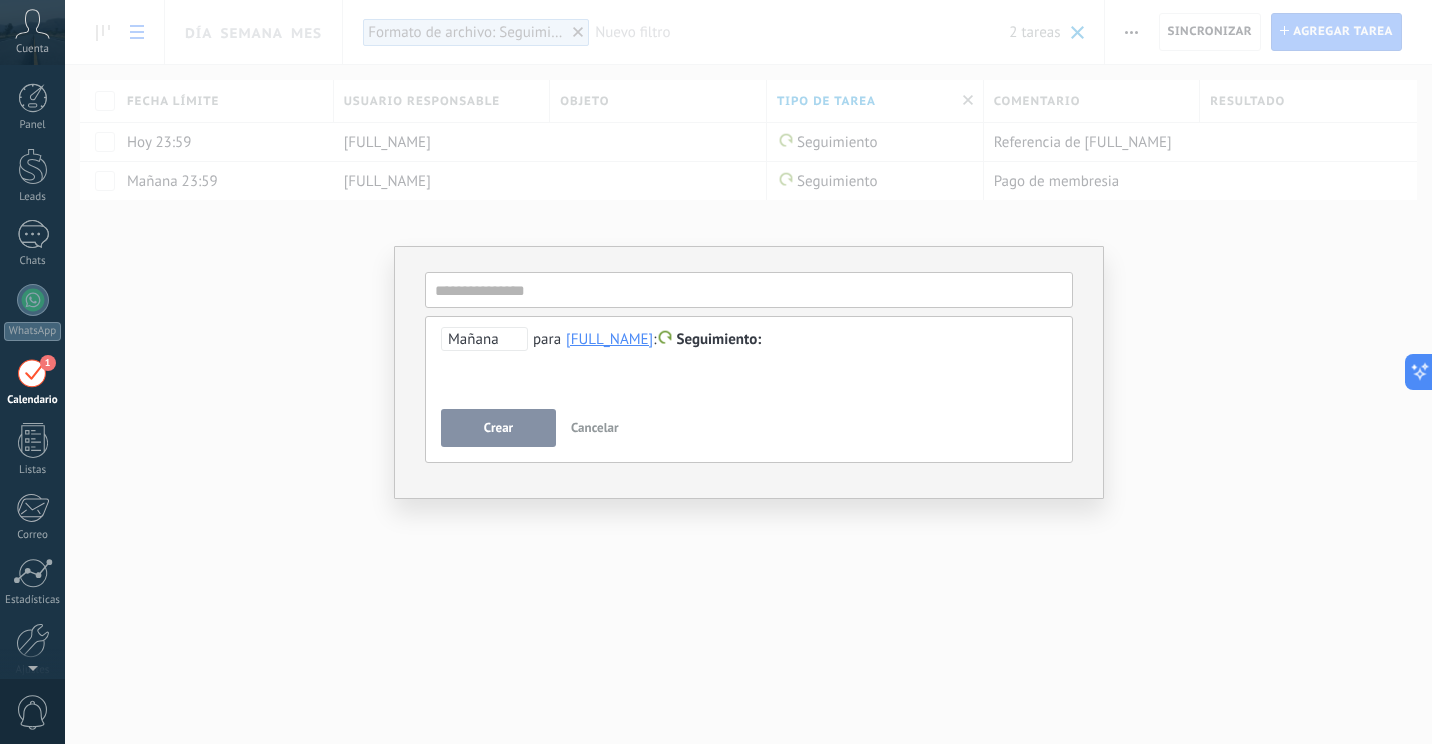click on "**********" at bounding box center [748, 372] 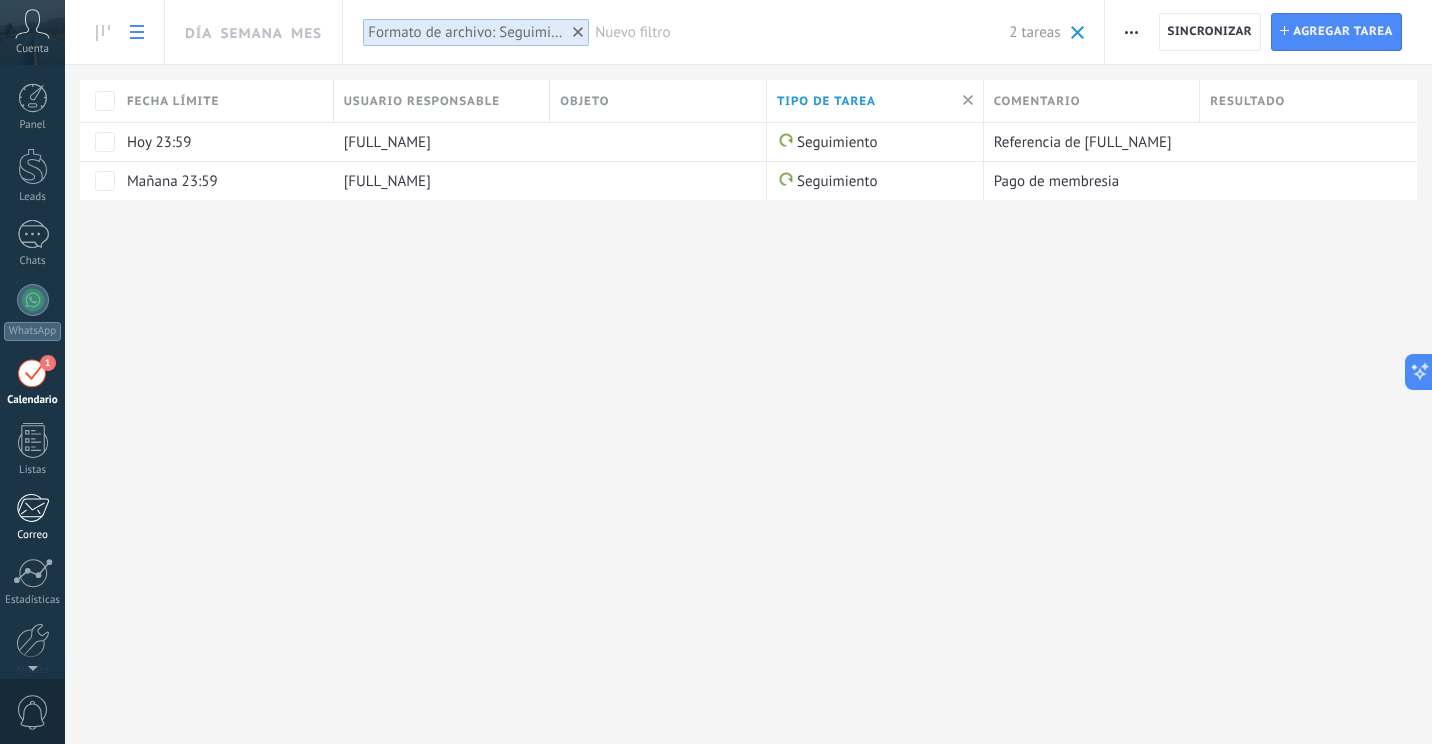 scroll, scrollTop: 0, scrollLeft: 0, axis: both 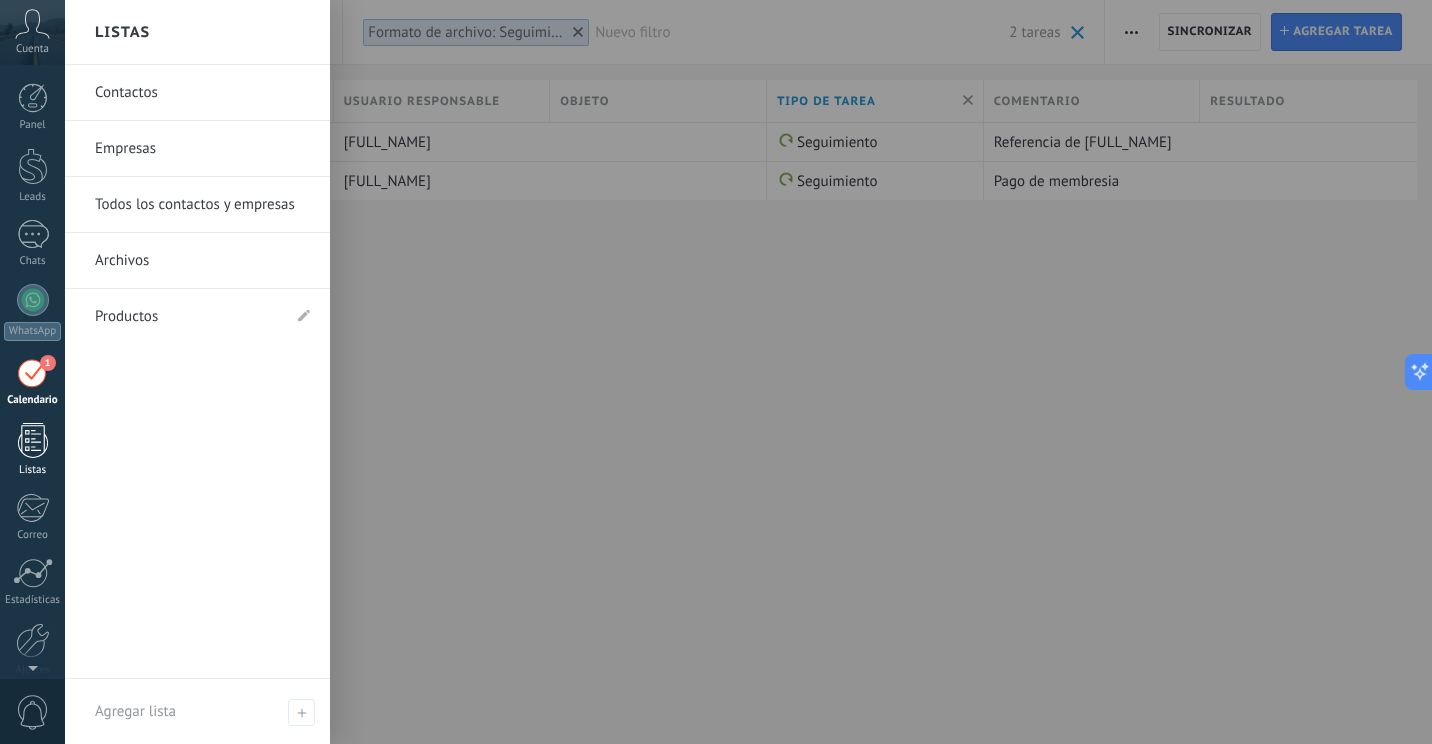 click at bounding box center [33, 440] 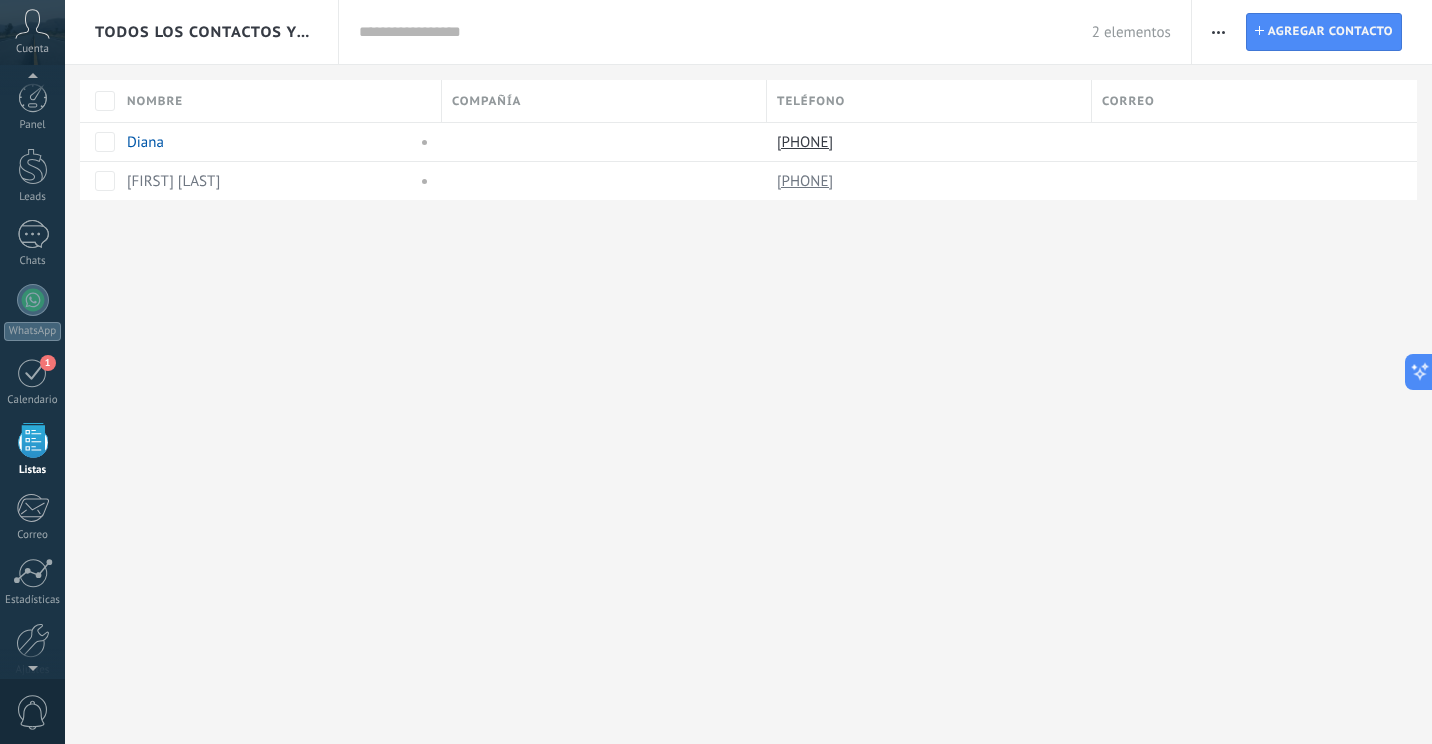 scroll, scrollTop: 52, scrollLeft: 0, axis: vertical 